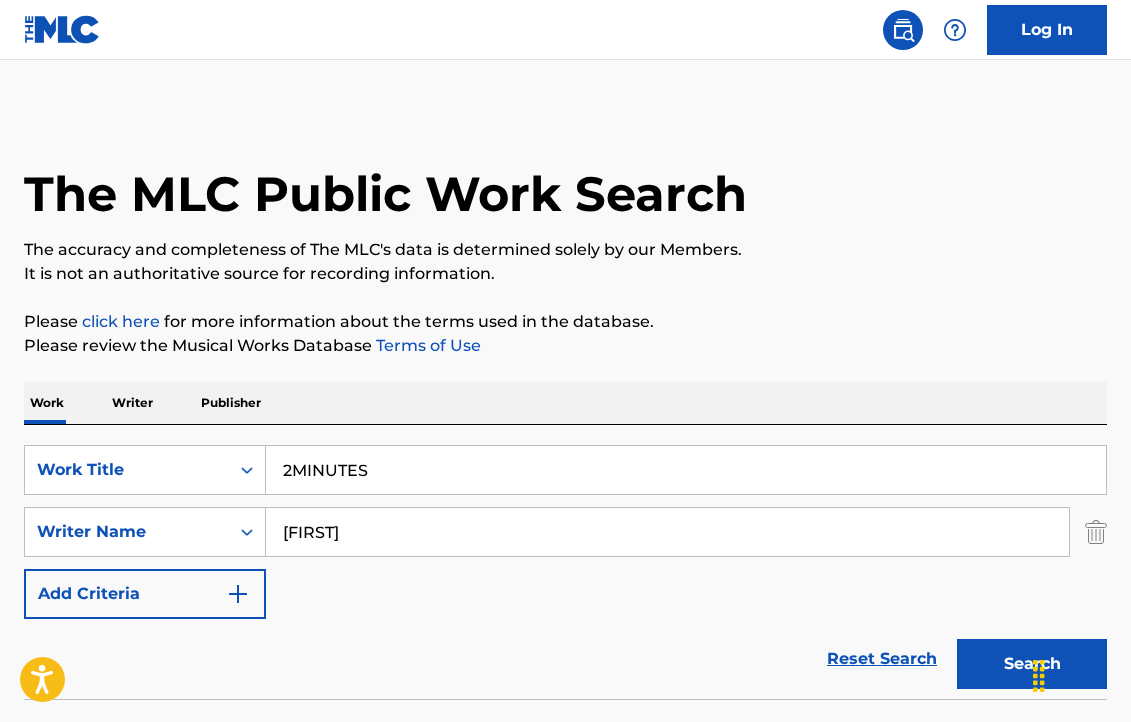 scroll, scrollTop: 0, scrollLeft: 0, axis: both 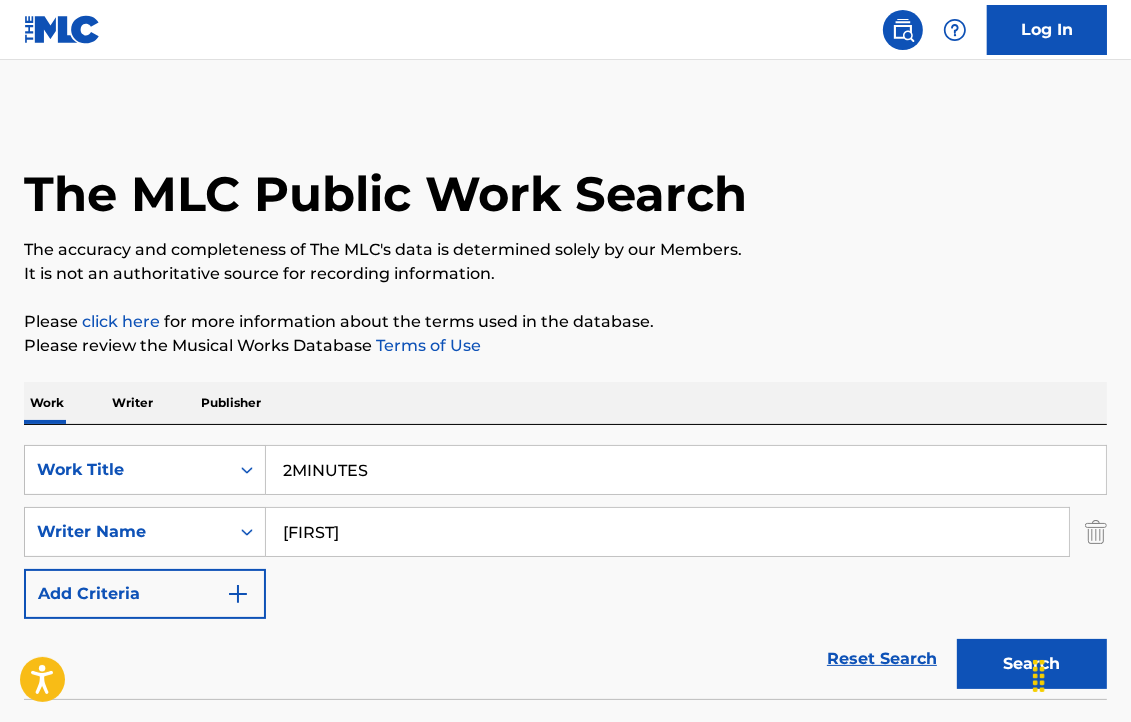 drag, startPoint x: 388, startPoint y: 455, endPoint x: -50, endPoint y: 326, distance: 456.60156 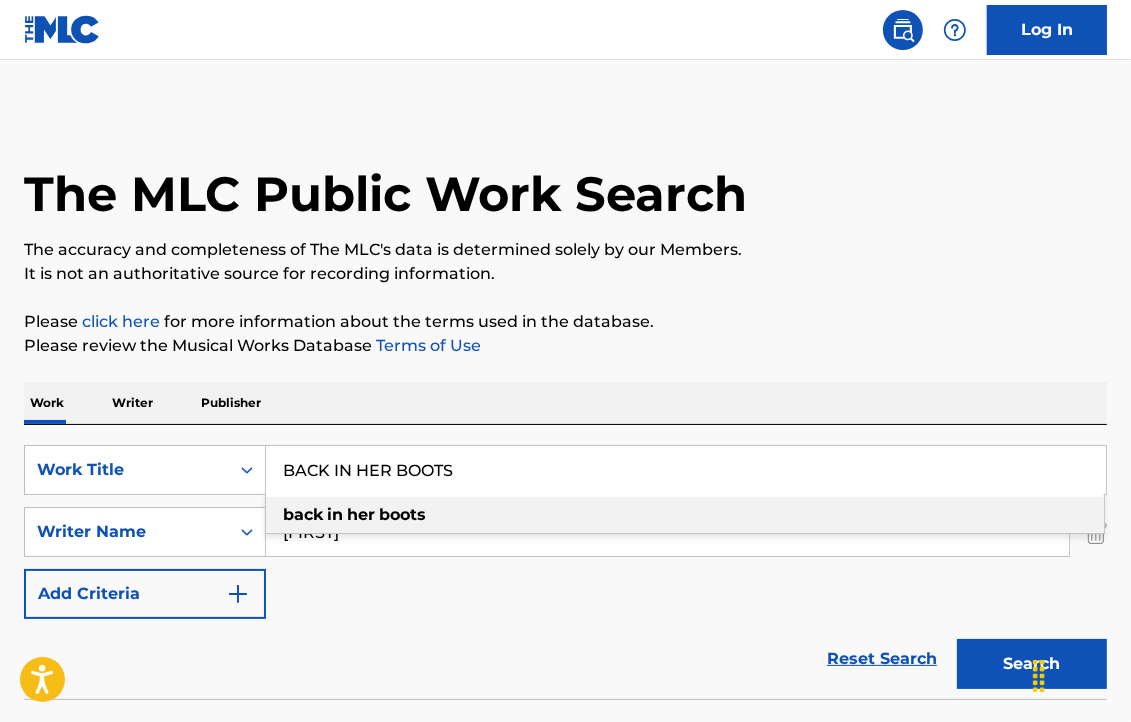 type on "BACK IN HER BOOTS" 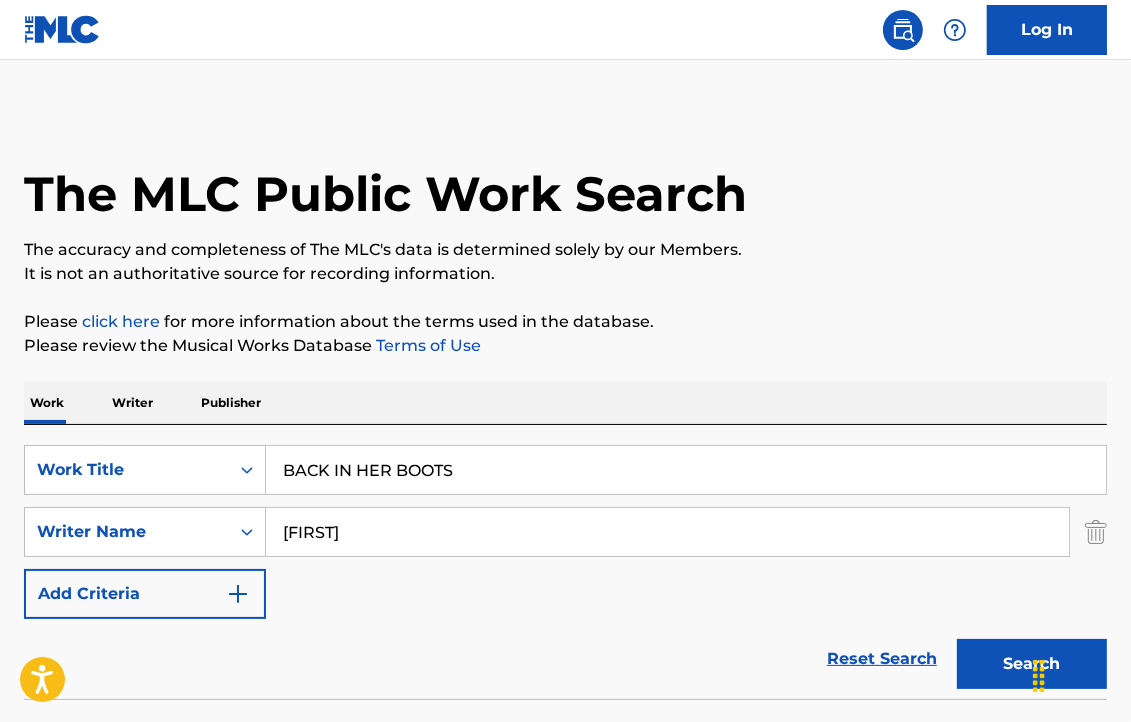 drag, startPoint x: 325, startPoint y: 533, endPoint x: 206, endPoint y: 502, distance: 122.97154 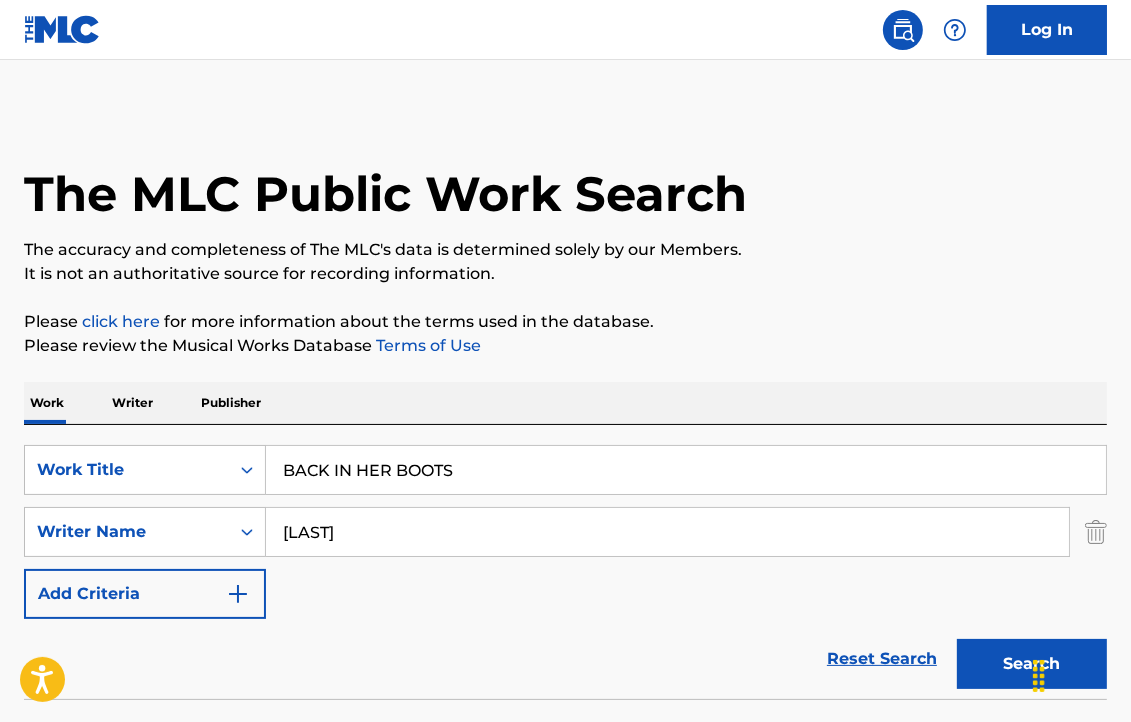 click on "Search" at bounding box center (1032, 664) 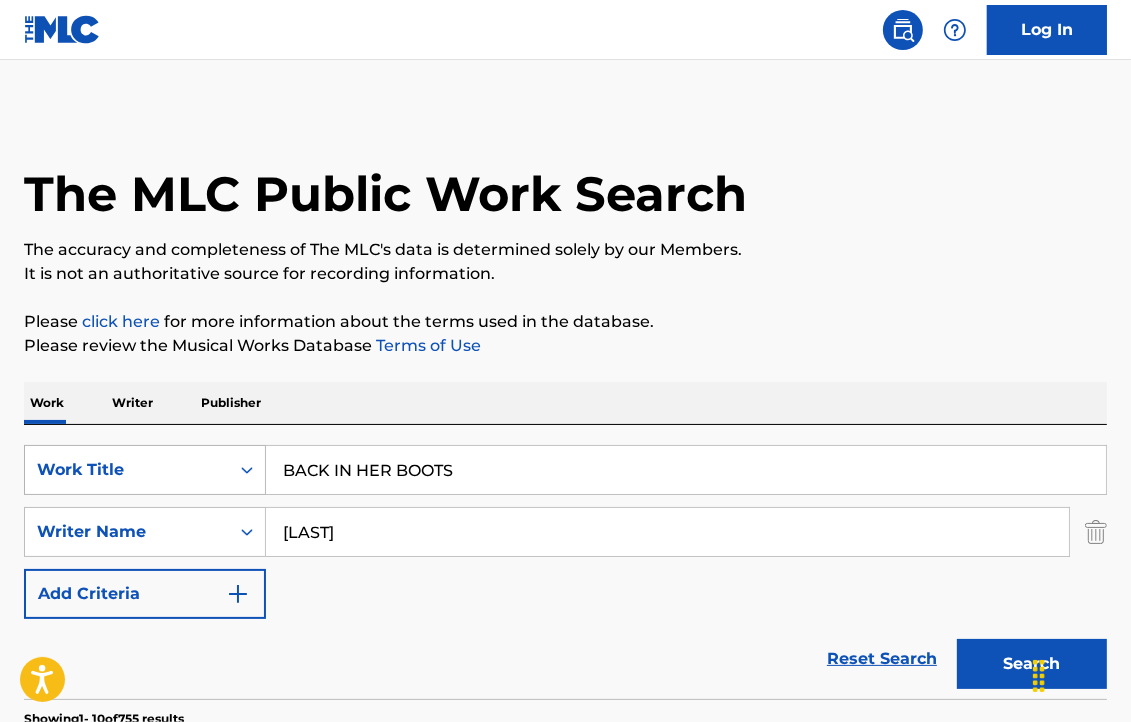 drag, startPoint x: 357, startPoint y: 545, endPoint x: 111, endPoint y: 468, distance: 257.7693 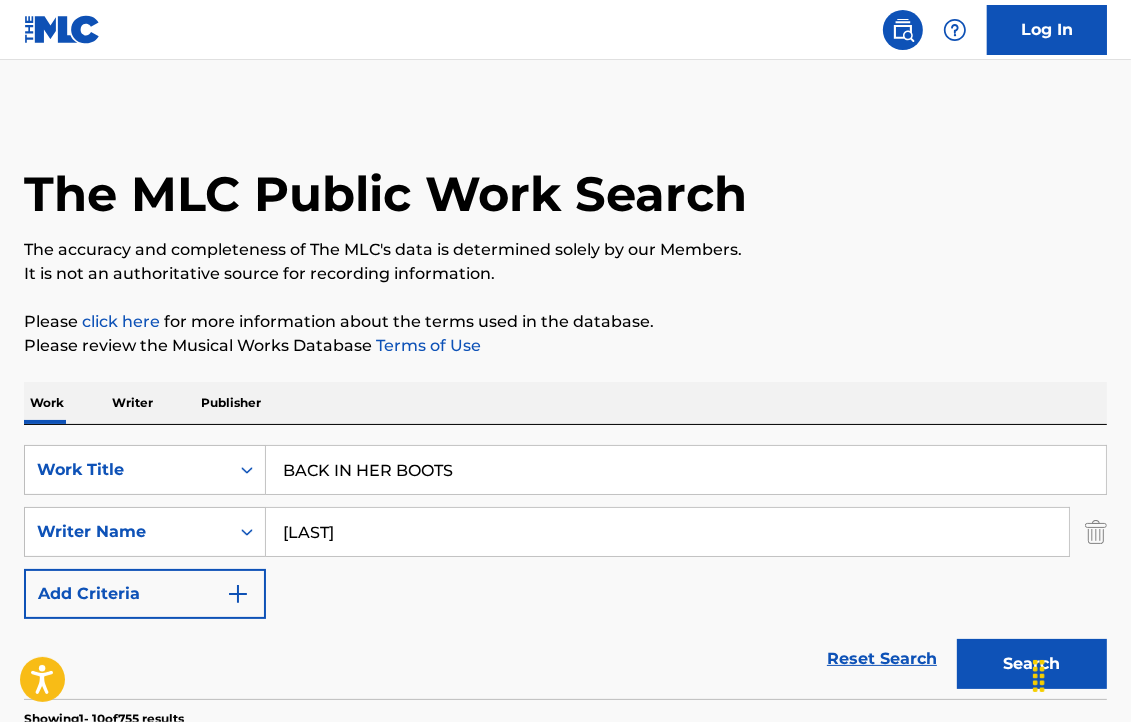 paste on "carpenter" 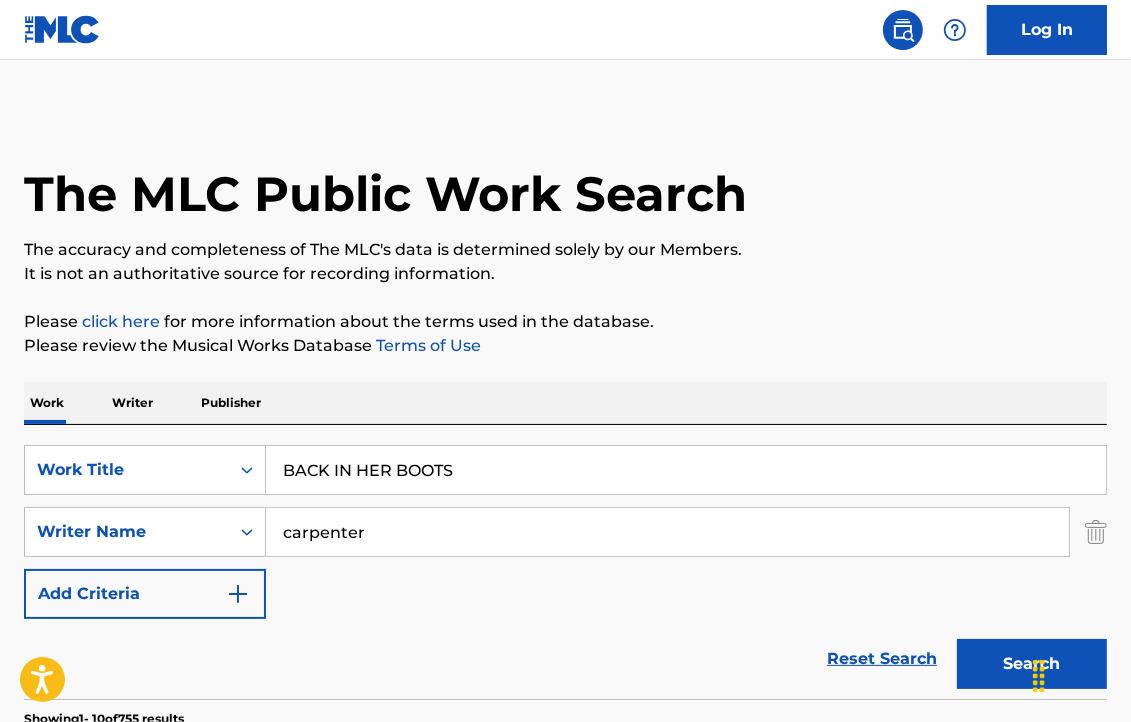 type on "carpenter" 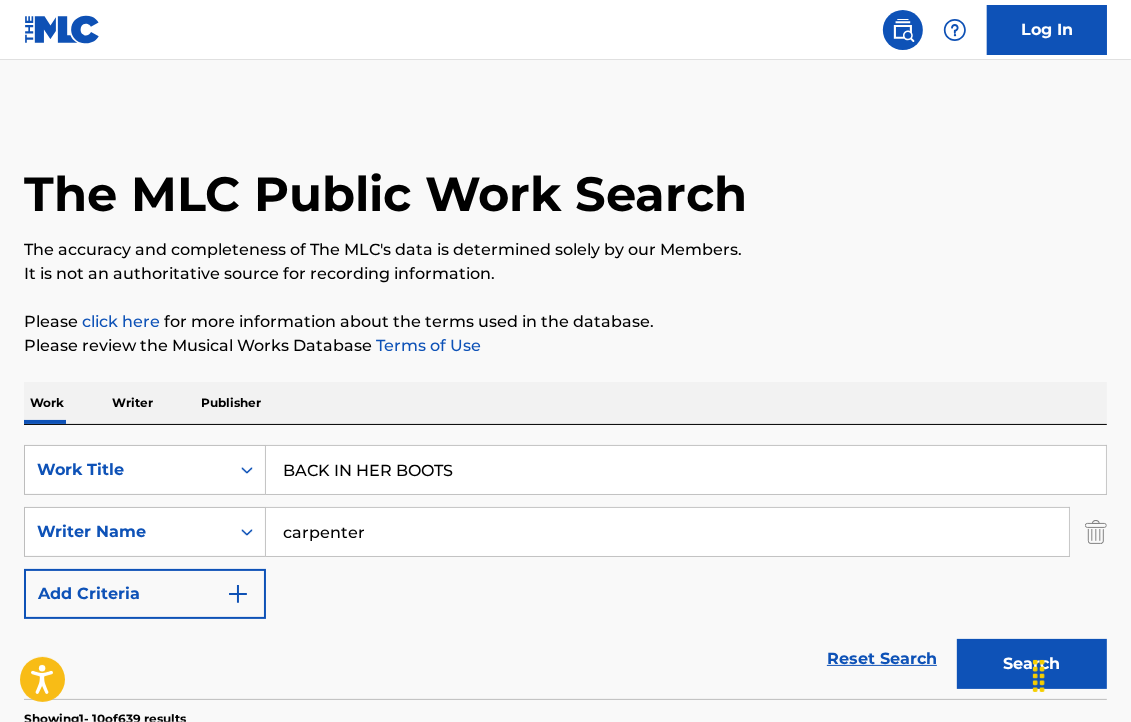 drag, startPoint x: 544, startPoint y: 461, endPoint x: 101, endPoint y: 326, distance: 463.11337 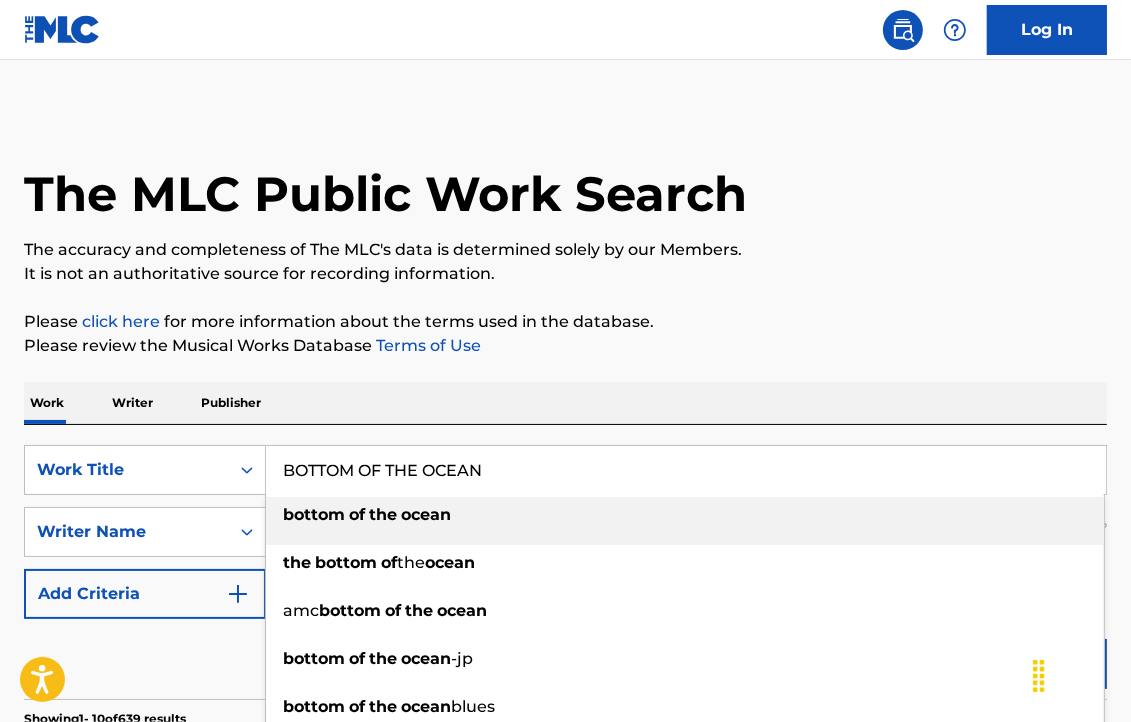 type on "BOTTOM OF THE OCEAN" 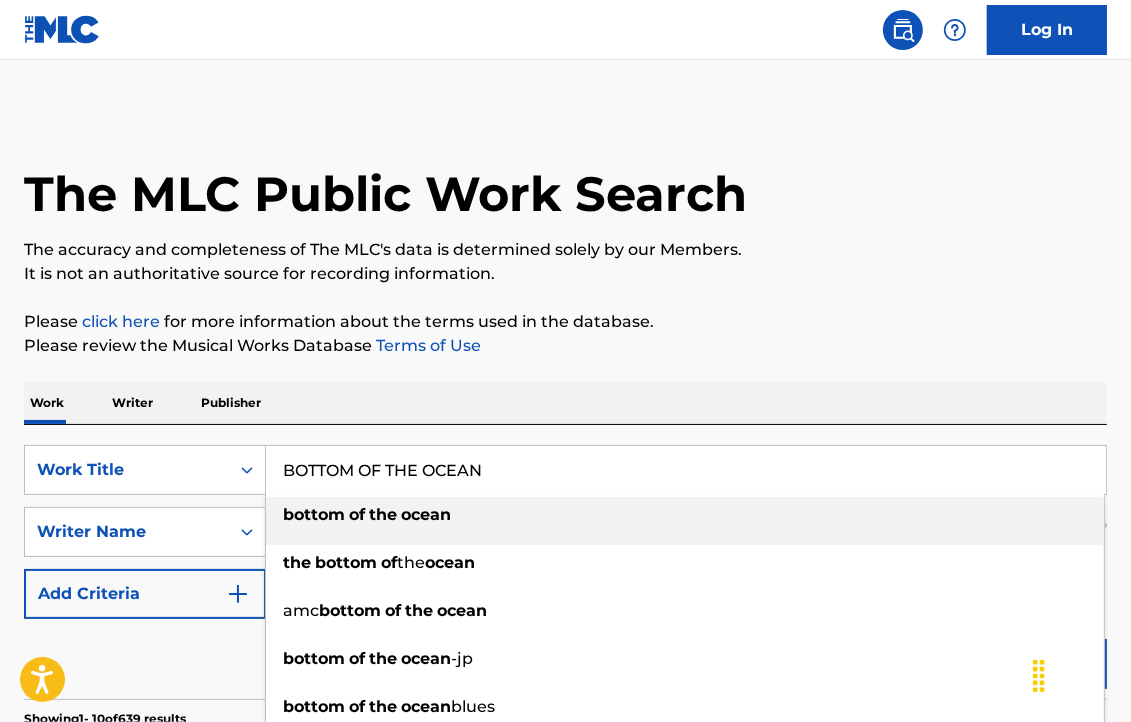 click on "Please review the Musical Works Database   Terms of Use" at bounding box center (565, 346) 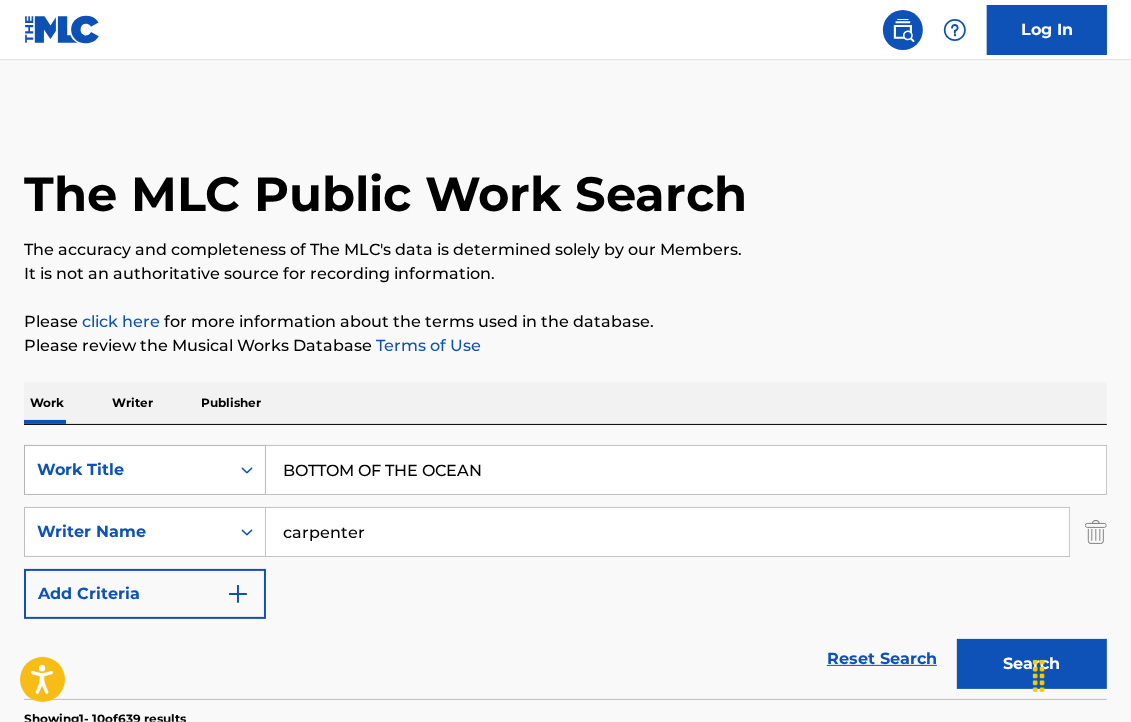 drag, startPoint x: 432, startPoint y: 534, endPoint x: 183, endPoint y: 493, distance: 252.35292 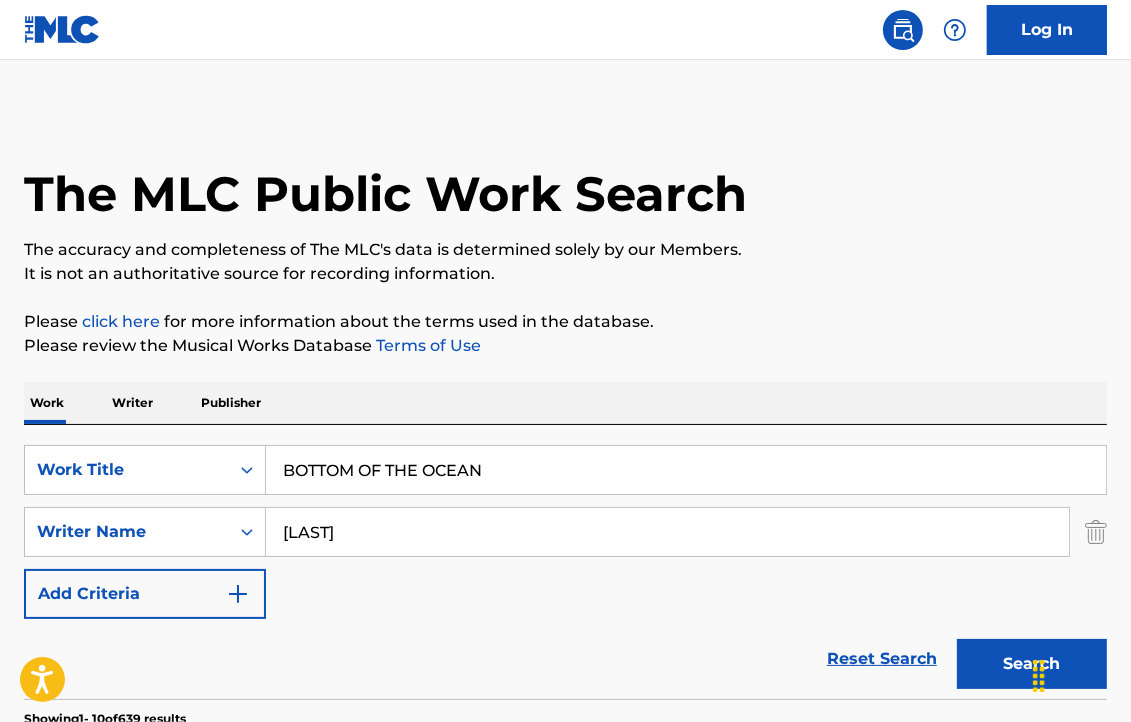 type on "[LAST]" 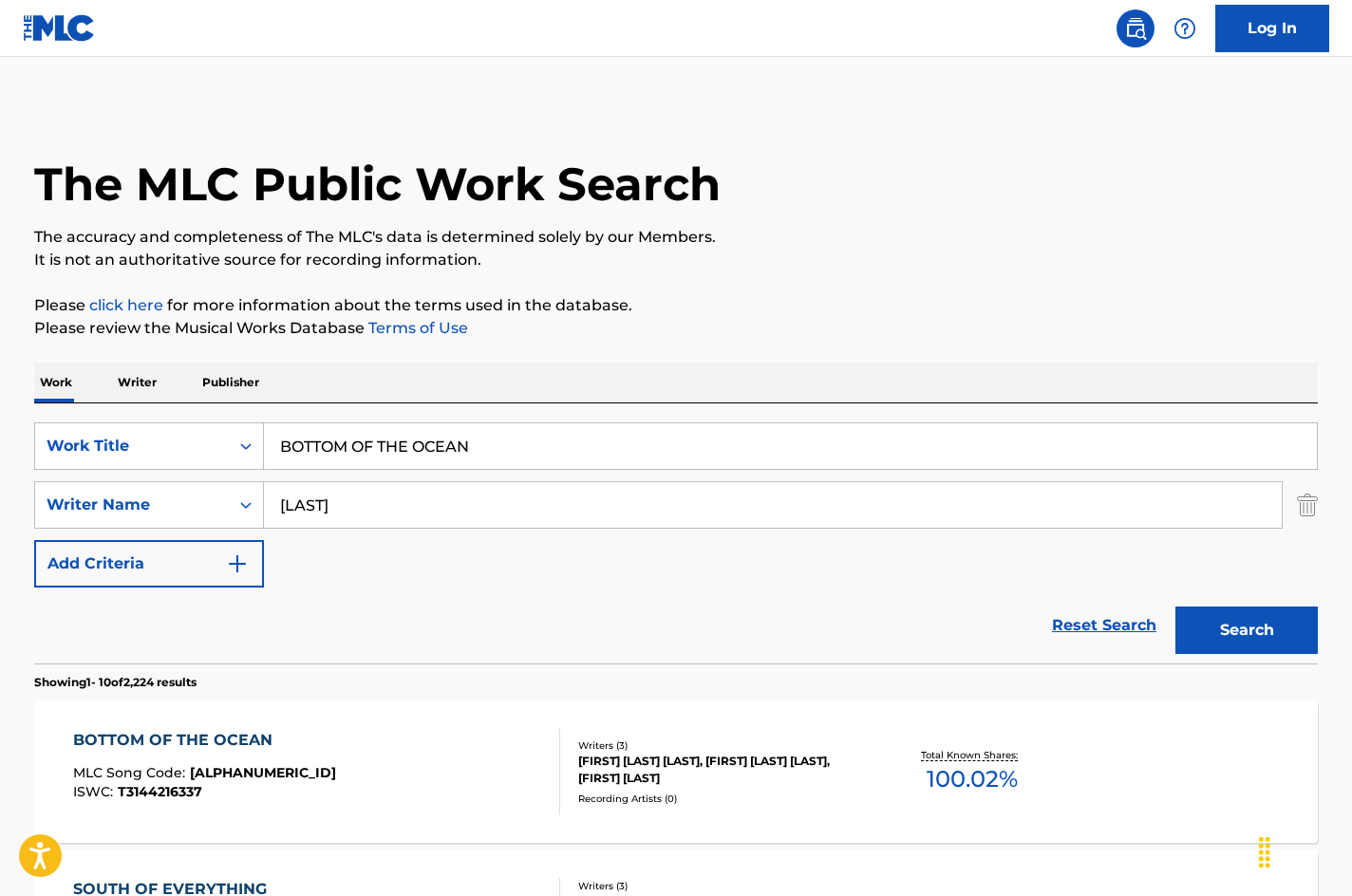 drag, startPoint x: 560, startPoint y: 442, endPoint x: 52, endPoint y: 292, distance: 529.68292 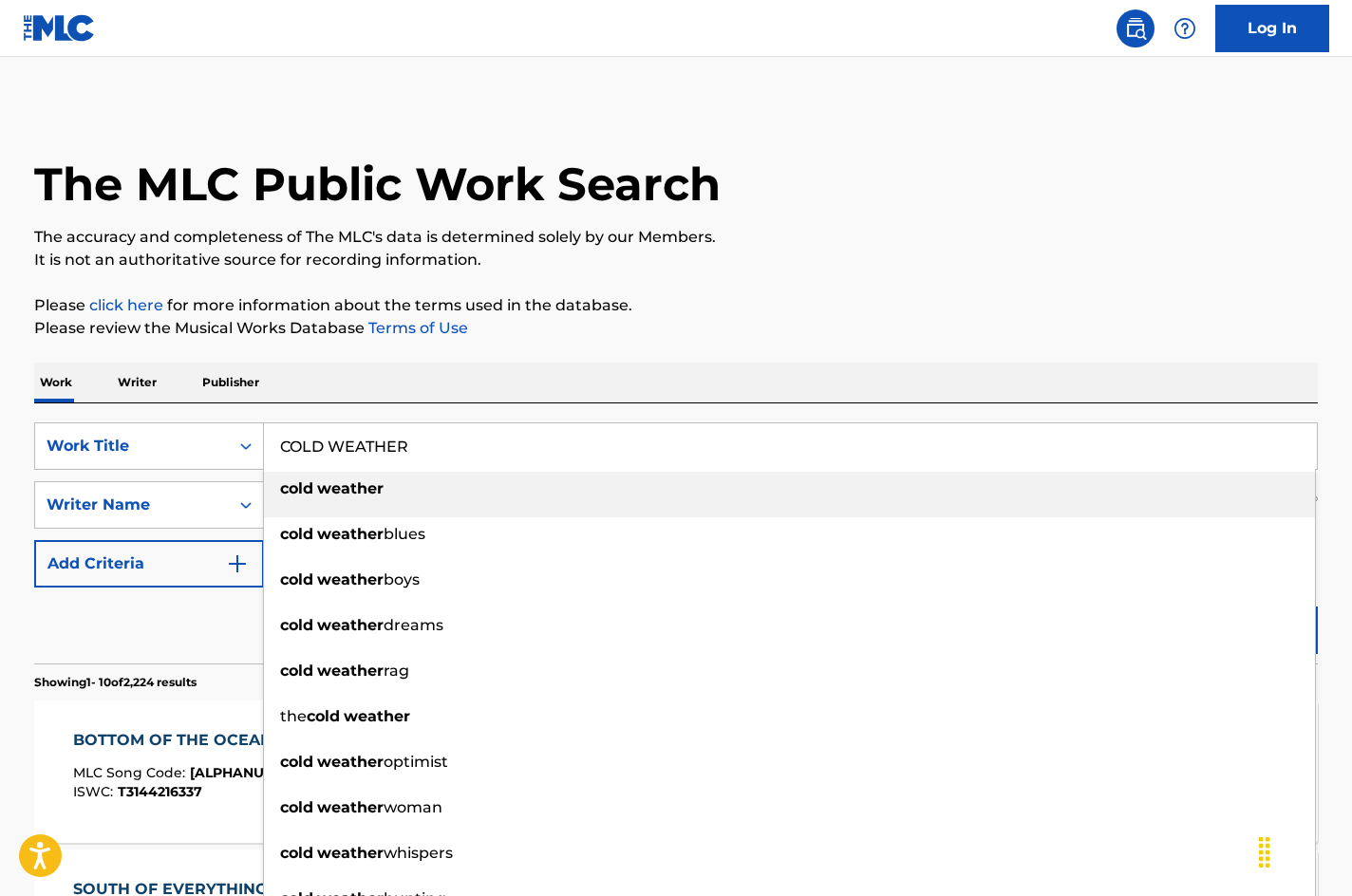 drag, startPoint x: 442, startPoint y: 442, endPoint x: 187, endPoint y: 394, distance: 259.4783 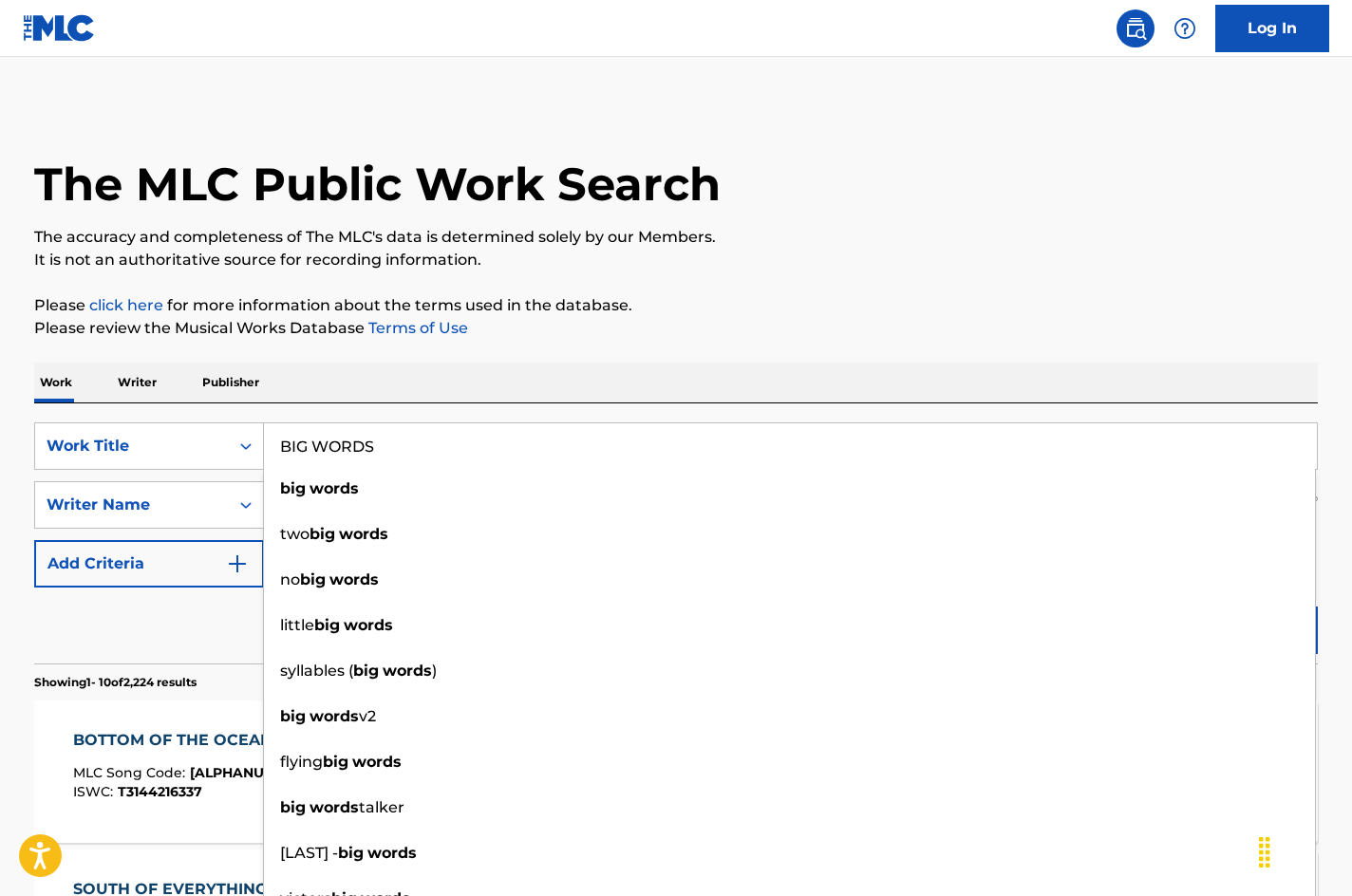 type on "BIG WORDS" 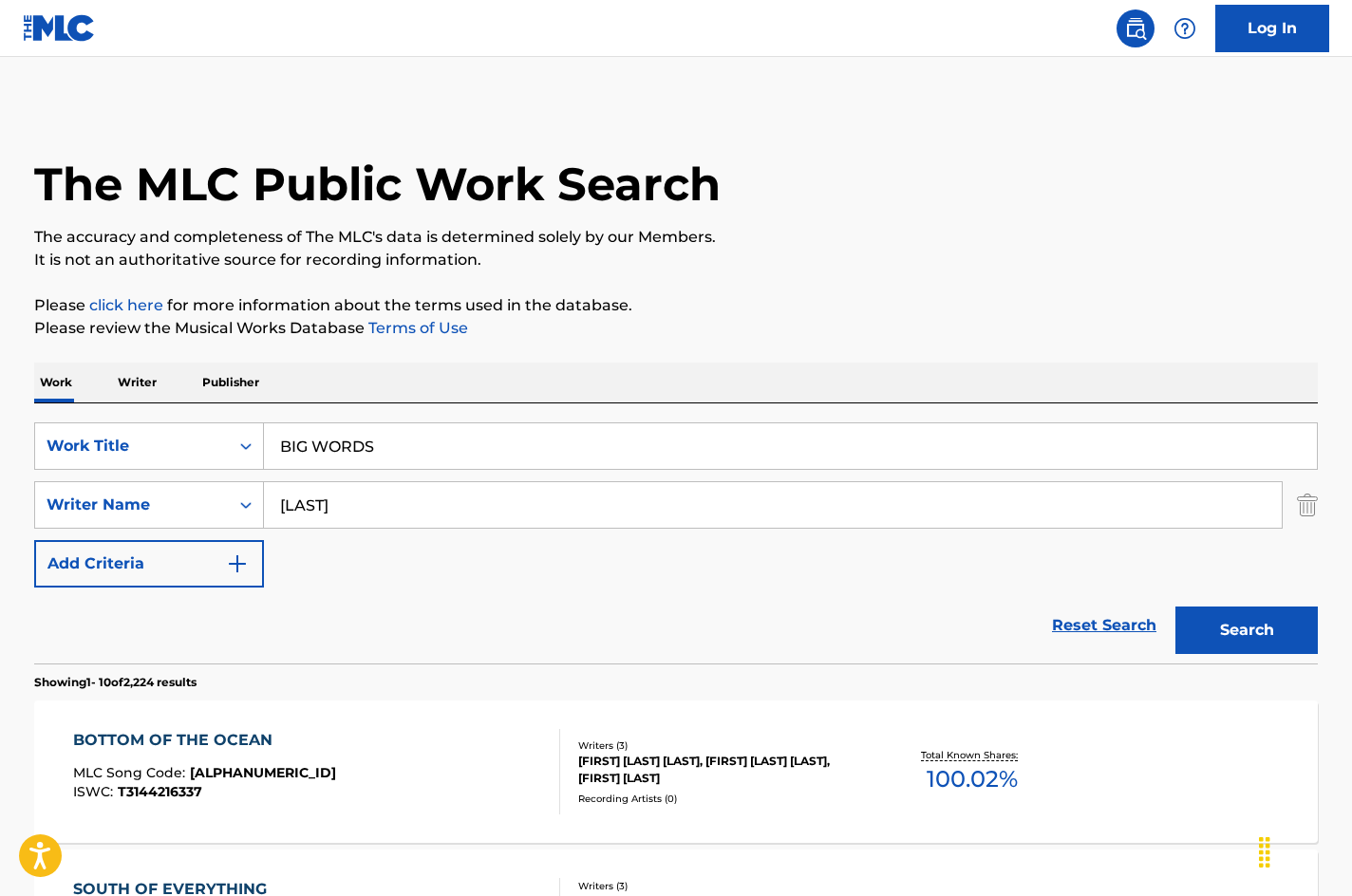 drag, startPoint x: 269, startPoint y: 493, endPoint x: 160, endPoint y: 476, distance: 110.31772 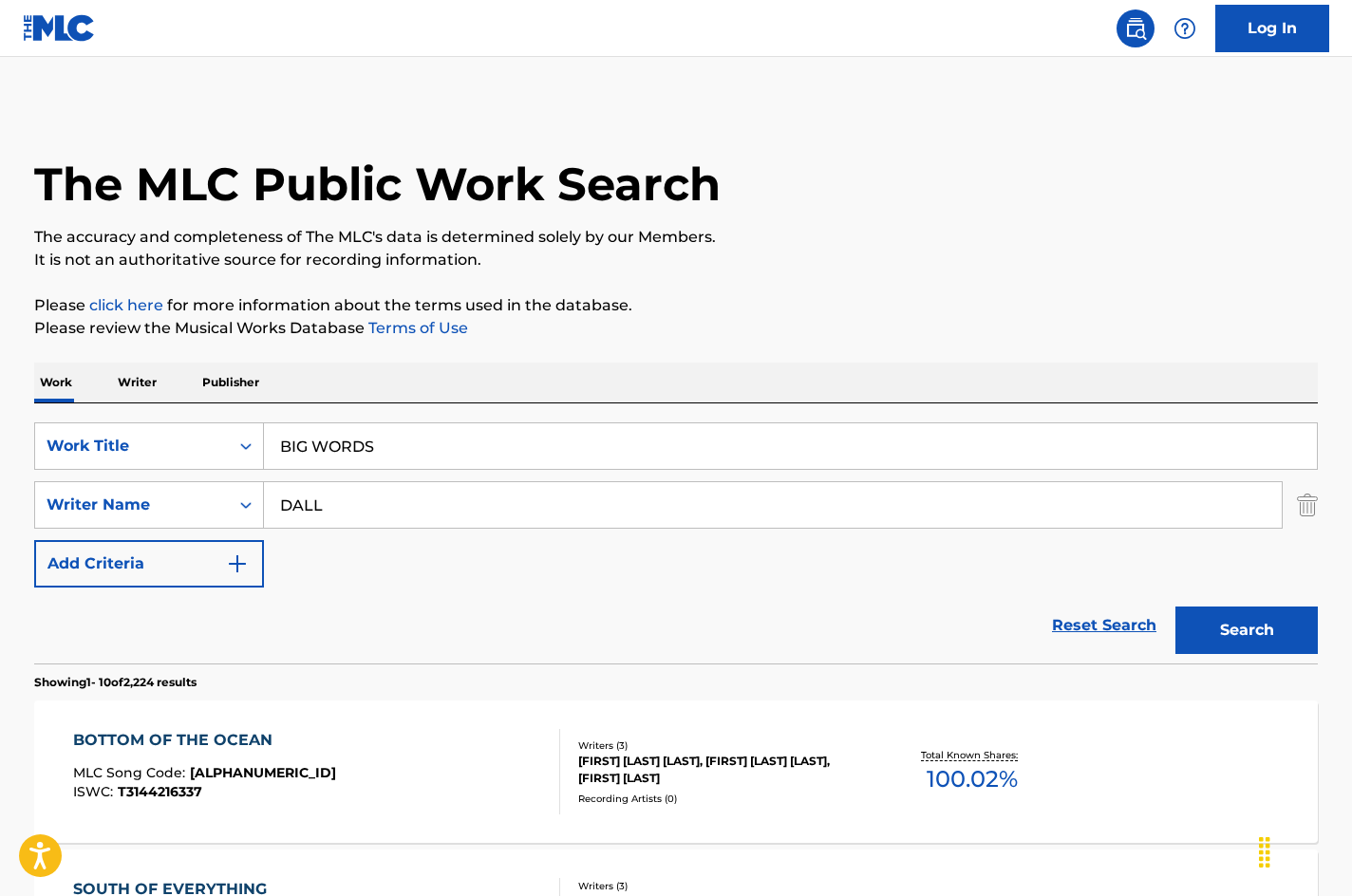 type on "DALL" 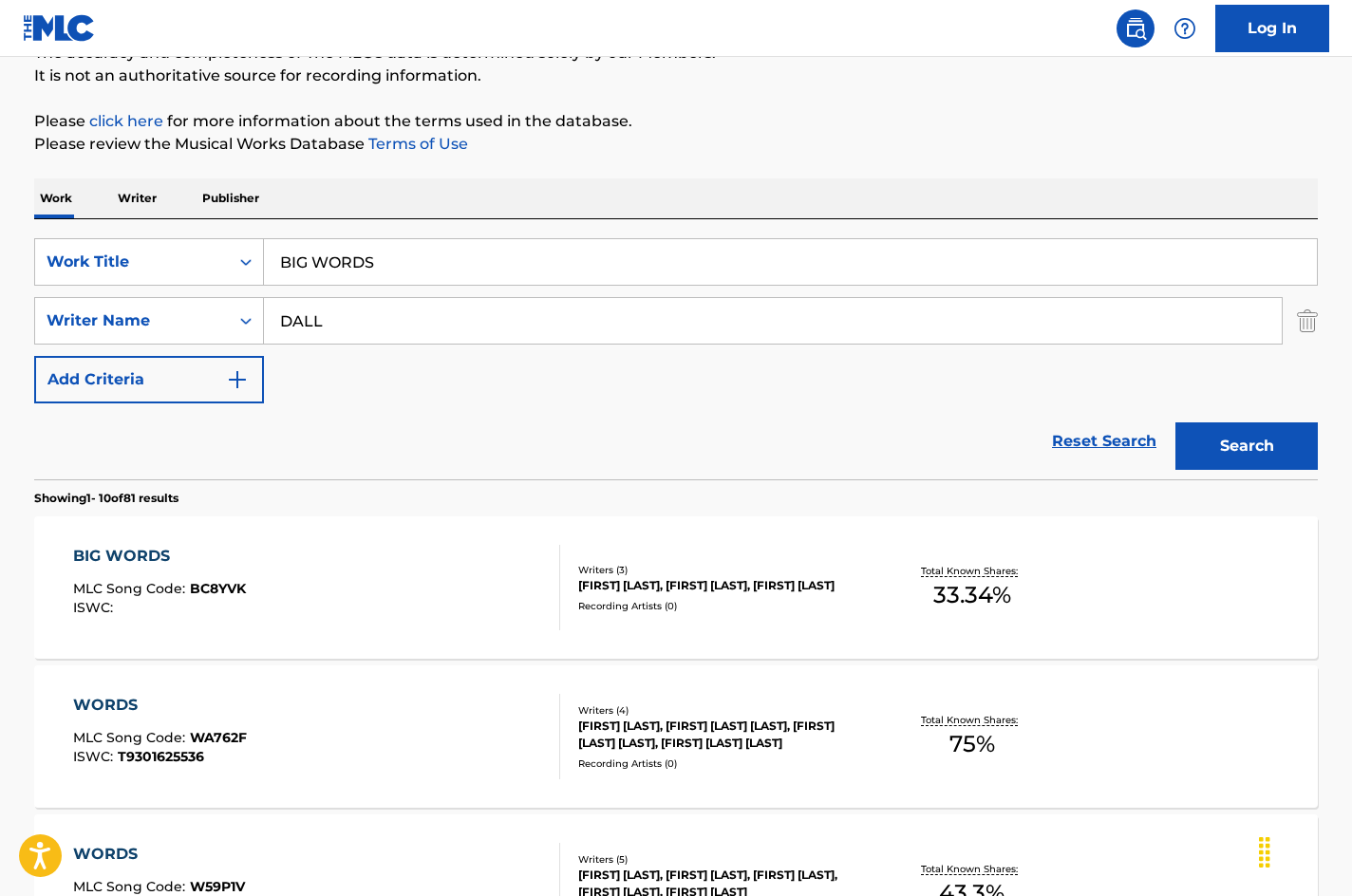 scroll, scrollTop: 190, scrollLeft: 0, axis: vertical 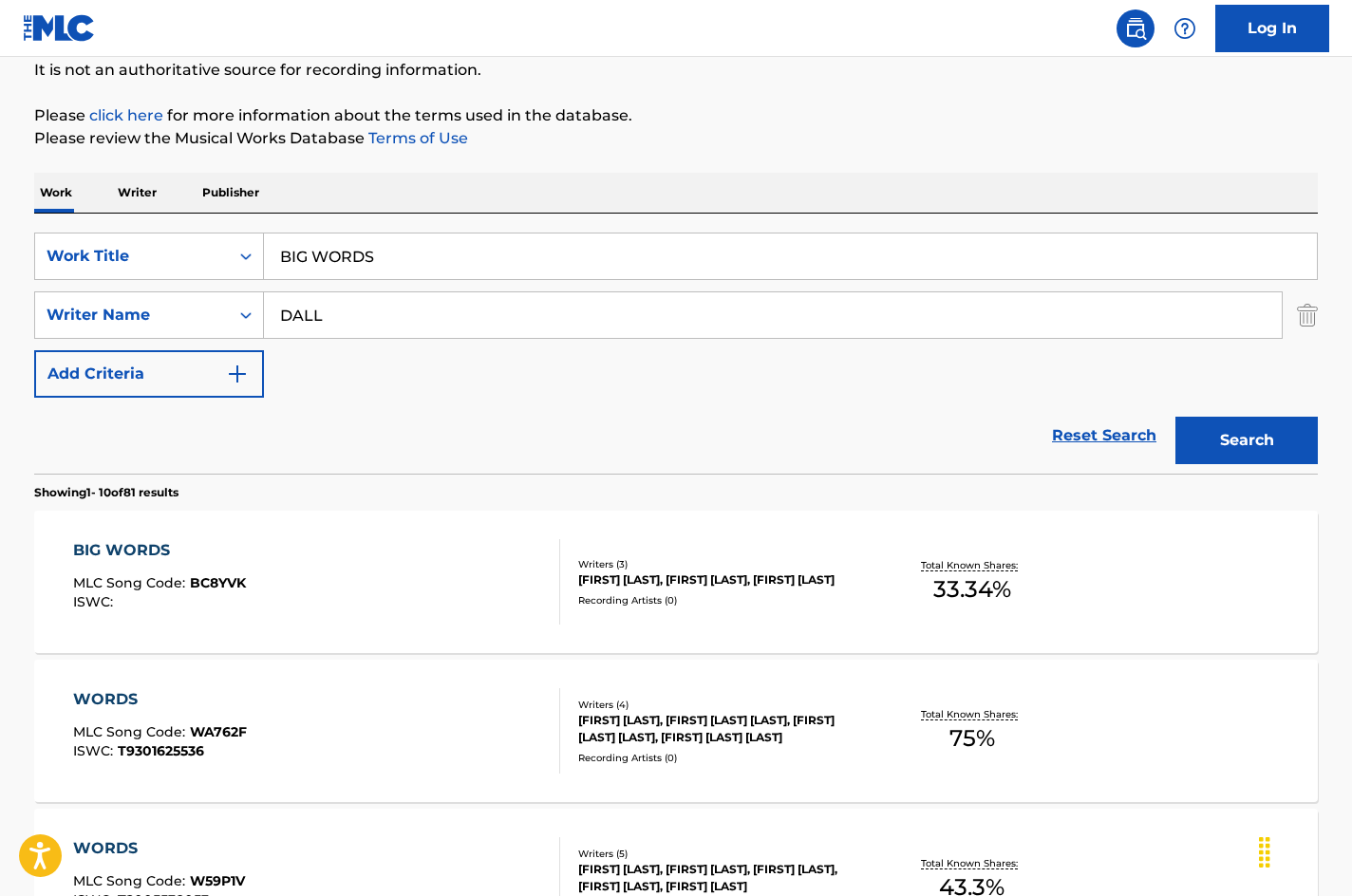 click on "BIG WORDS" at bounding box center (160, 551) 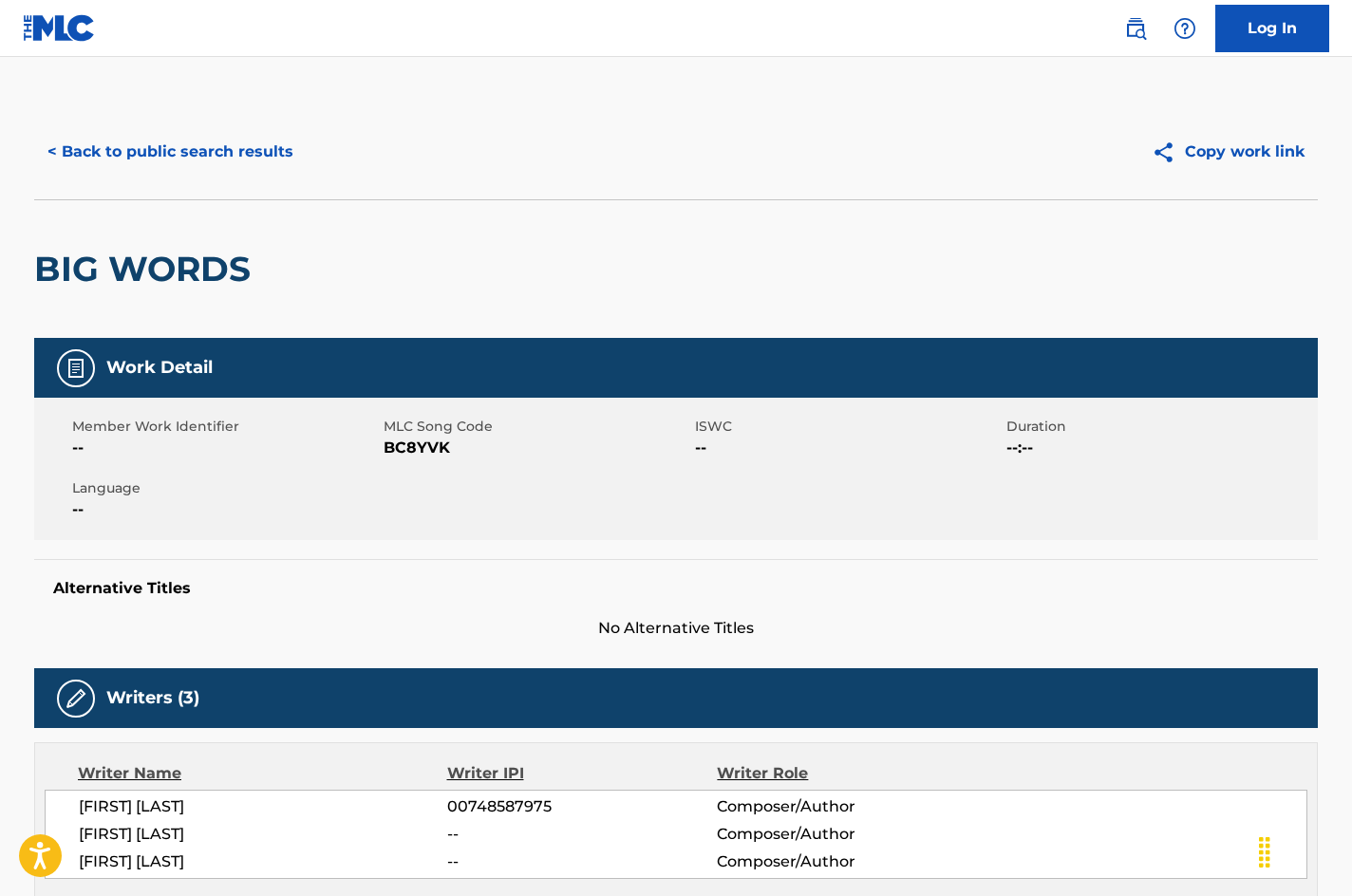 click on "< Back to public search results" at bounding box center (170, 152) 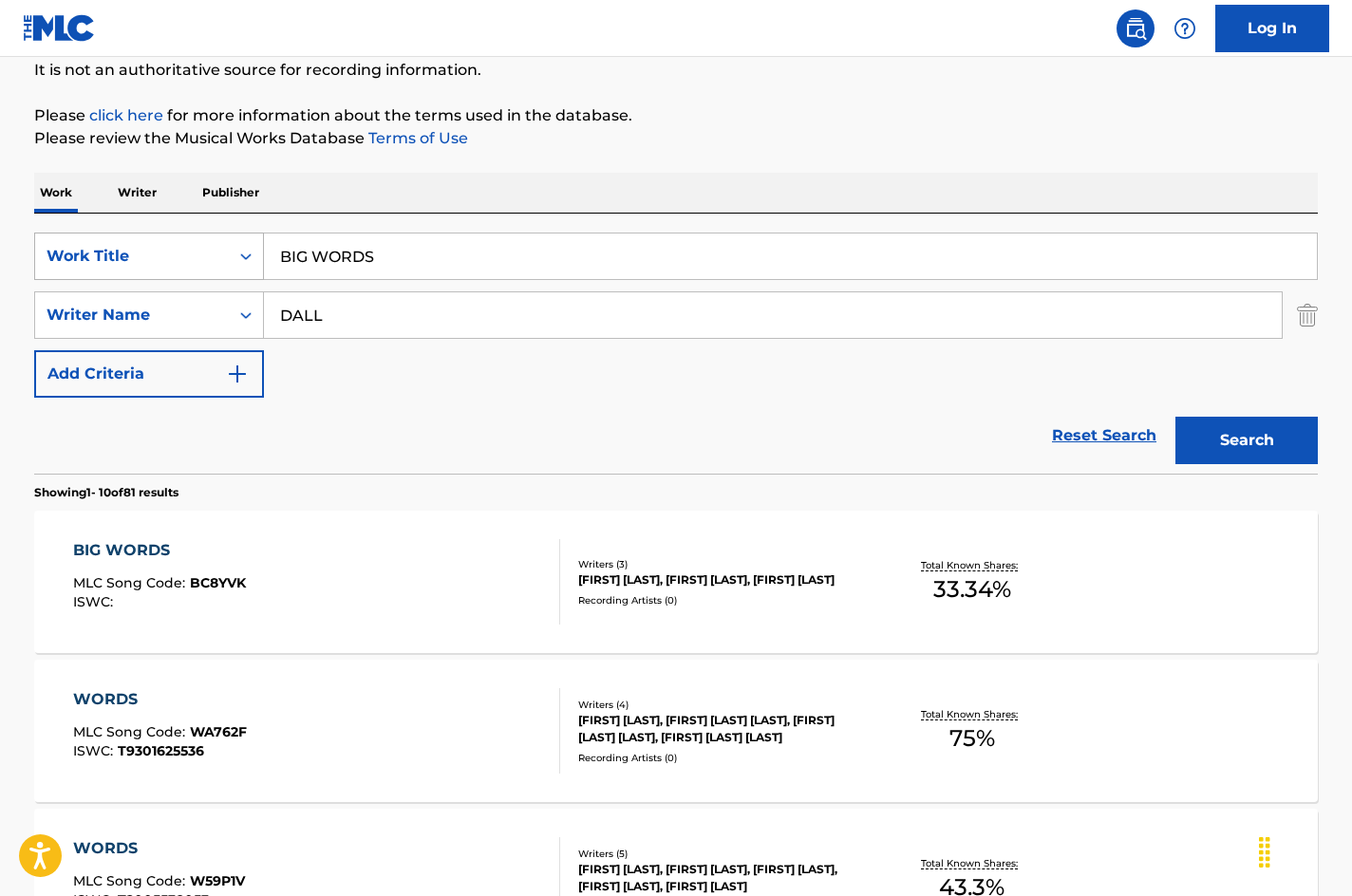 drag, startPoint x: 416, startPoint y: 255, endPoint x: 150, endPoint y: 256, distance: 266.0019 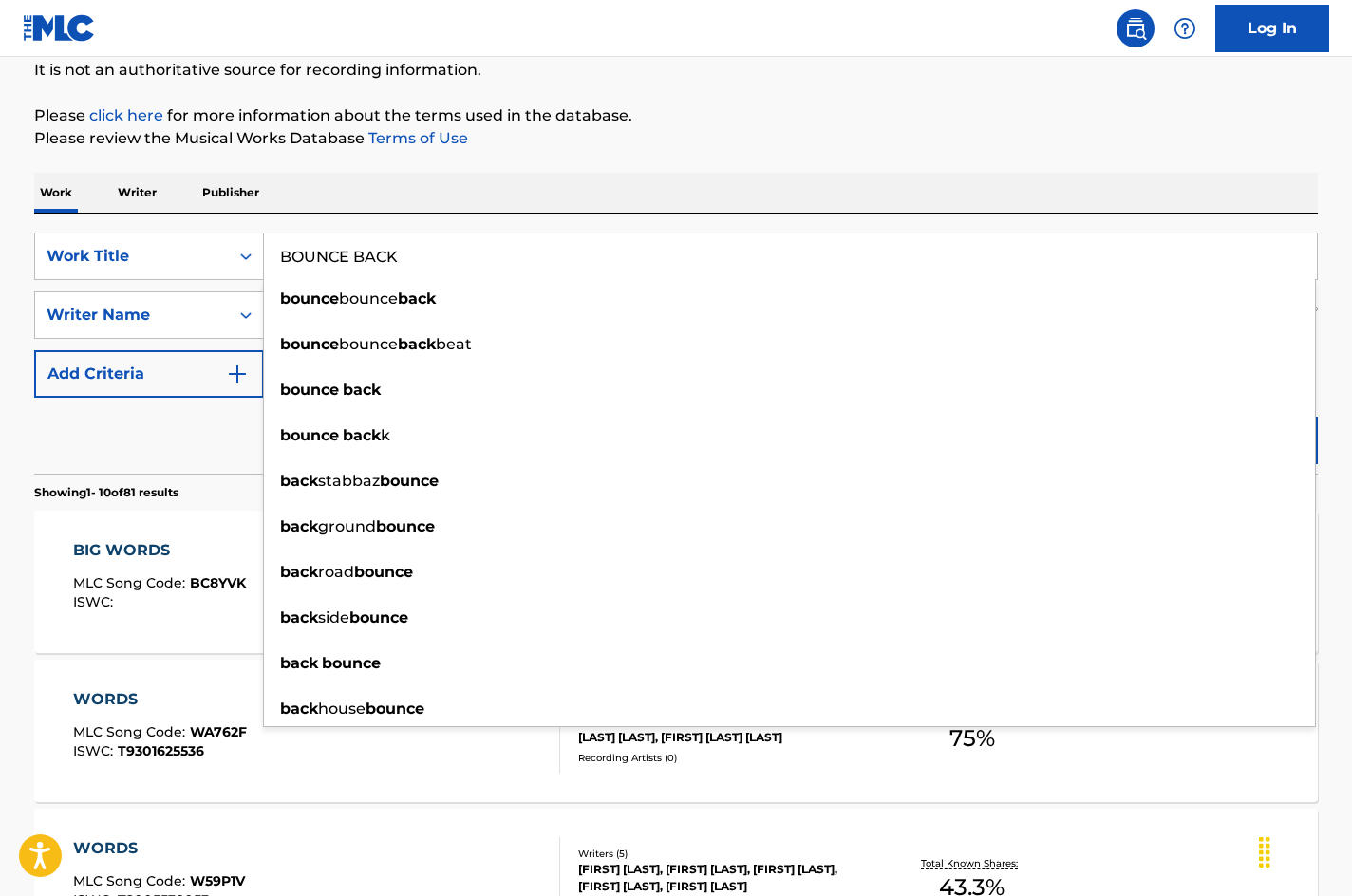 type on "BOUNCE BACK" 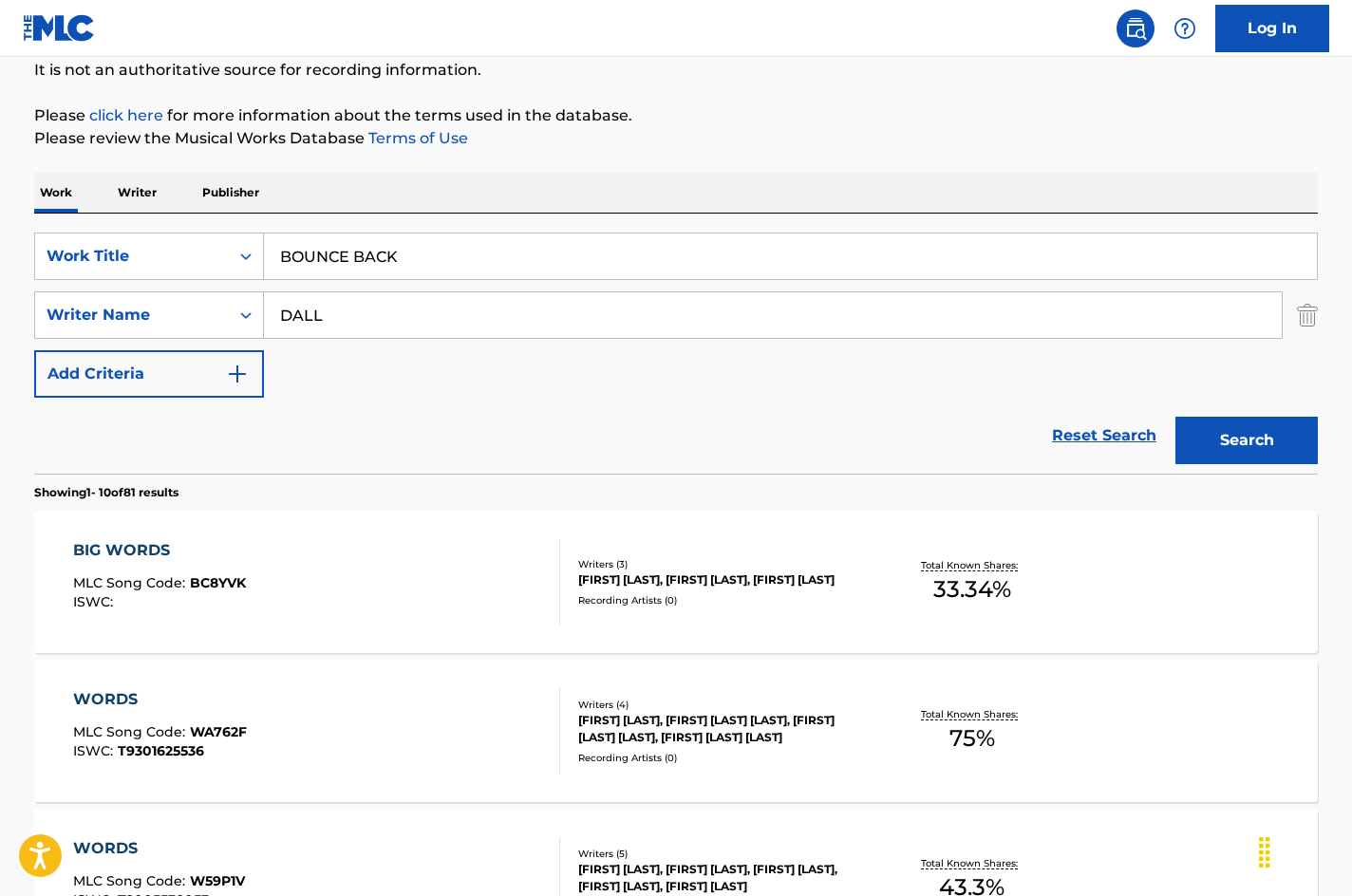 click on "Search" at bounding box center [1247, 440] 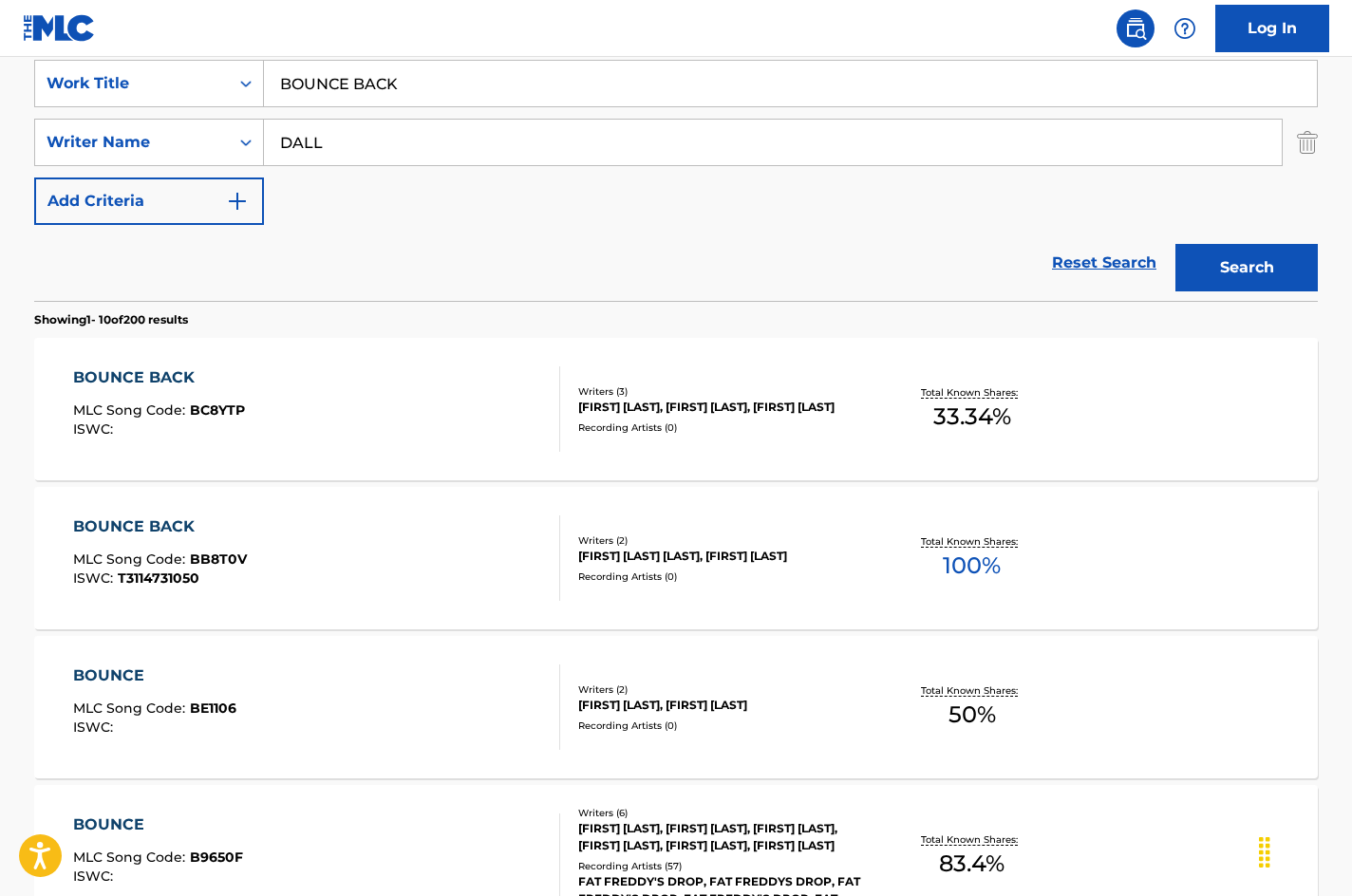 scroll, scrollTop: 380, scrollLeft: 0, axis: vertical 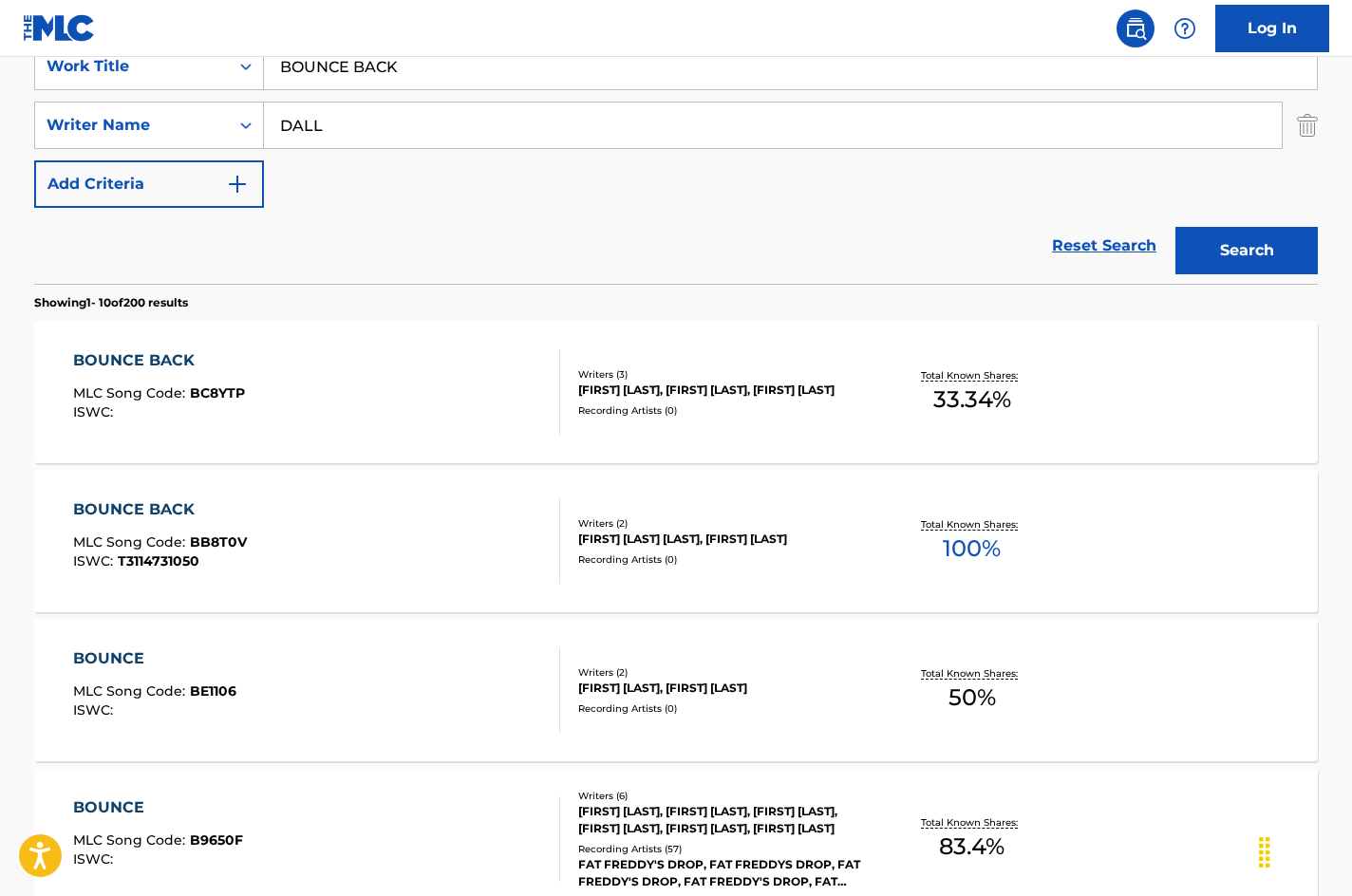 click on "BOUNCE BACK" at bounding box center (159, 361) 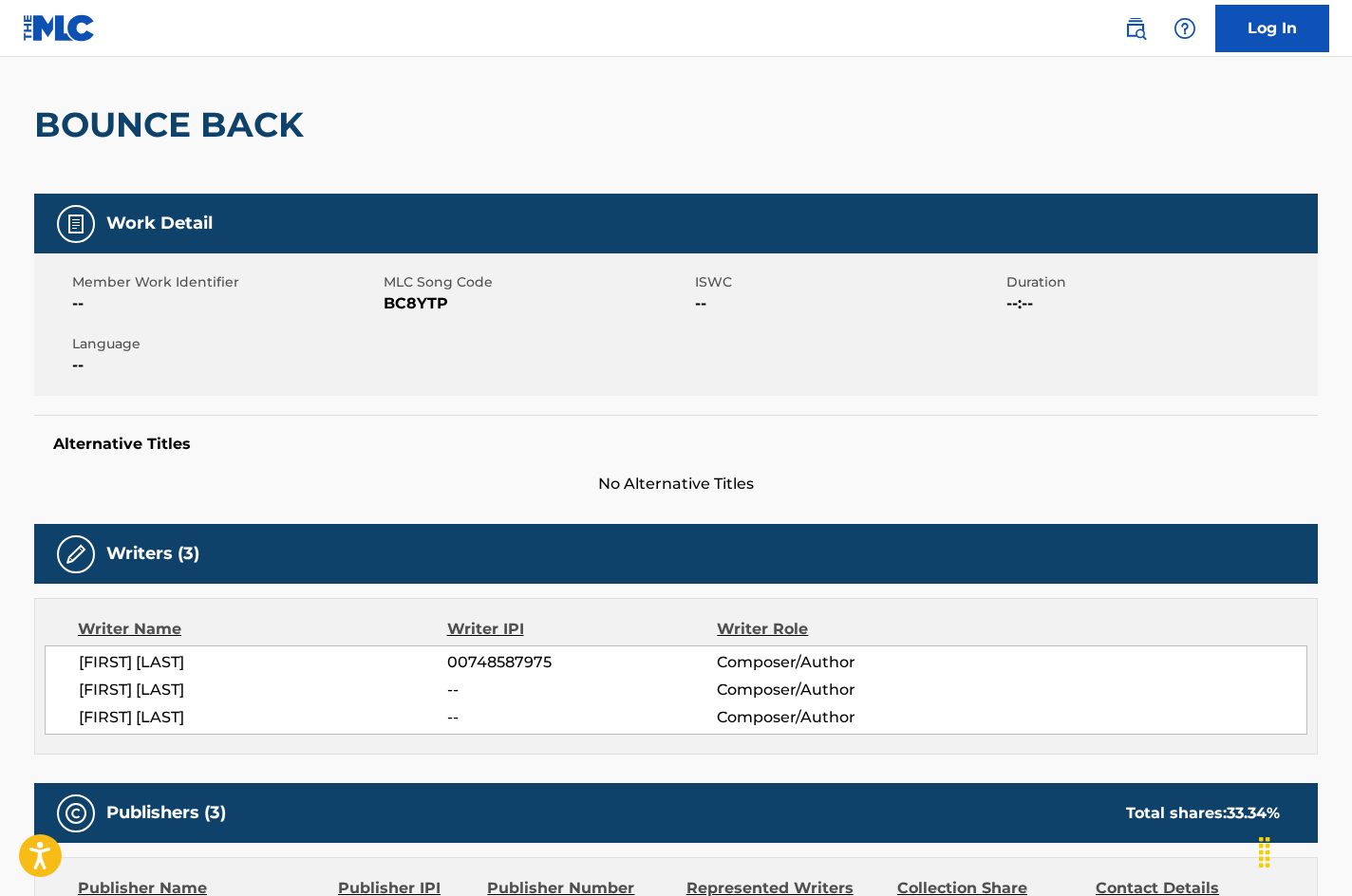 scroll, scrollTop: 380, scrollLeft: 0, axis: vertical 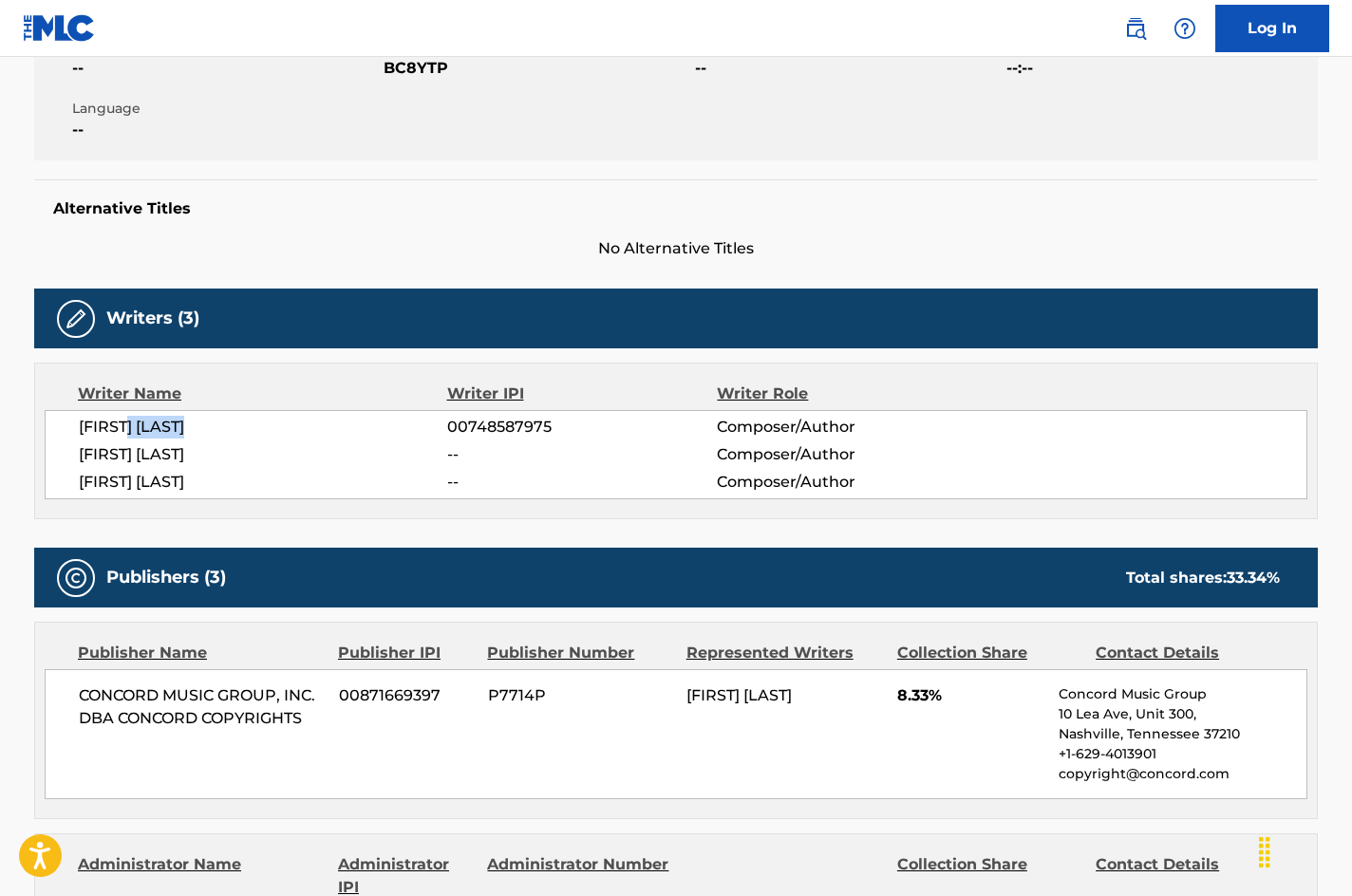 drag, startPoint x: 224, startPoint y: 434, endPoint x: 138, endPoint y: 429, distance: 86.14523 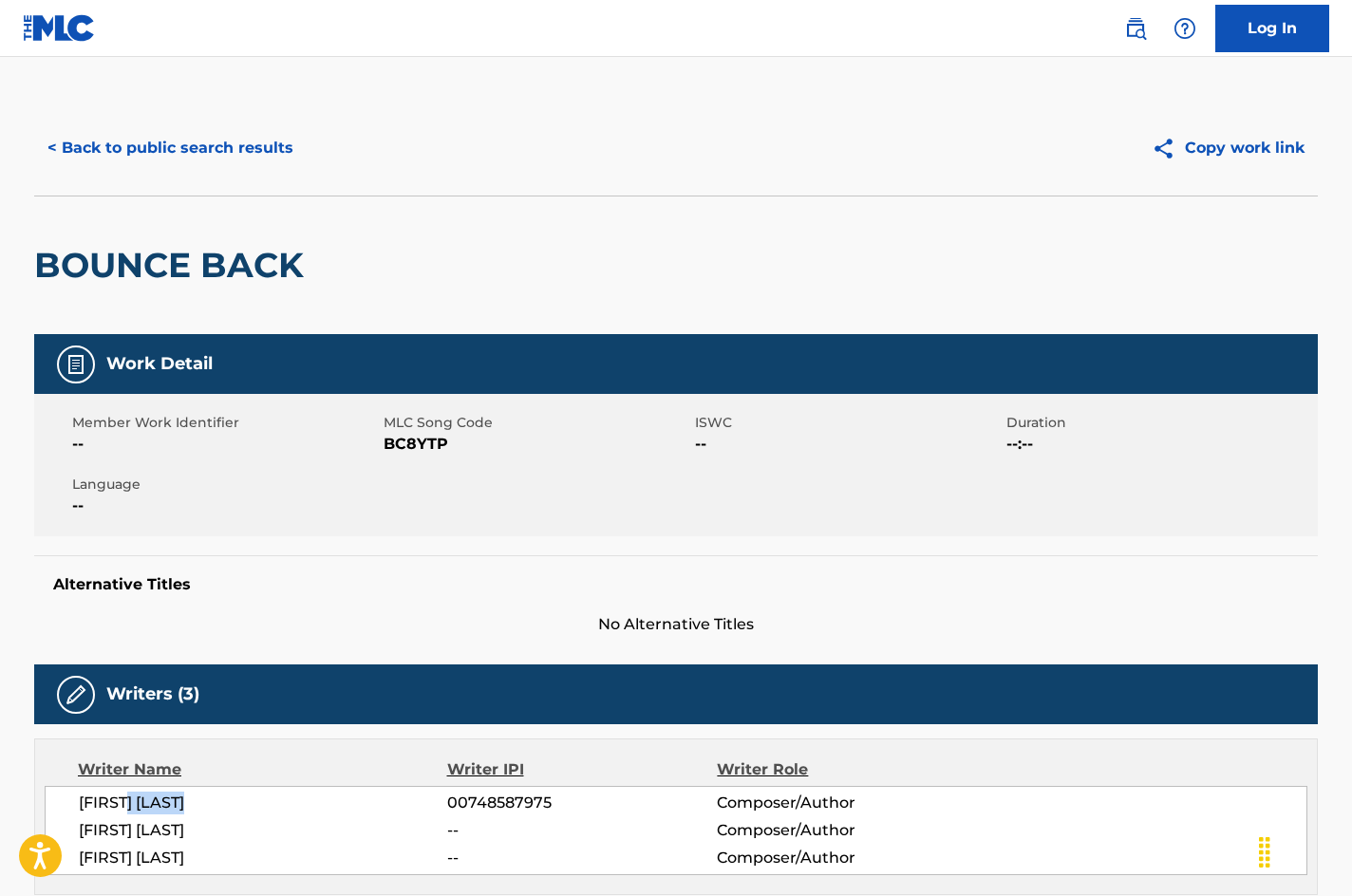 scroll, scrollTop: 0, scrollLeft: 0, axis: both 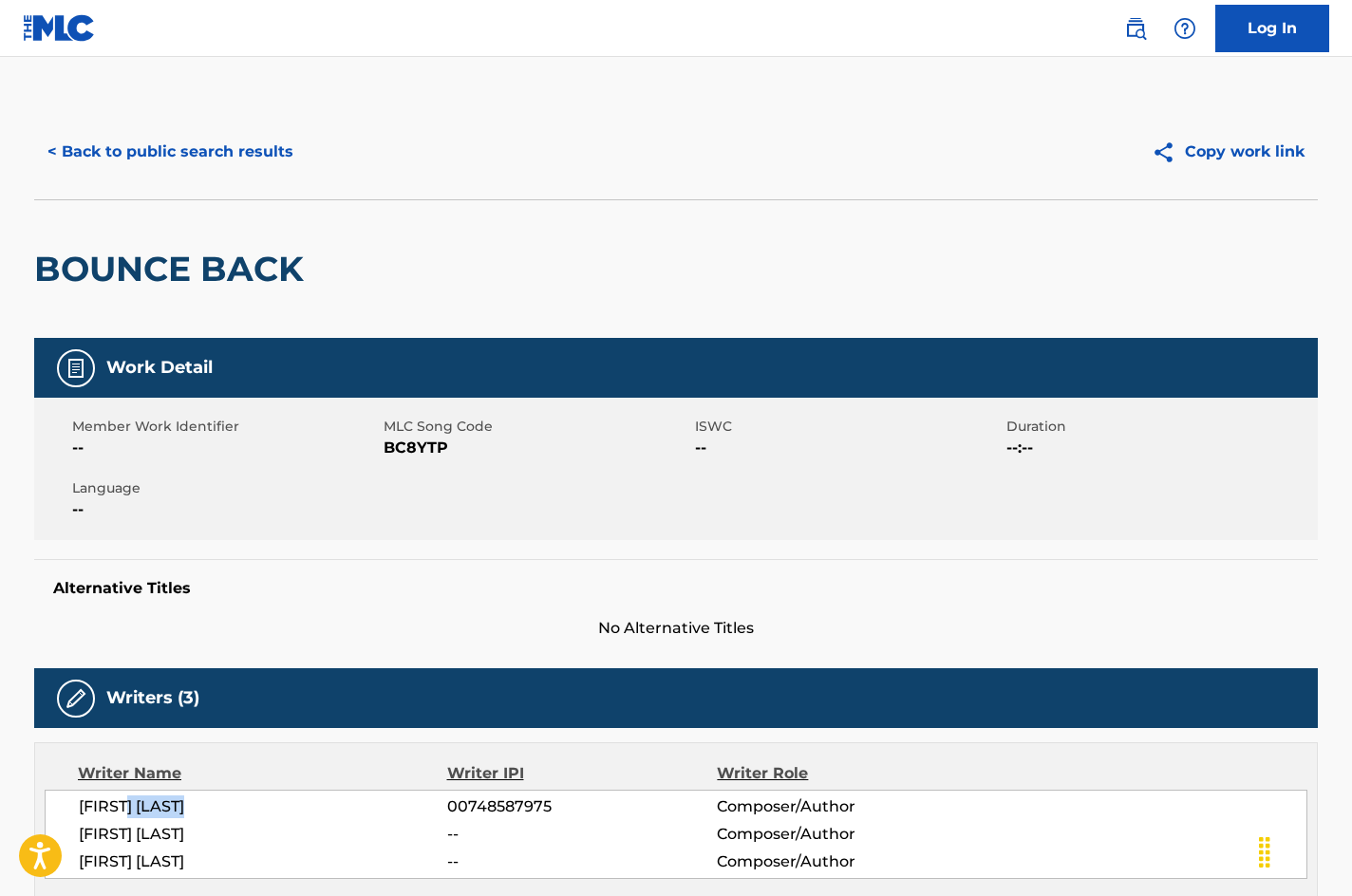 click on "< Back to public search results" at bounding box center [170, 152] 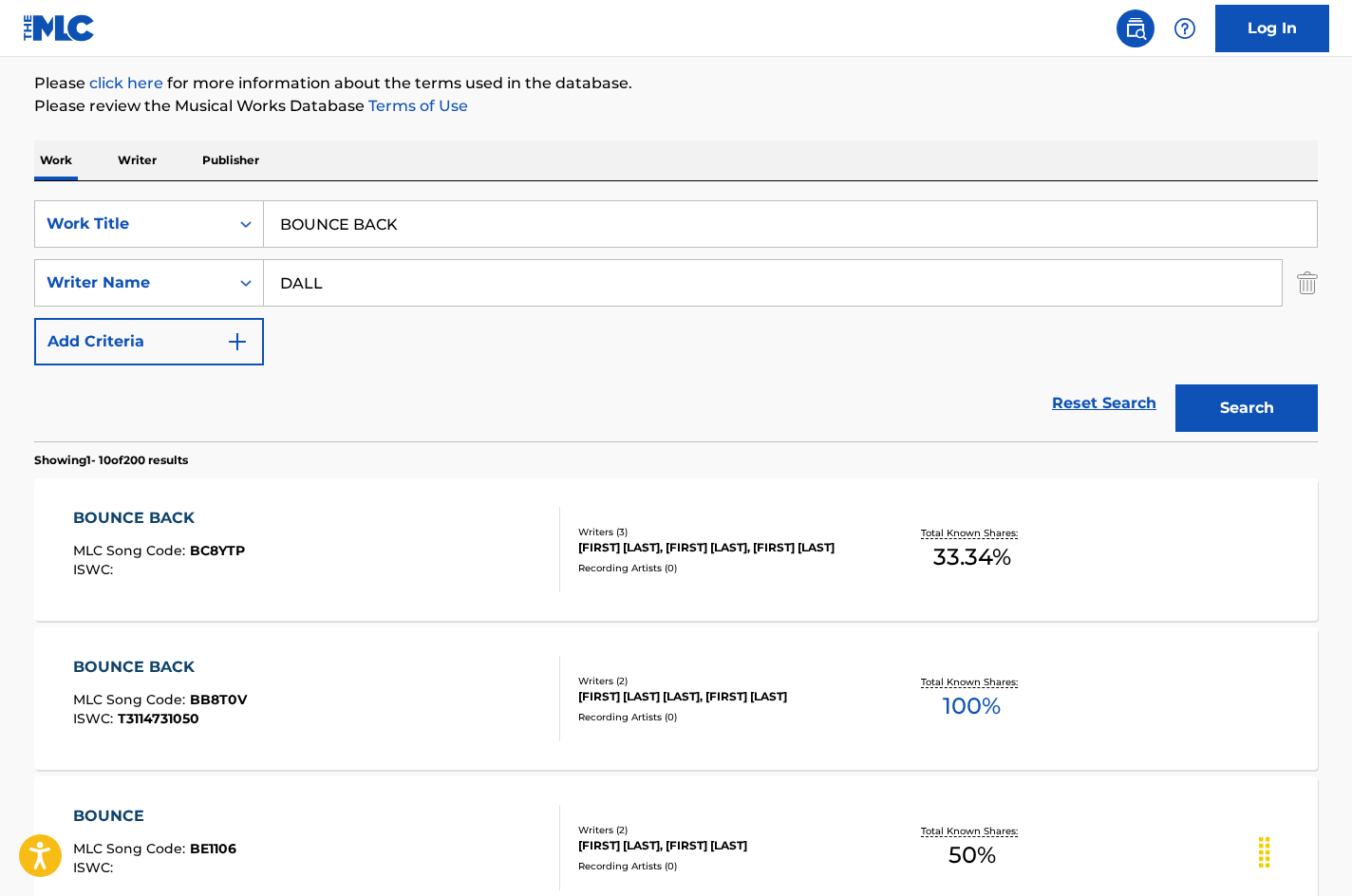 scroll, scrollTop: 0, scrollLeft: 0, axis: both 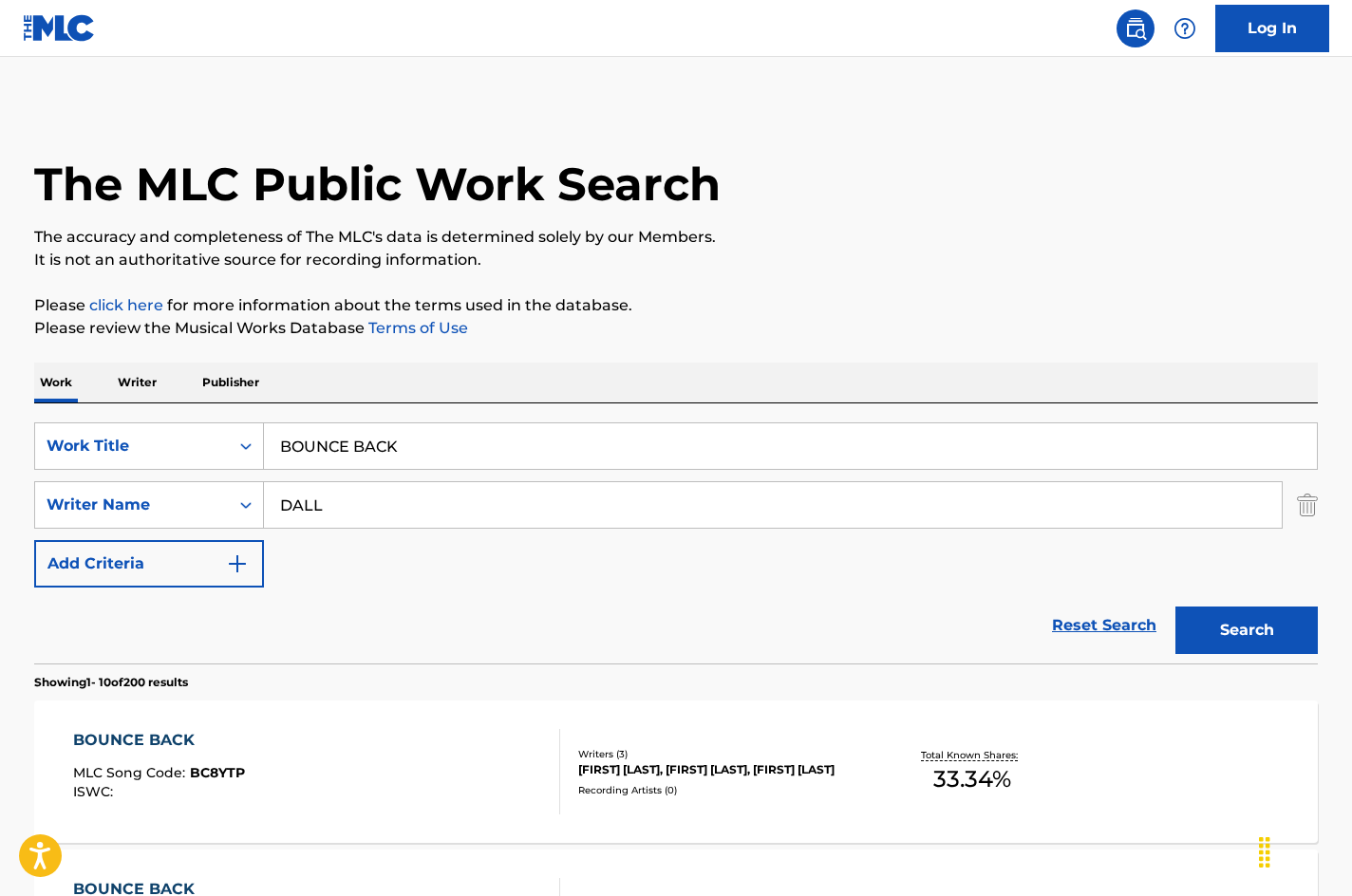 drag, startPoint x: 440, startPoint y: 457, endPoint x: 337, endPoint y: 465, distance: 103.31021 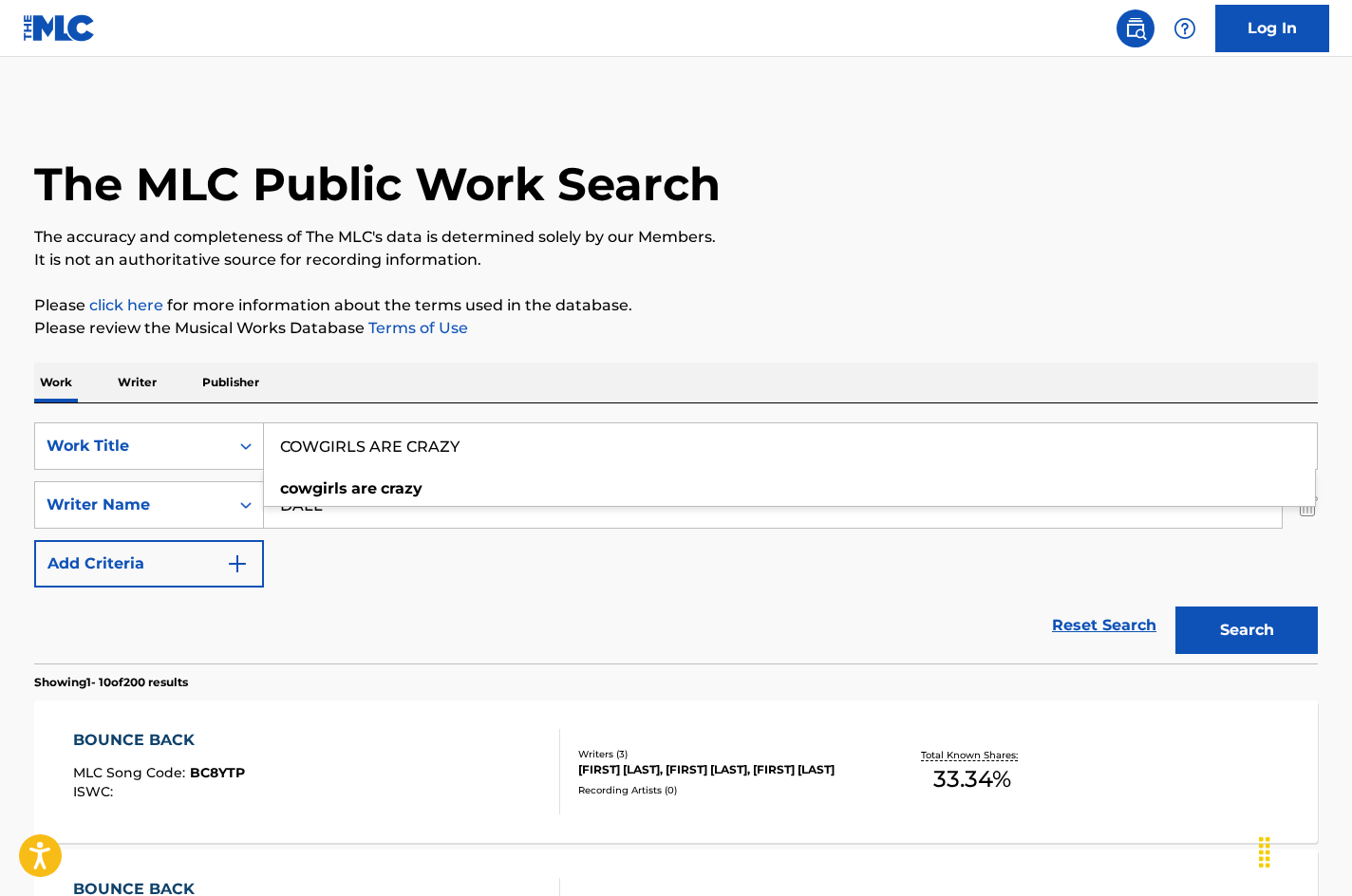 type on "COWGIRLS ARE CRAZY" 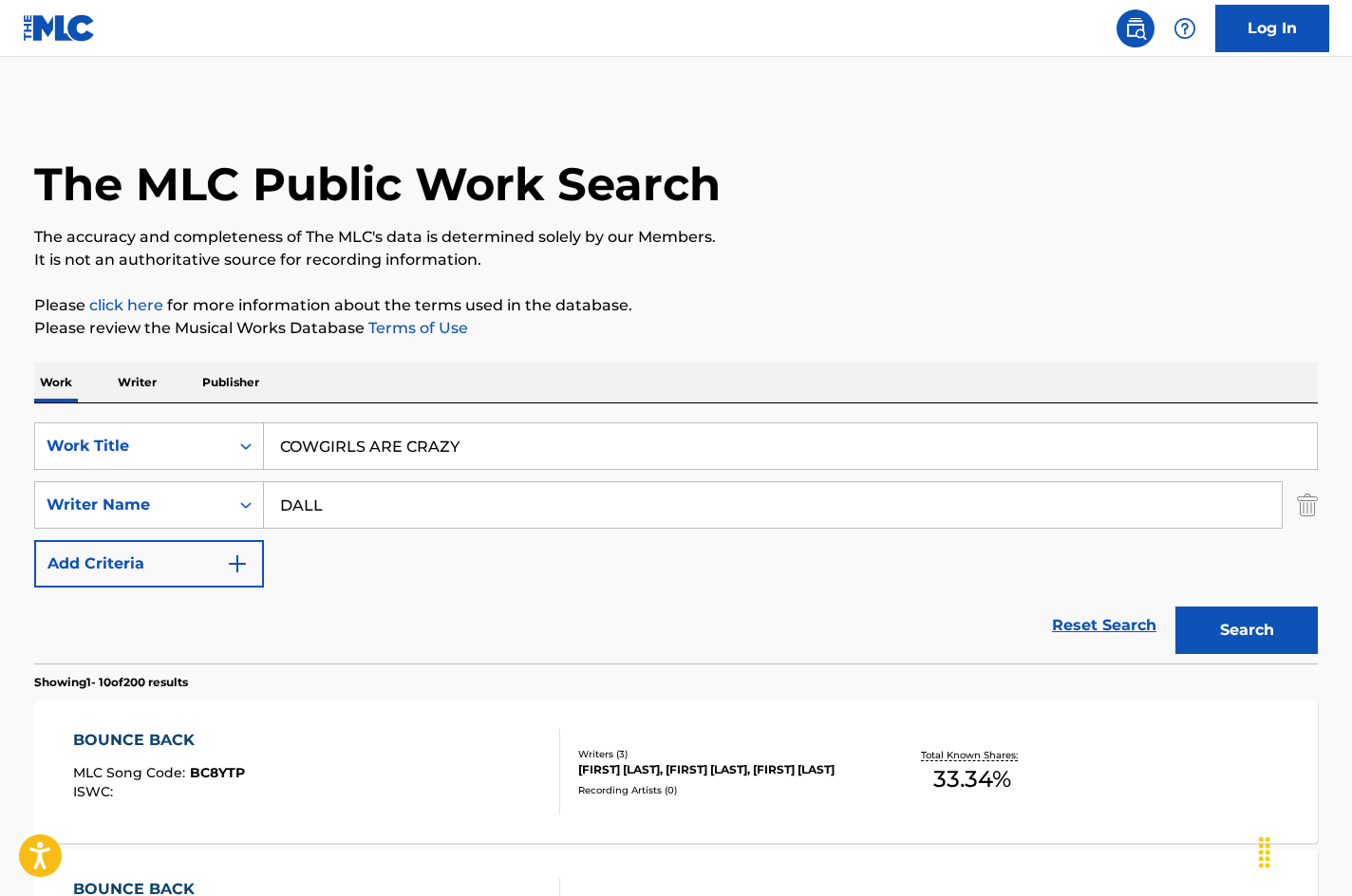 drag, startPoint x: 569, startPoint y: 342, endPoint x: 455, endPoint y: 454, distance: 159.81239 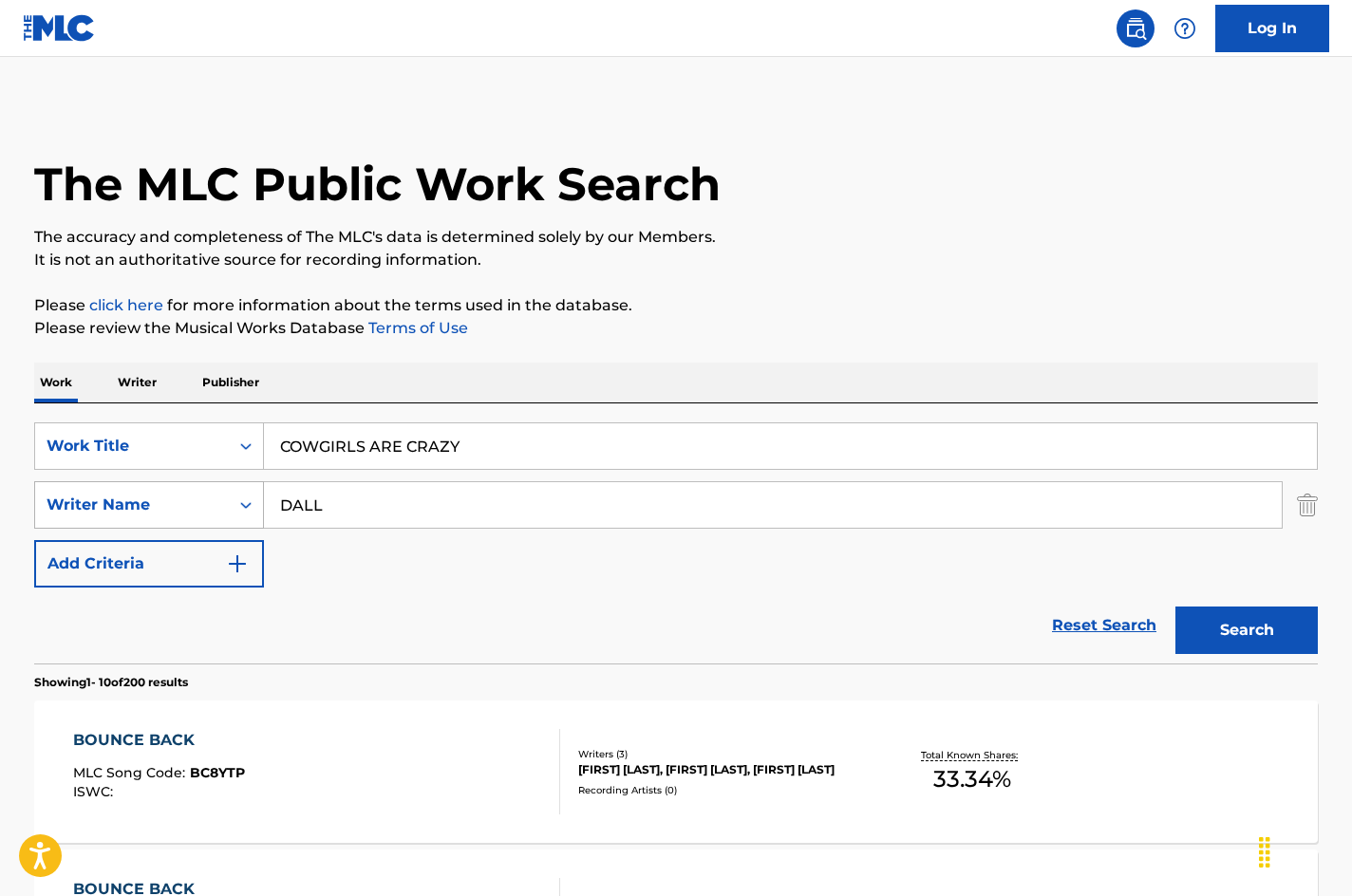 drag, startPoint x: 388, startPoint y: 517, endPoint x: 188, endPoint y: 483, distance: 202.86942 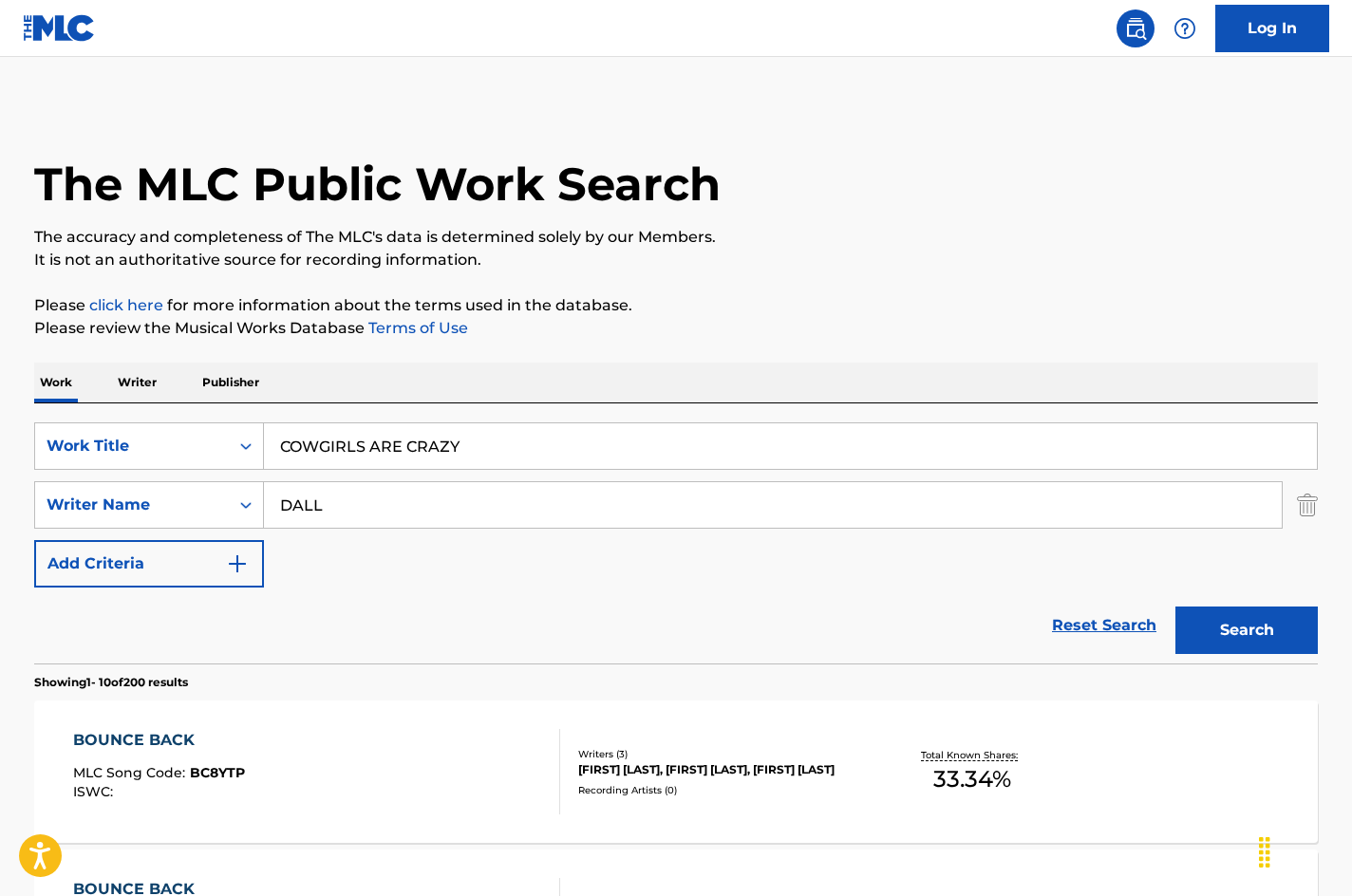 drag, startPoint x: 1241, startPoint y: 628, endPoint x: 844, endPoint y: 19, distance: 726.9732 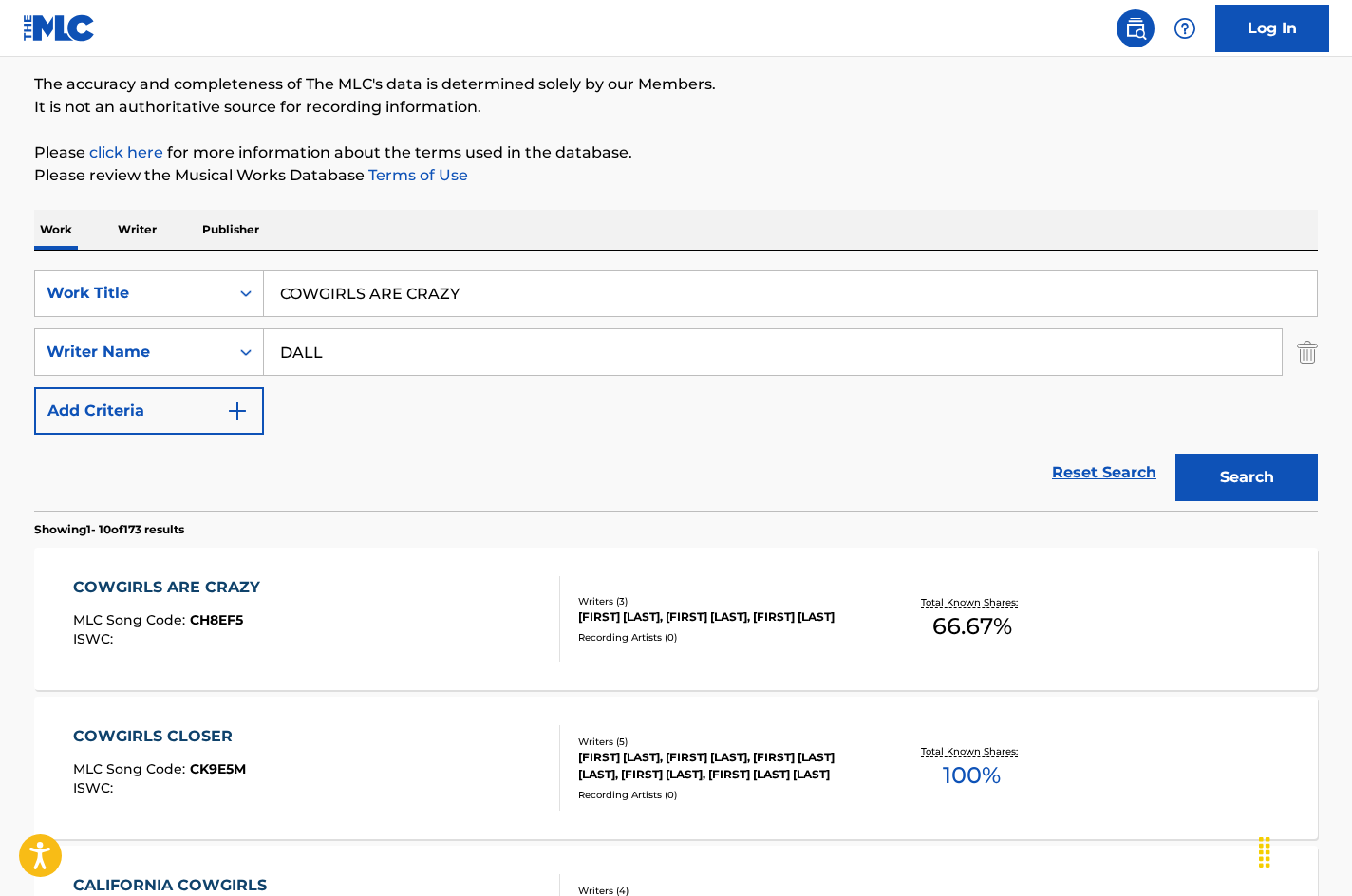 scroll, scrollTop: 190, scrollLeft: 0, axis: vertical 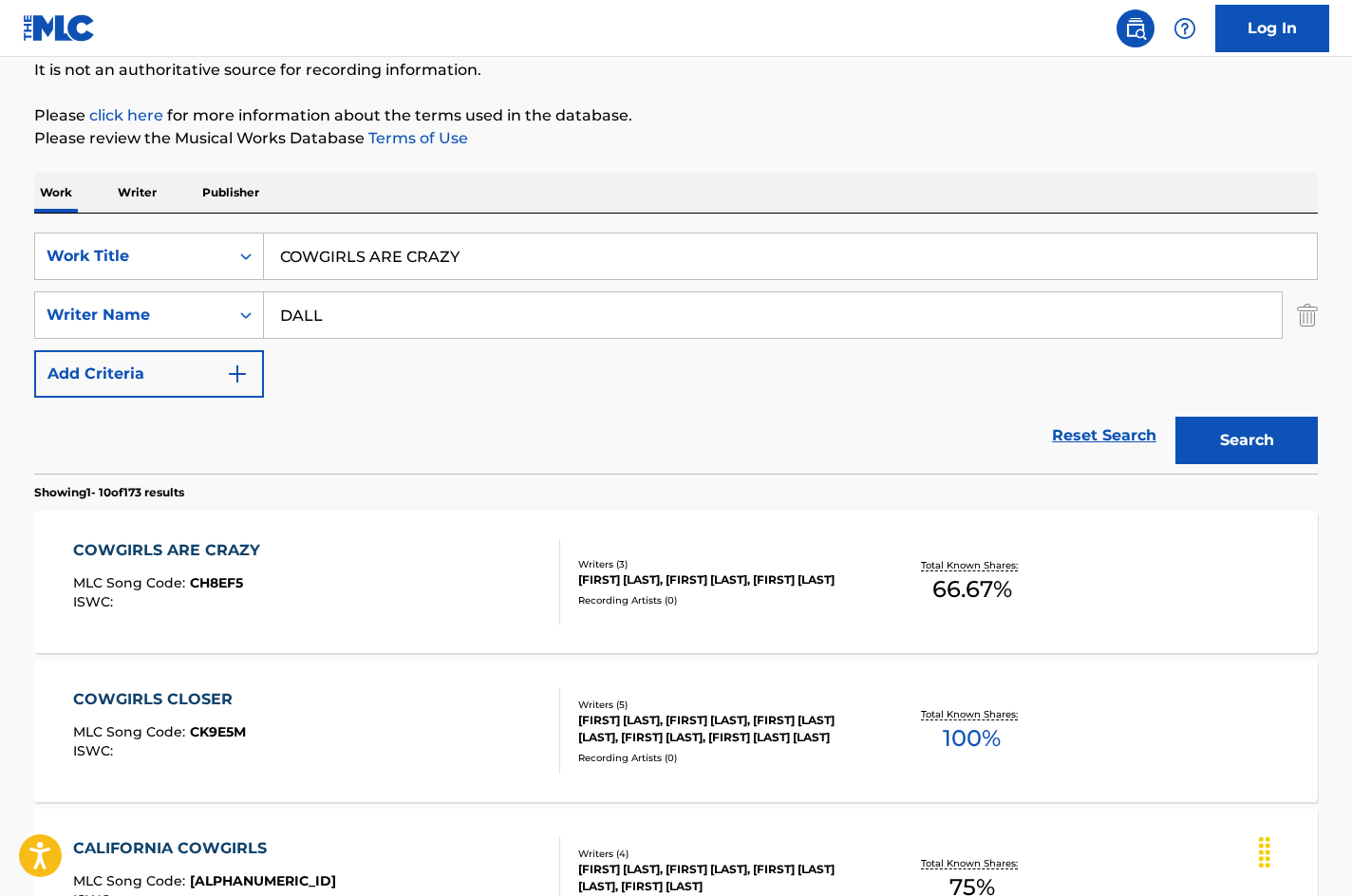 click on "COWGIRLS ARE CRAZY MLC Song Code : CH8EF5 ISWC : Writers ( 3 ) [FIRST] [LAST], [FIRST] [LAST], [FIRST] [LAST] Recording Artists ( 0 ) Total Known Shares: 66.67 %" at bounding box center [676, 582] 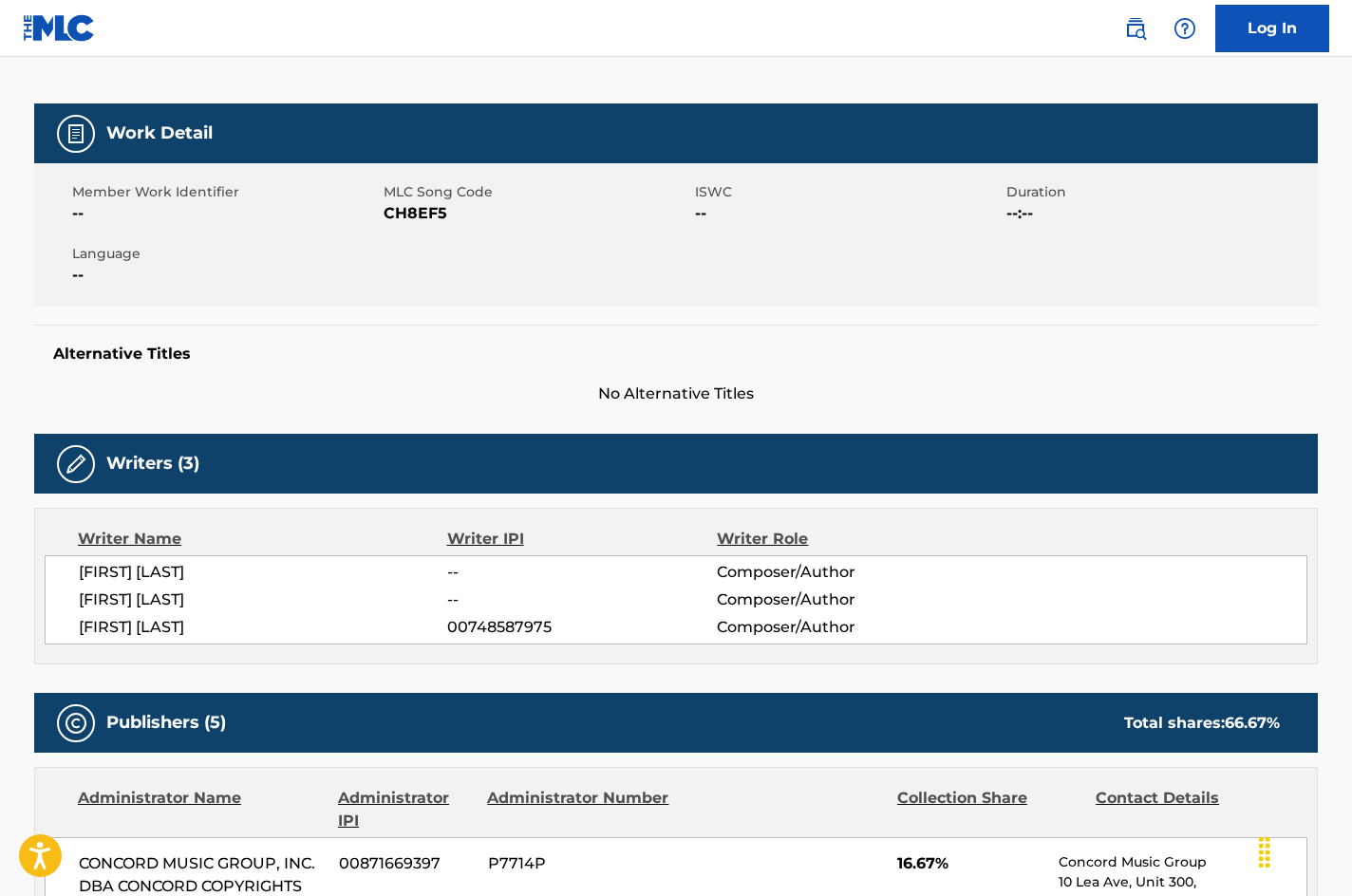 scroll, scrollTop: 285, scrollLeft: 0, axis: vertical 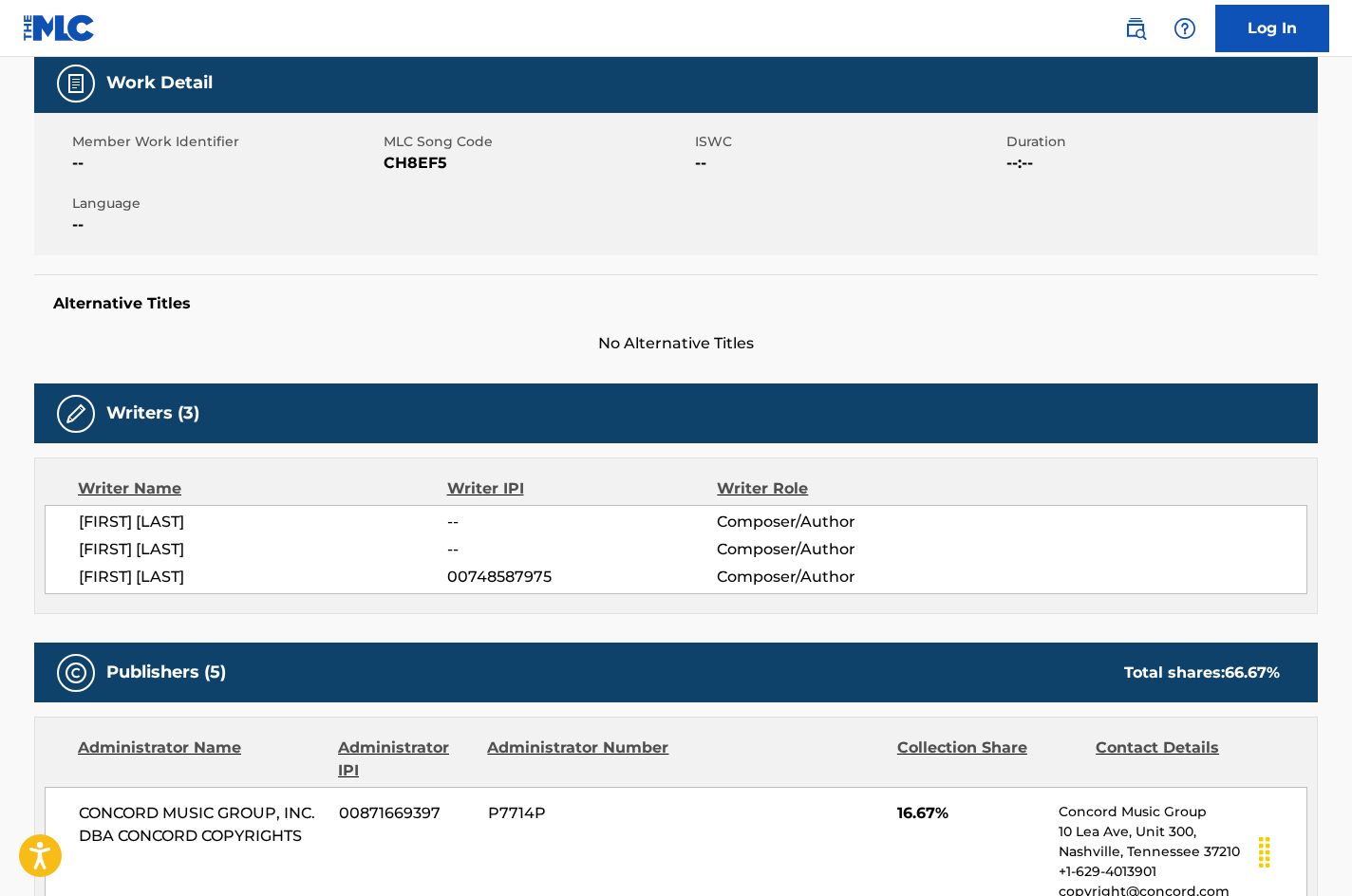 drag, startPoint x: 248, startPoint y: 521, endPoint x: 158, endPoint y: 511, distance: 90.55385 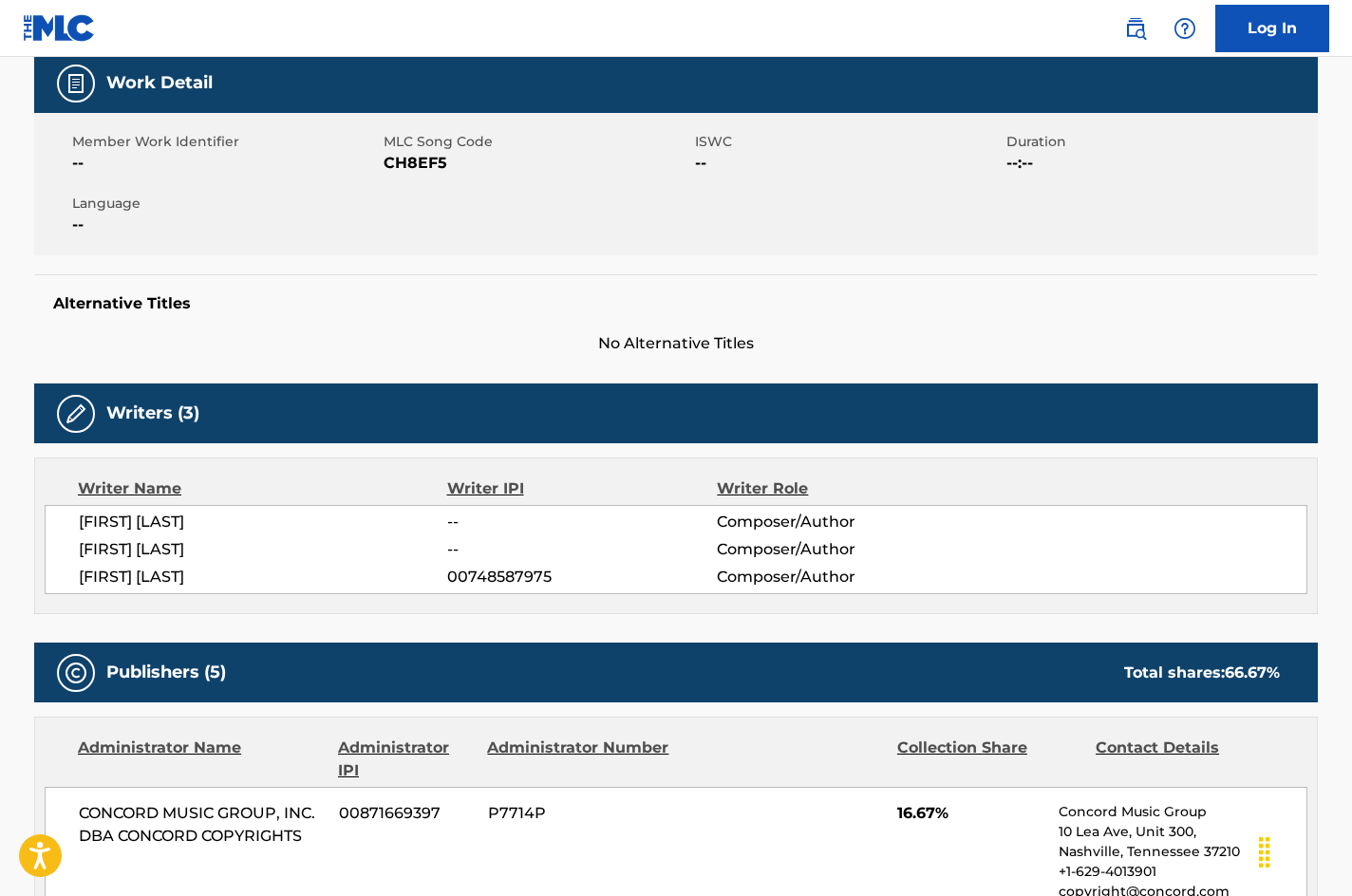 scroll, scrollTop: 0, scrollLeft: 0, axis: both 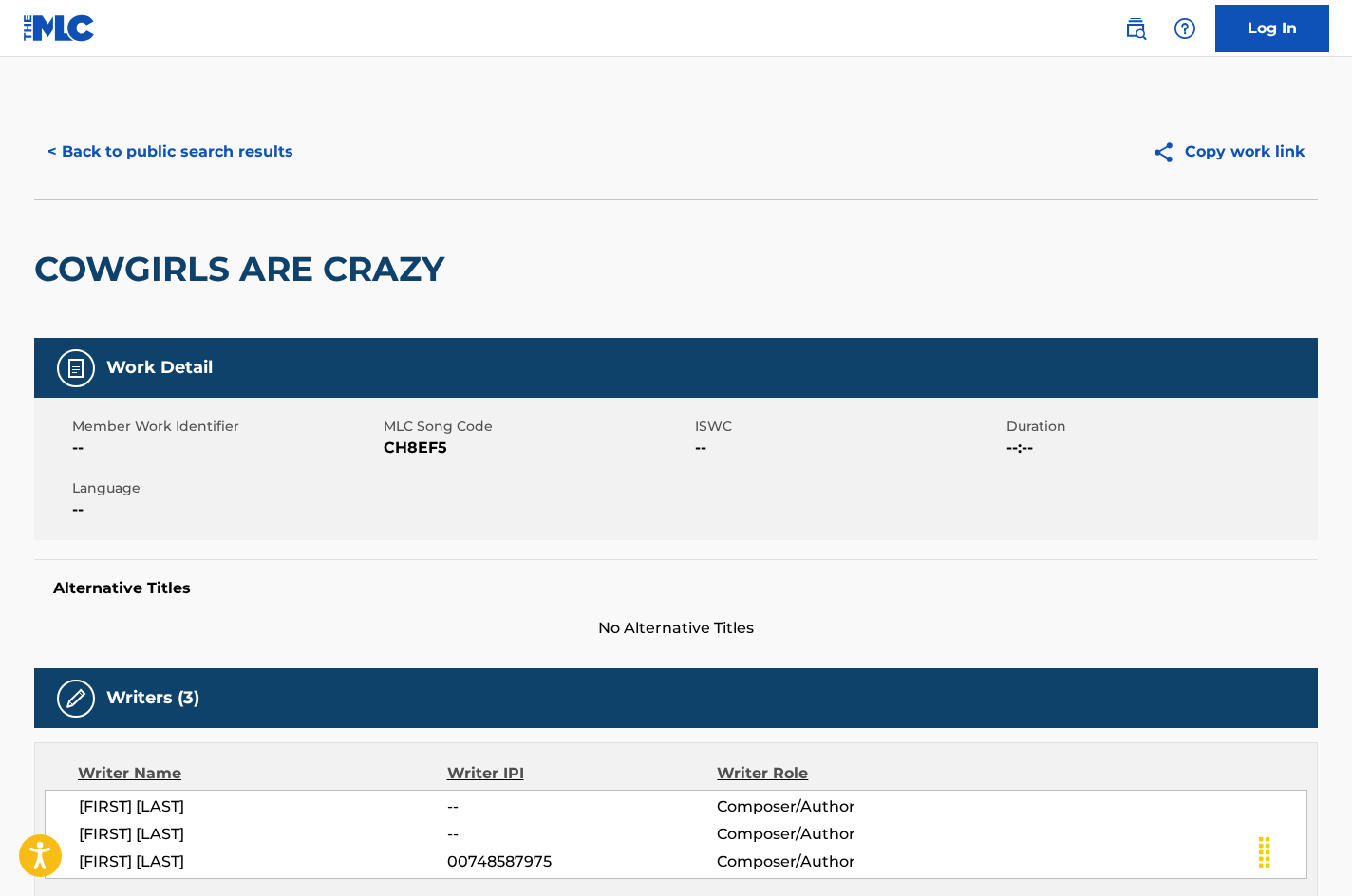 click on "< Back to public search results" at bounding box center [170, 152] 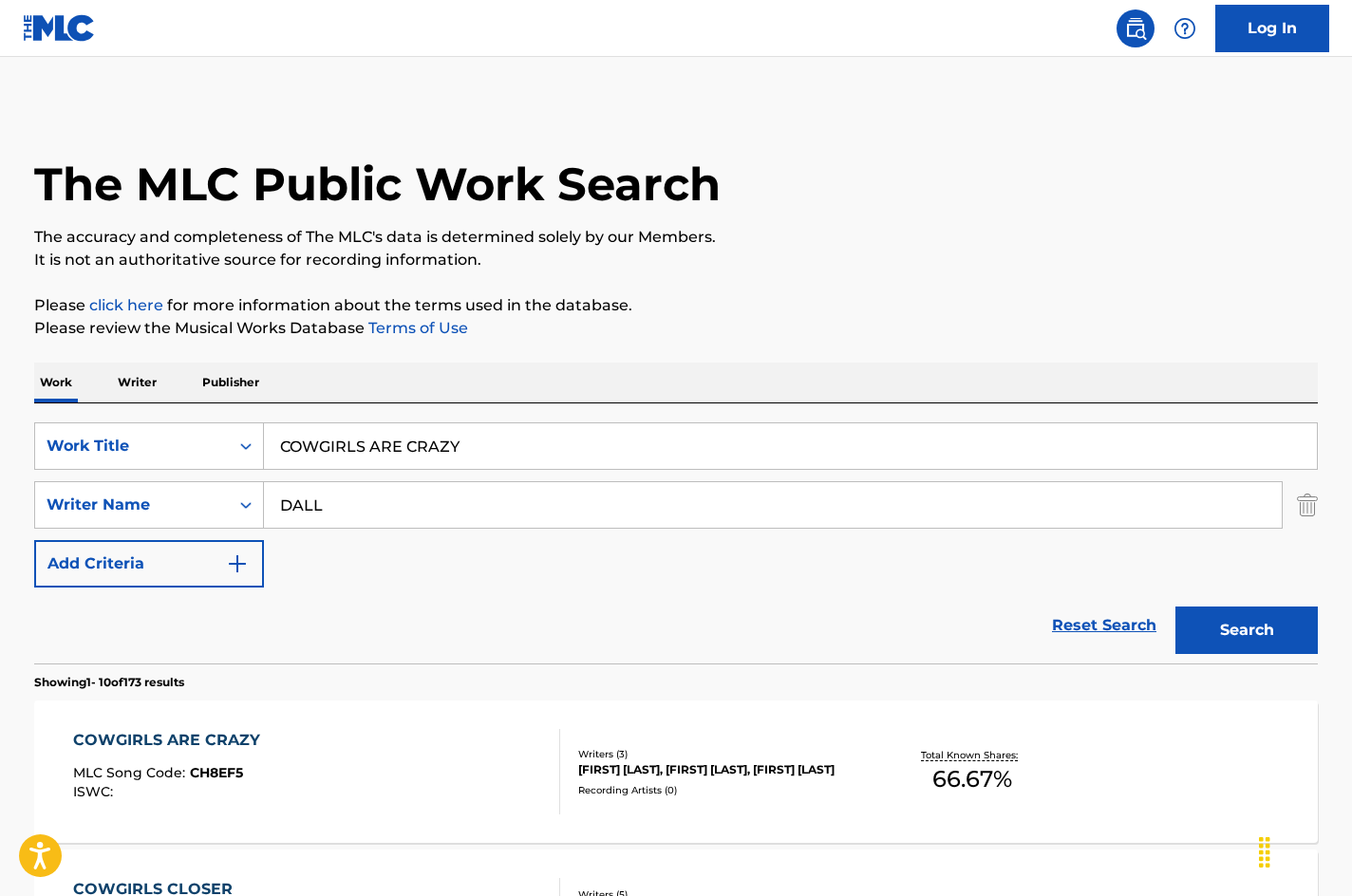 scroll, scrollTop: 190, scrollLeft: 0, axis: vertical 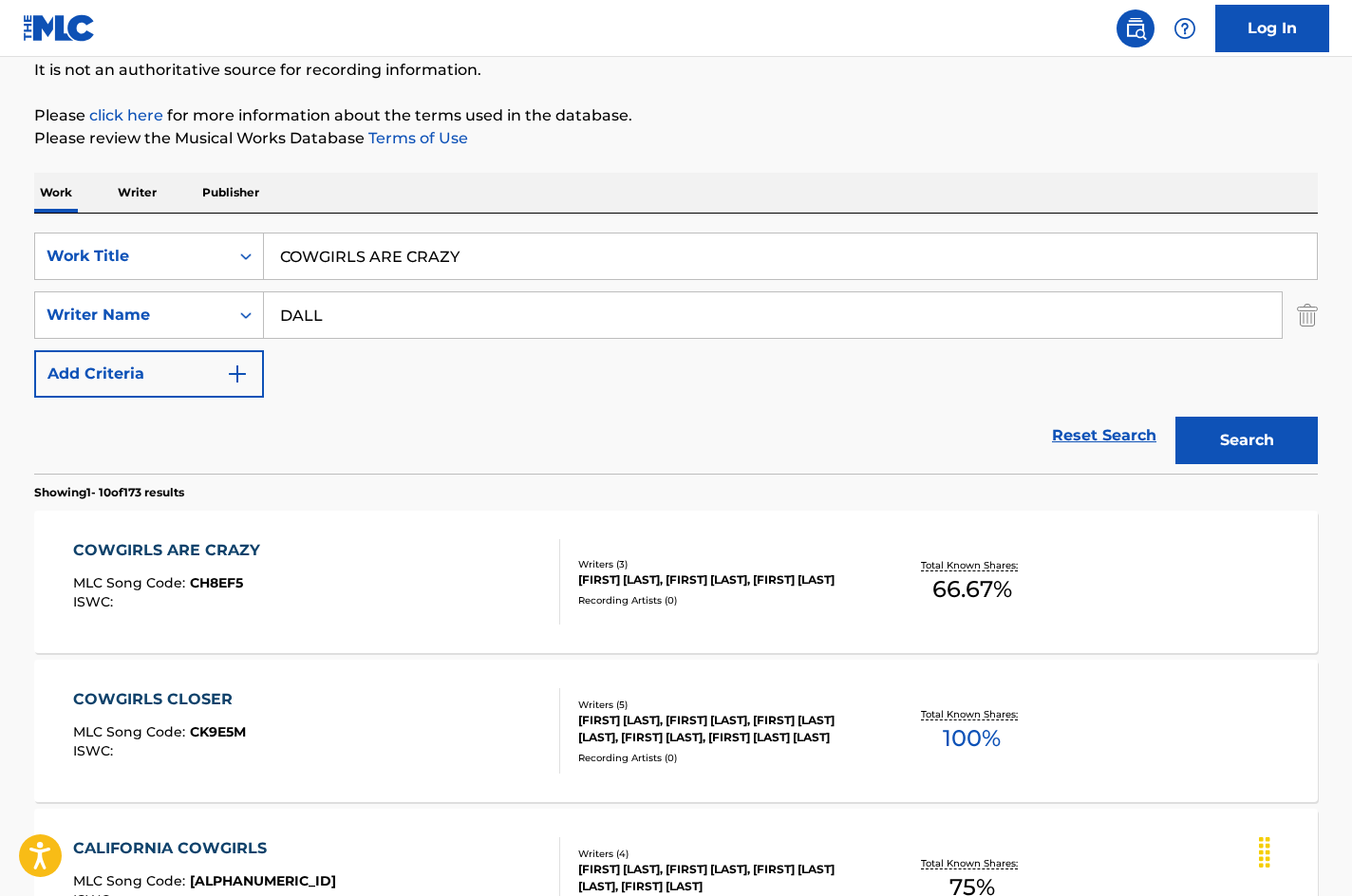 drag, startPoint x: 497, startPoint y: 250, endPoint x: 230, endPoint y: 204, distance: 270.93357 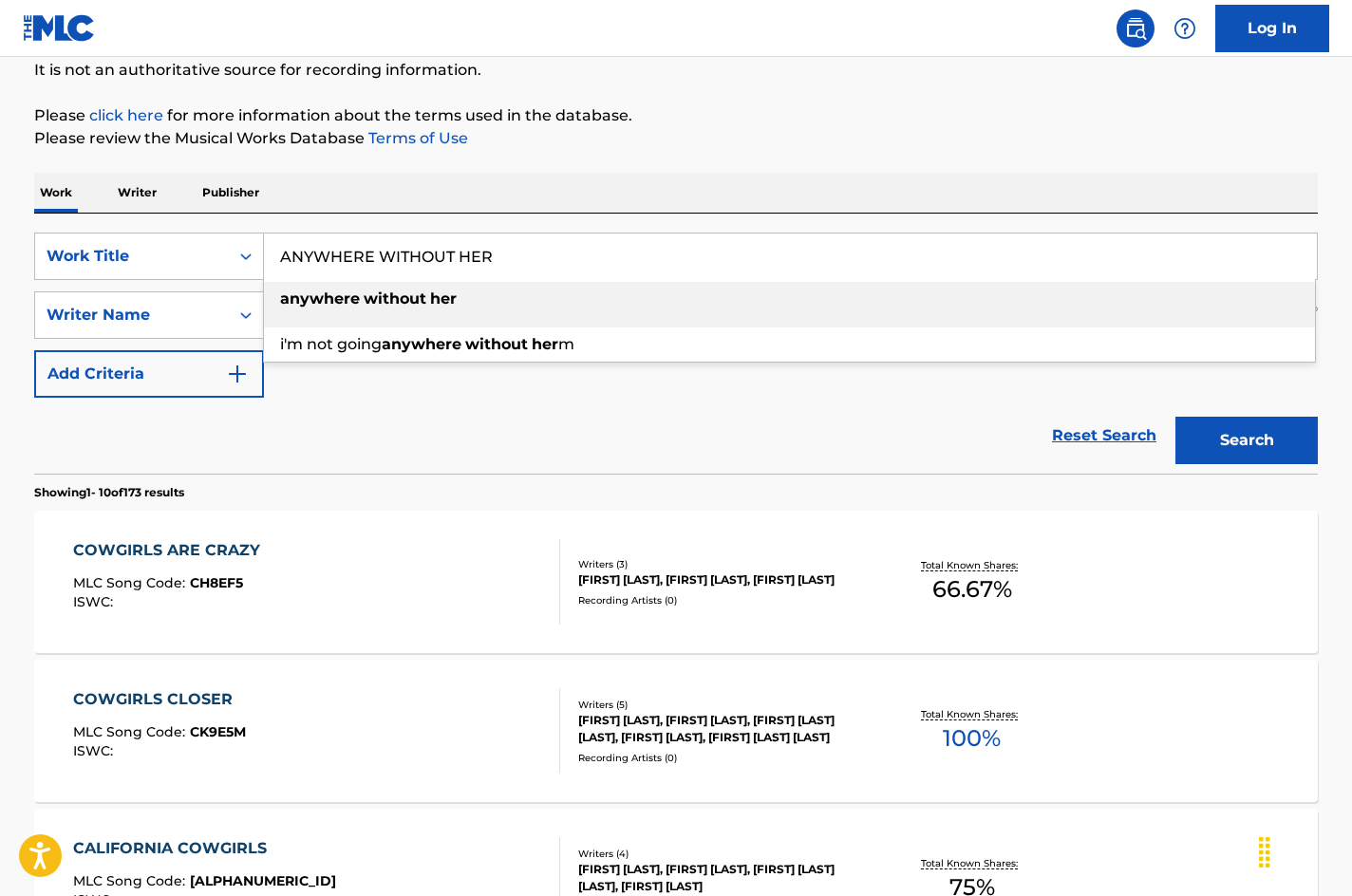 type on "ANYWHERE WITHOUT HER" 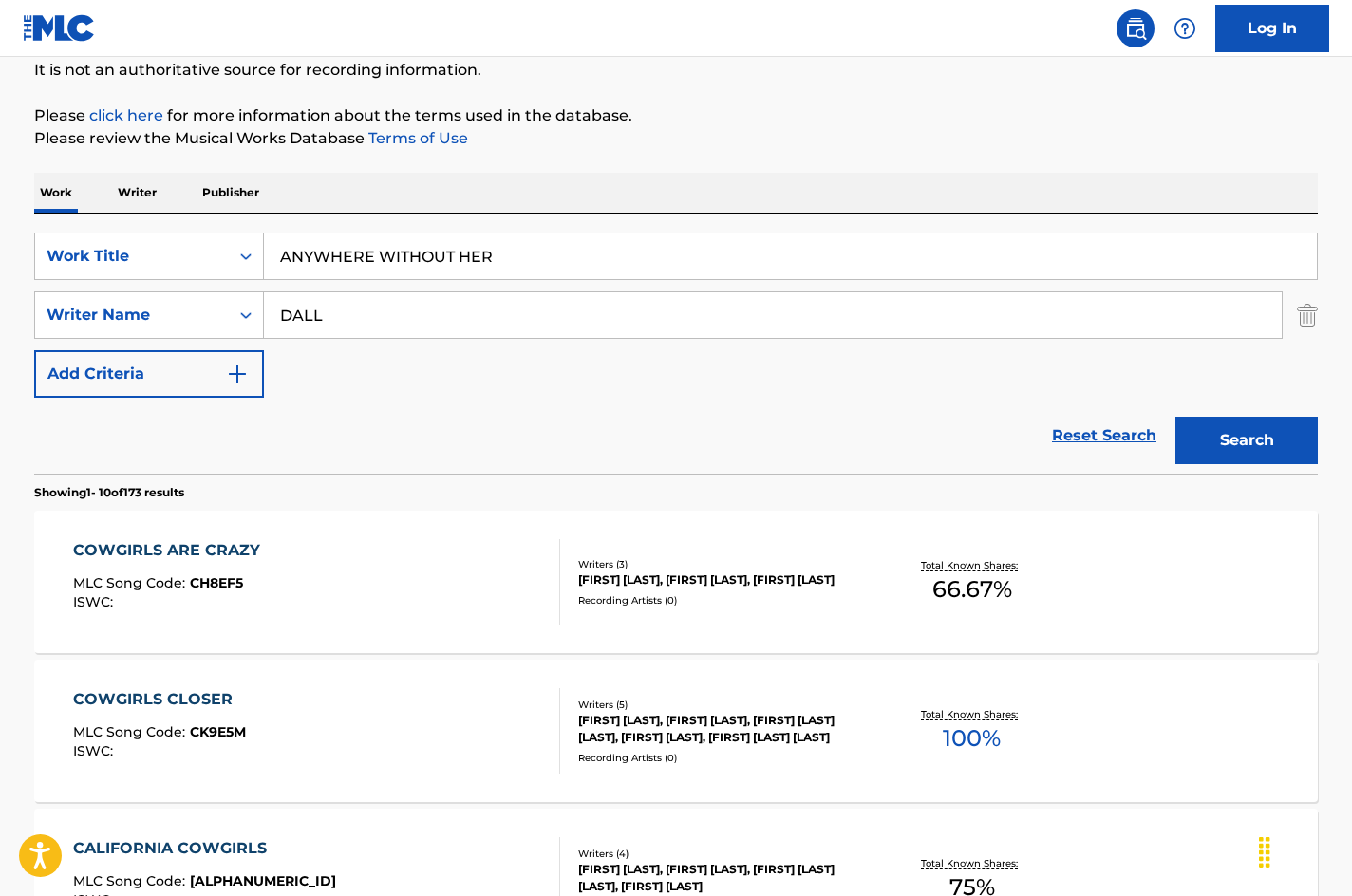 drag, startPoint x: 552, startPoint y: 476, endPoint x: 454, endPoint y: 360, distance: 151.85519 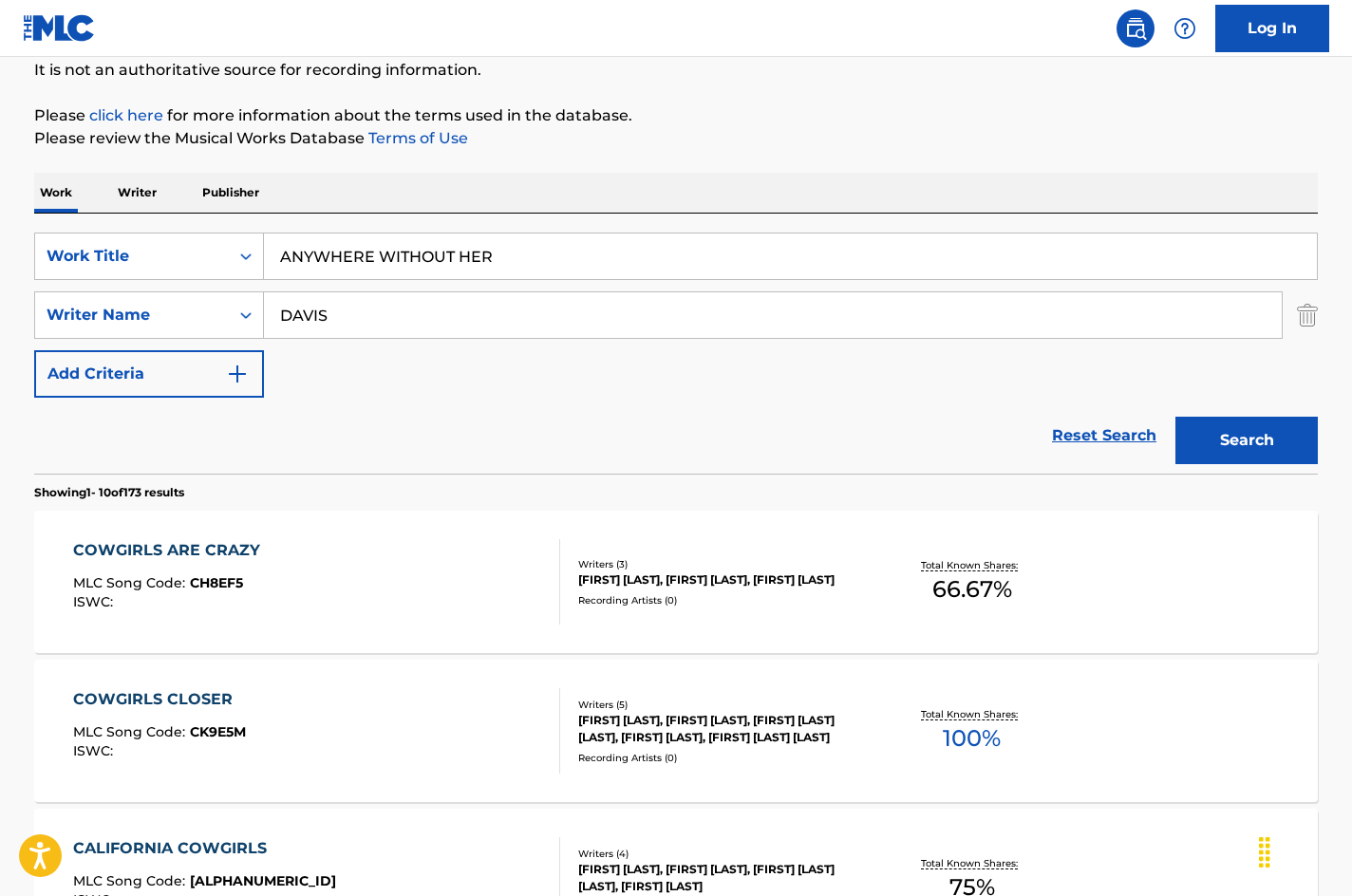 type on "DAVIS" 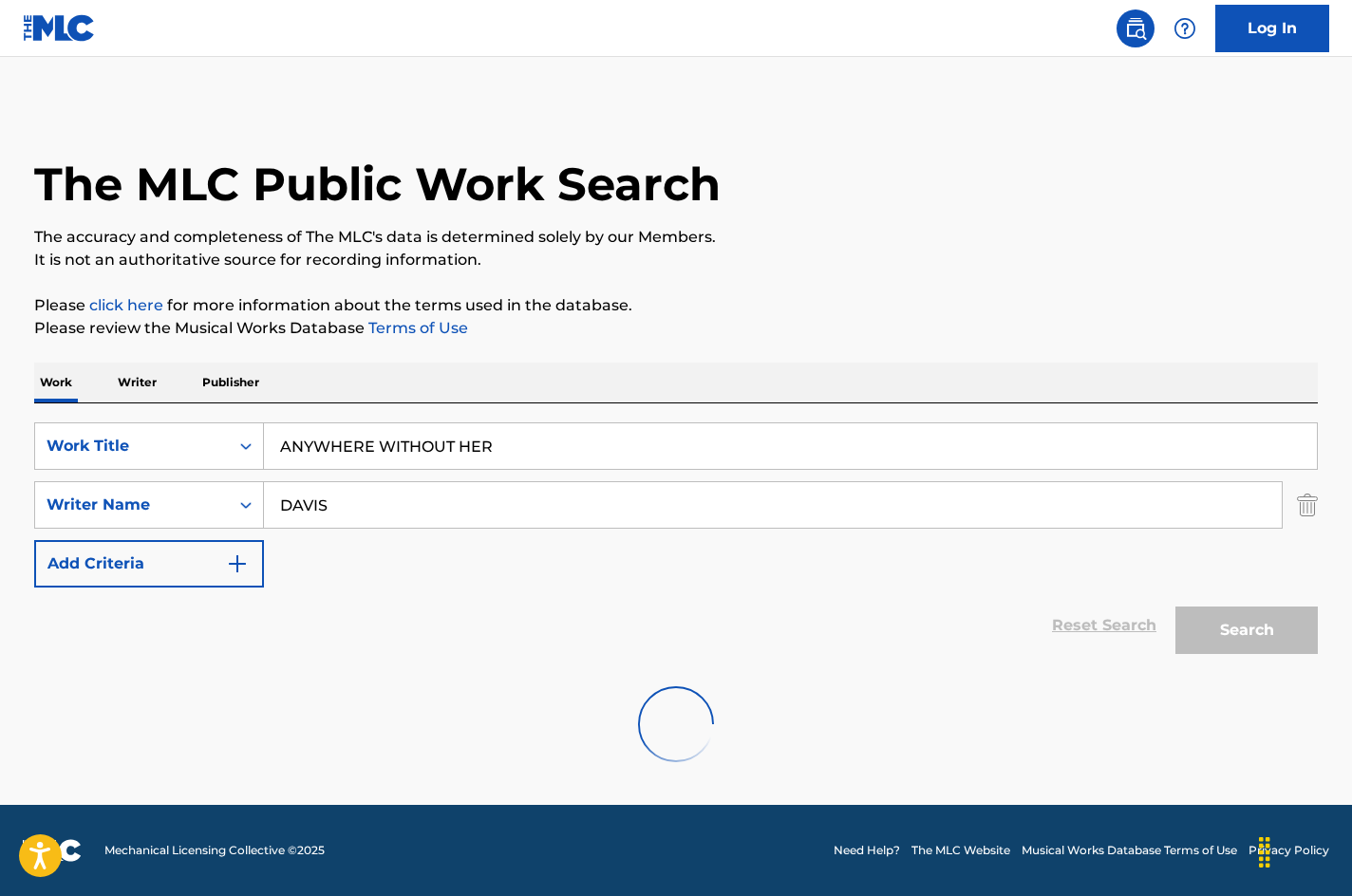 scroll, scrollTop: 0, scrollLeft: 0, axis: both 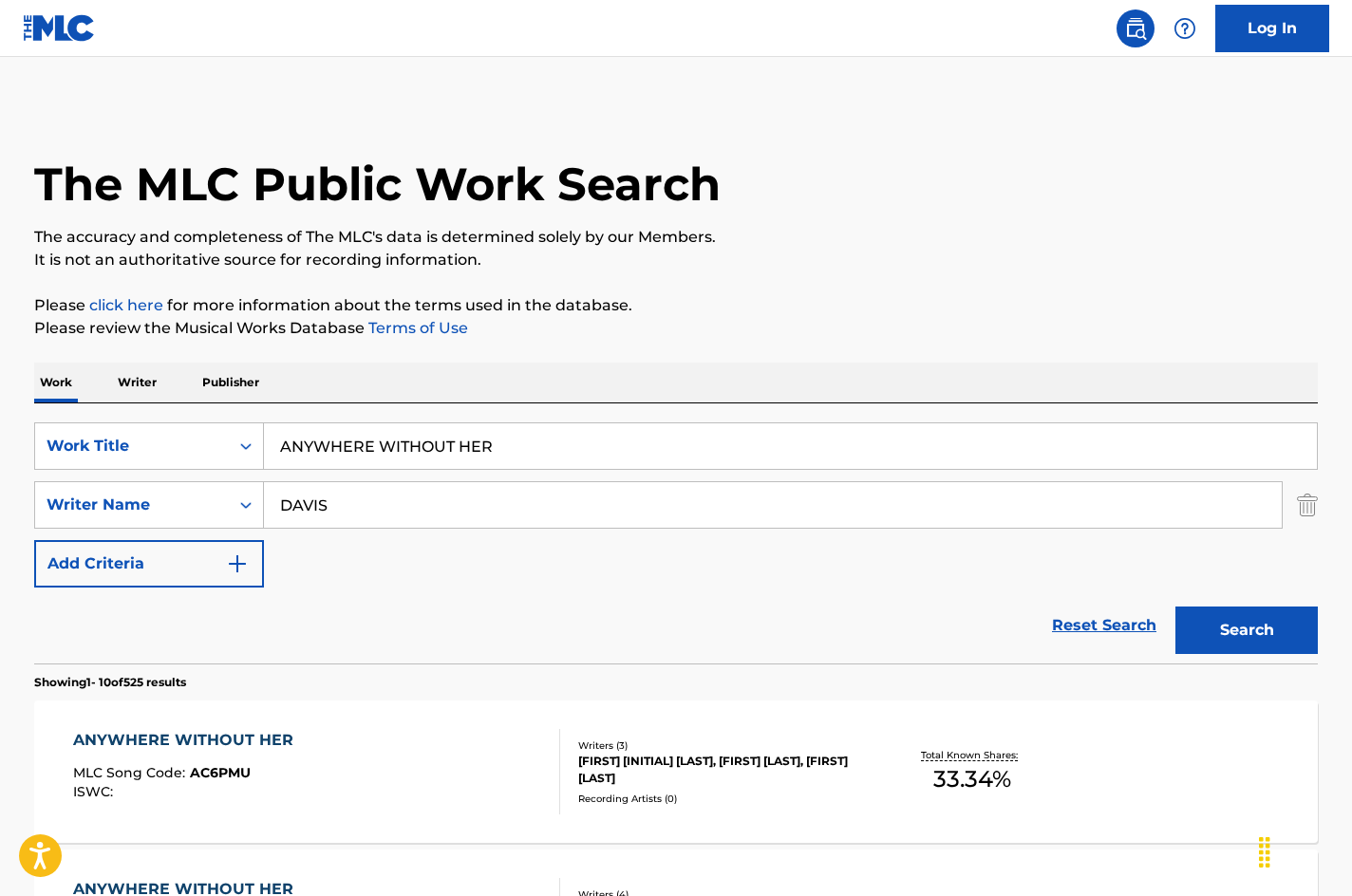 drag, startPoint x: 499, startPoint y: 428, endPoint x: 258, endPoint y: 218, distance: 319.6576 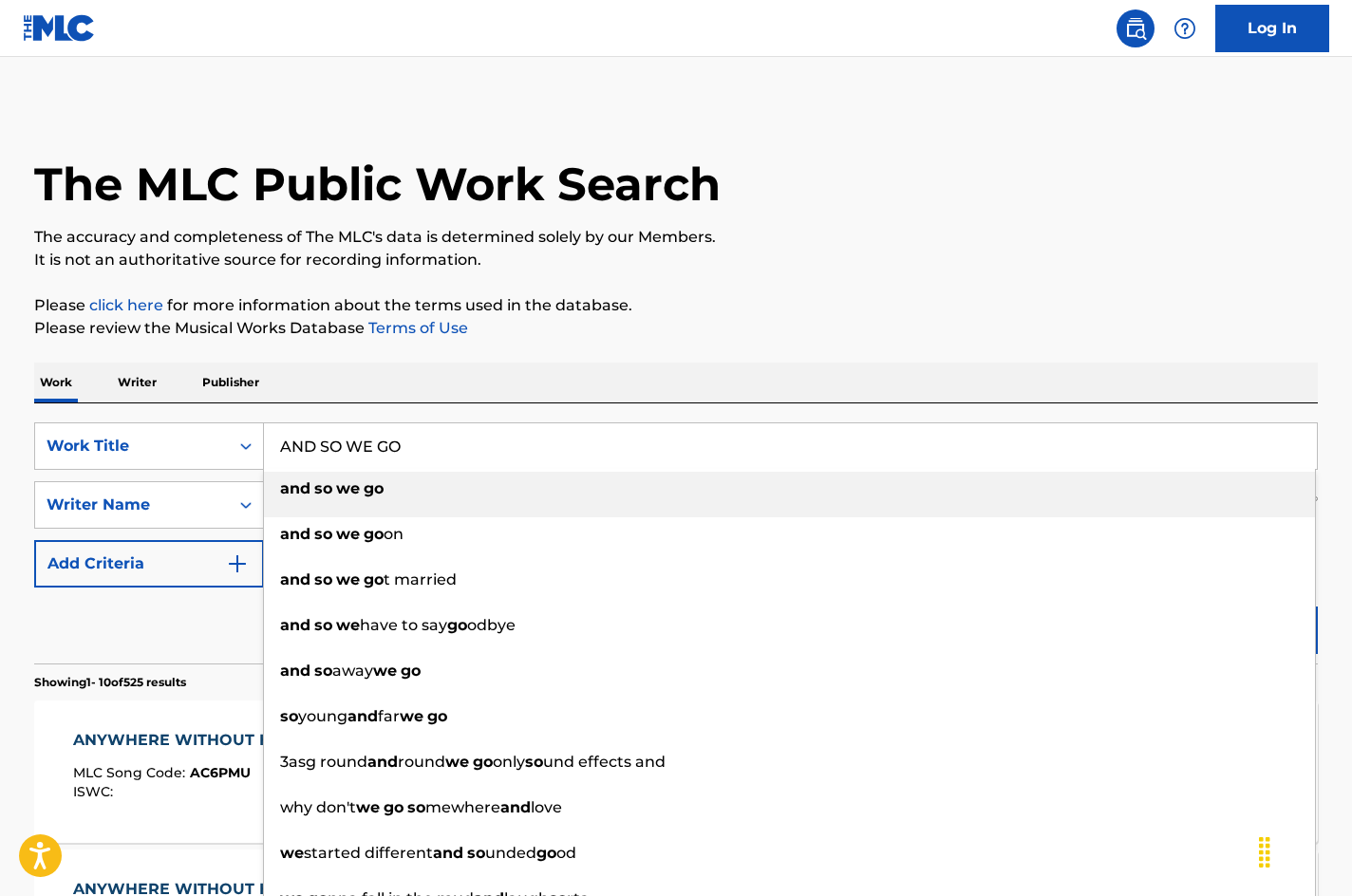 type on "AND SO WE GO" 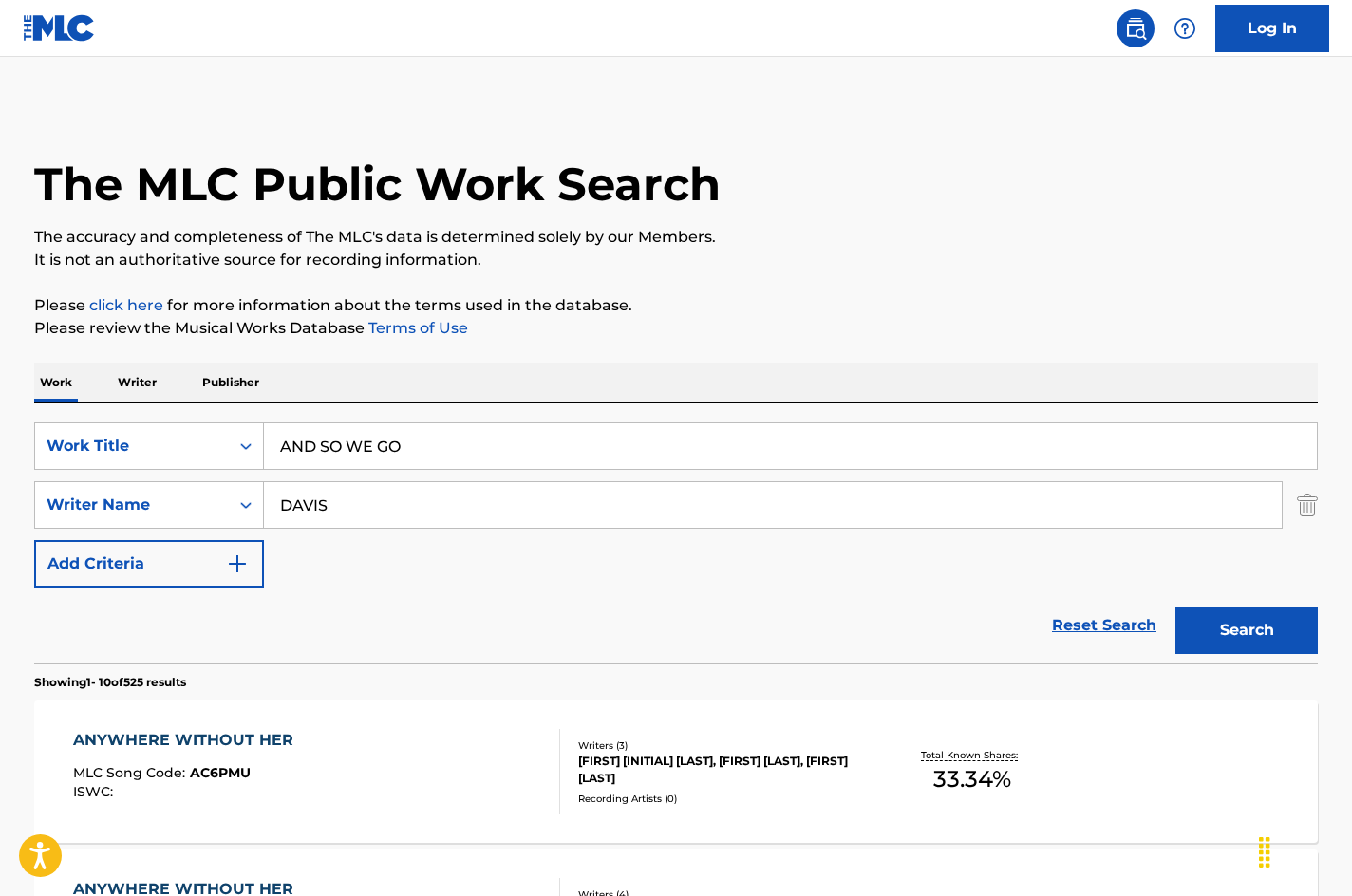 click on "The MLC Public Work Search The accuracy and completeness of The MLC's data is determined solely by our Members. It is not an authoritative source for recording information. Please   click here   for more information about the terms used in the database. Please review the Musical Works Database   Terms of Use Work Writer Publisher SearchWithCriteriacc224be7-a9ff-4899-b5c0-a6410ec04dfc Work Title AND SO WE GO SearchWithCriteria856c8917-3811-4029-81ba-6bdff4c8f83b Writer Name [LAST] Add Criteria Reset Search Search Showing  1  -   10  of  525   results   ANYWHERE WITHOUT HER MLC Song Code : AC6PMU ISWC : Writers ( 3 ) [FIRST] [INITIAL] [LAST], [FIRST] [LAST], [FIRST] [LAST] Recording Artists ( 0 ) Total Known Shares: 33.34 % ANYWHERE WITHOUT HER MLC Song Code : AC61H6 ISWC : Writers ( 4 ) [FIRST] [LAST], [FIRST] [LAST] [LAST], [FIRST] [LAST], [FIRST] [LAST] Recording Artists ( 0 ) Total Known Shares: 75 % TAKE HER MEMORY MLC Song Code : T52411 ISWC : Writers ( 2 ) [LAST], [LAST] Recording Artists ( 0 ) Total Known Shares: 100 % : W72732" at bounding box center (676, 1193) 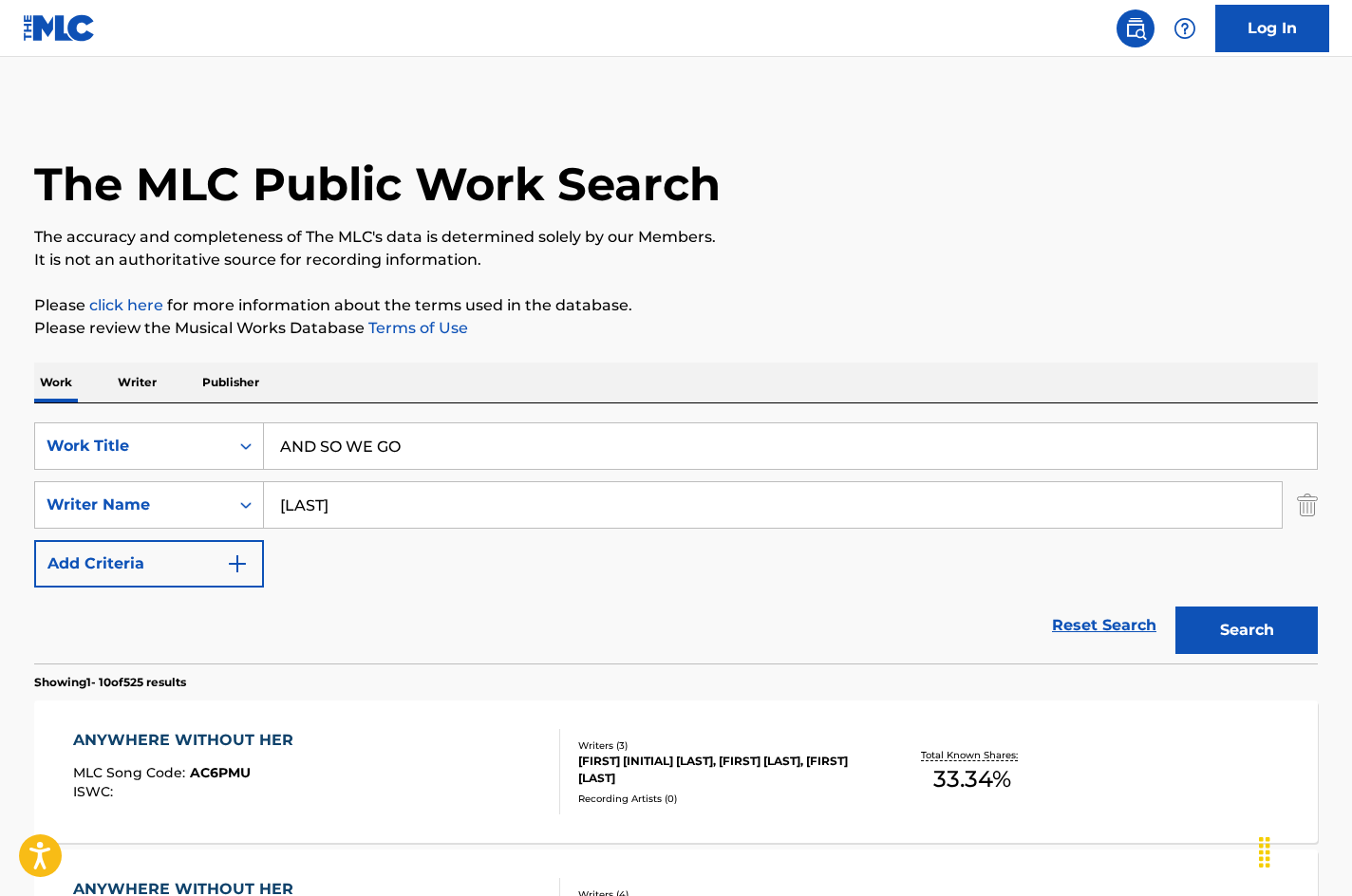 type on "[LAST]" 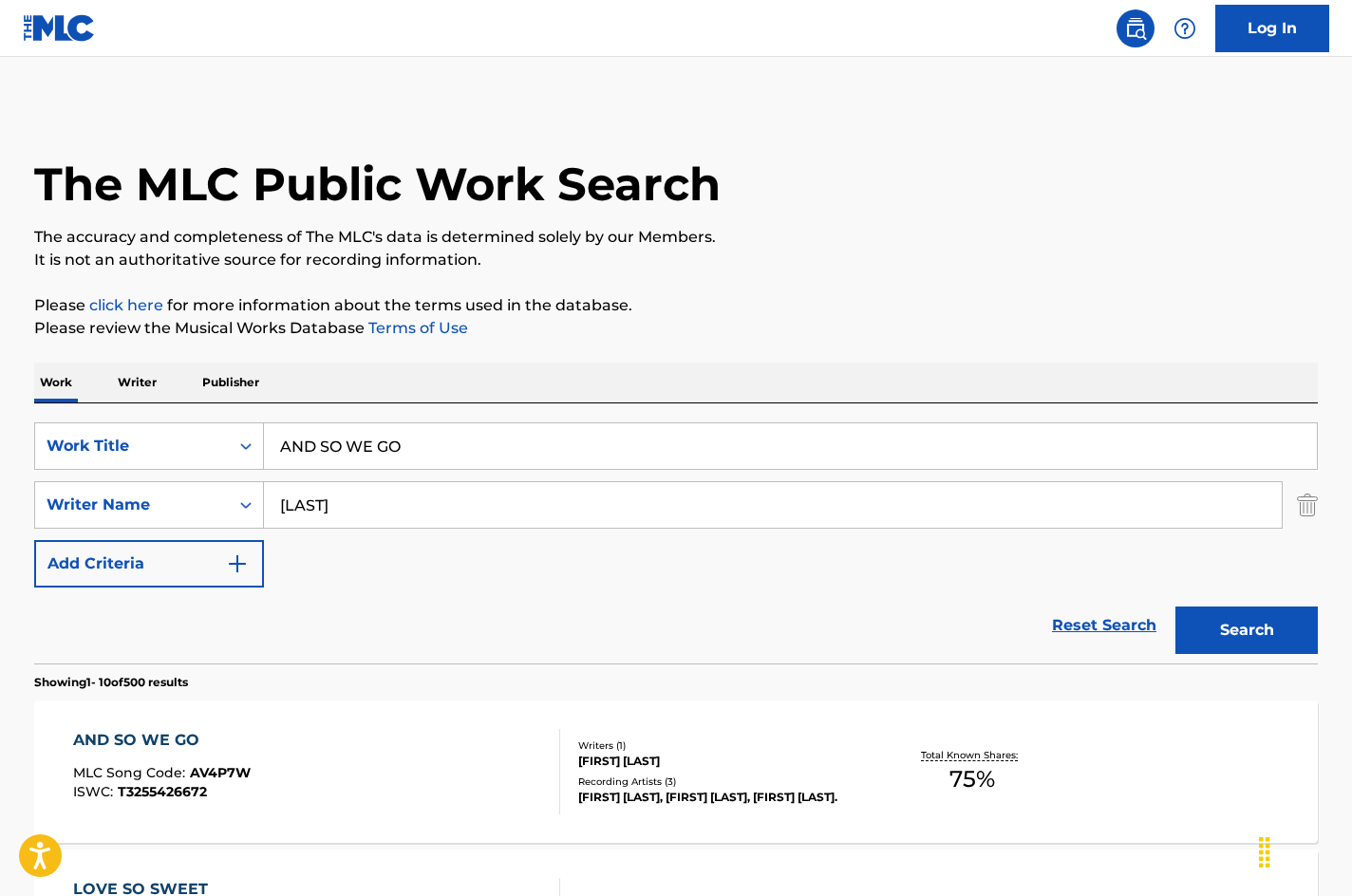 click on "AND SO WE GO" at bounding box center [161, 740] 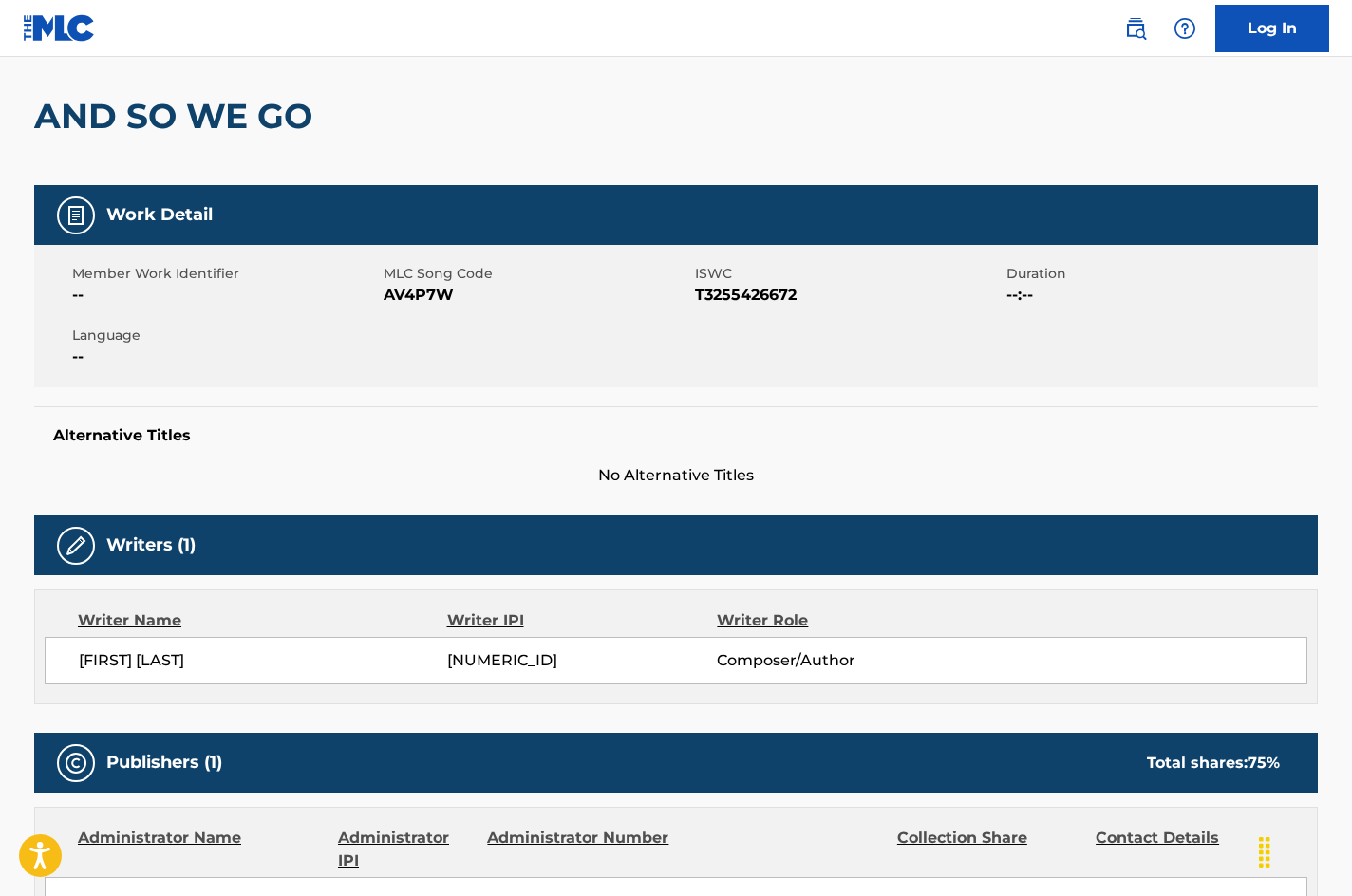 scroll, scrollTop: 285, scrollLeft: 0, axis: vertical 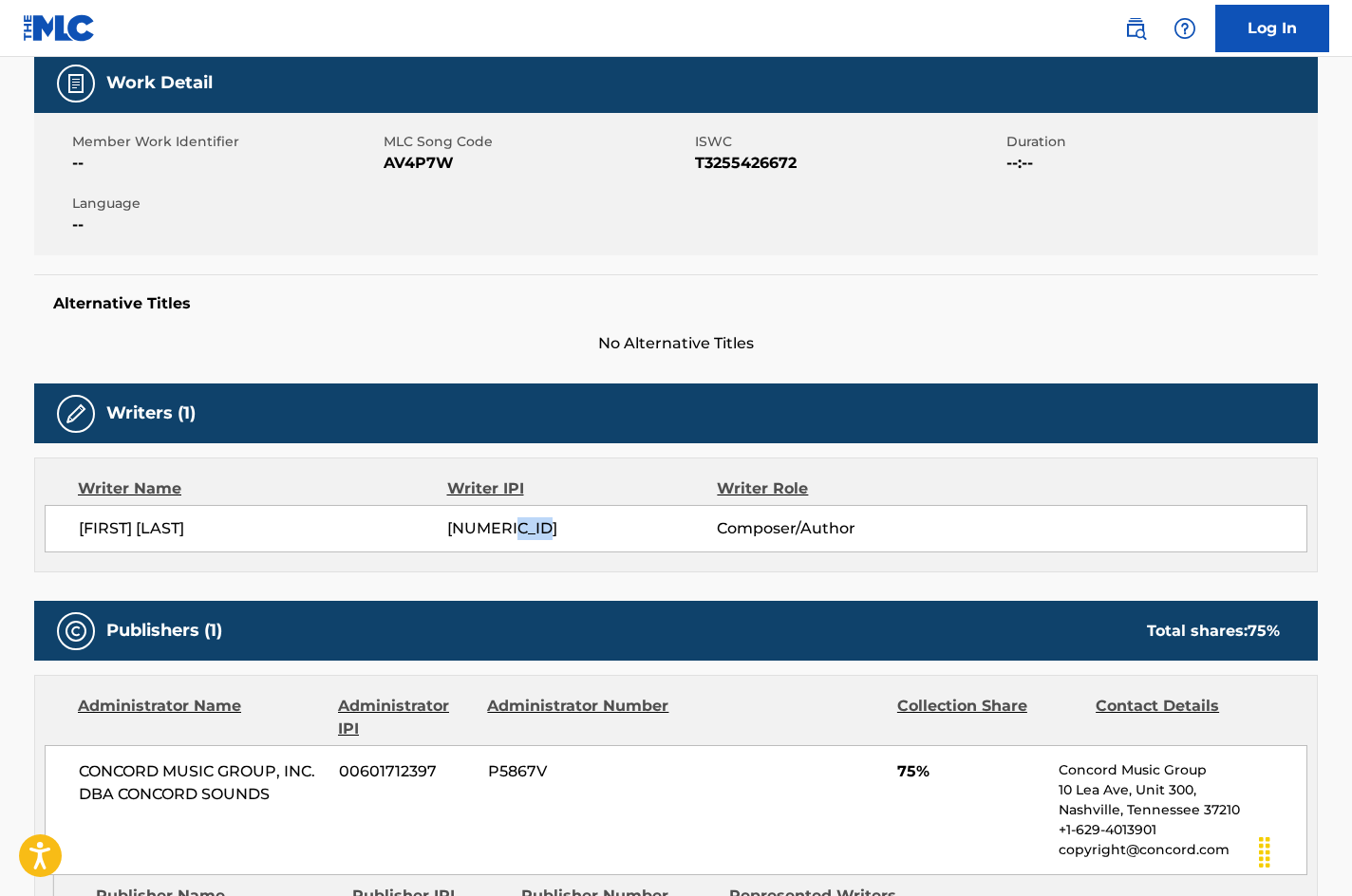 drag, startPoint x: 560, startPoint y: 521, endPoint x: 509, endPoint y: 528, distance: 51.478151 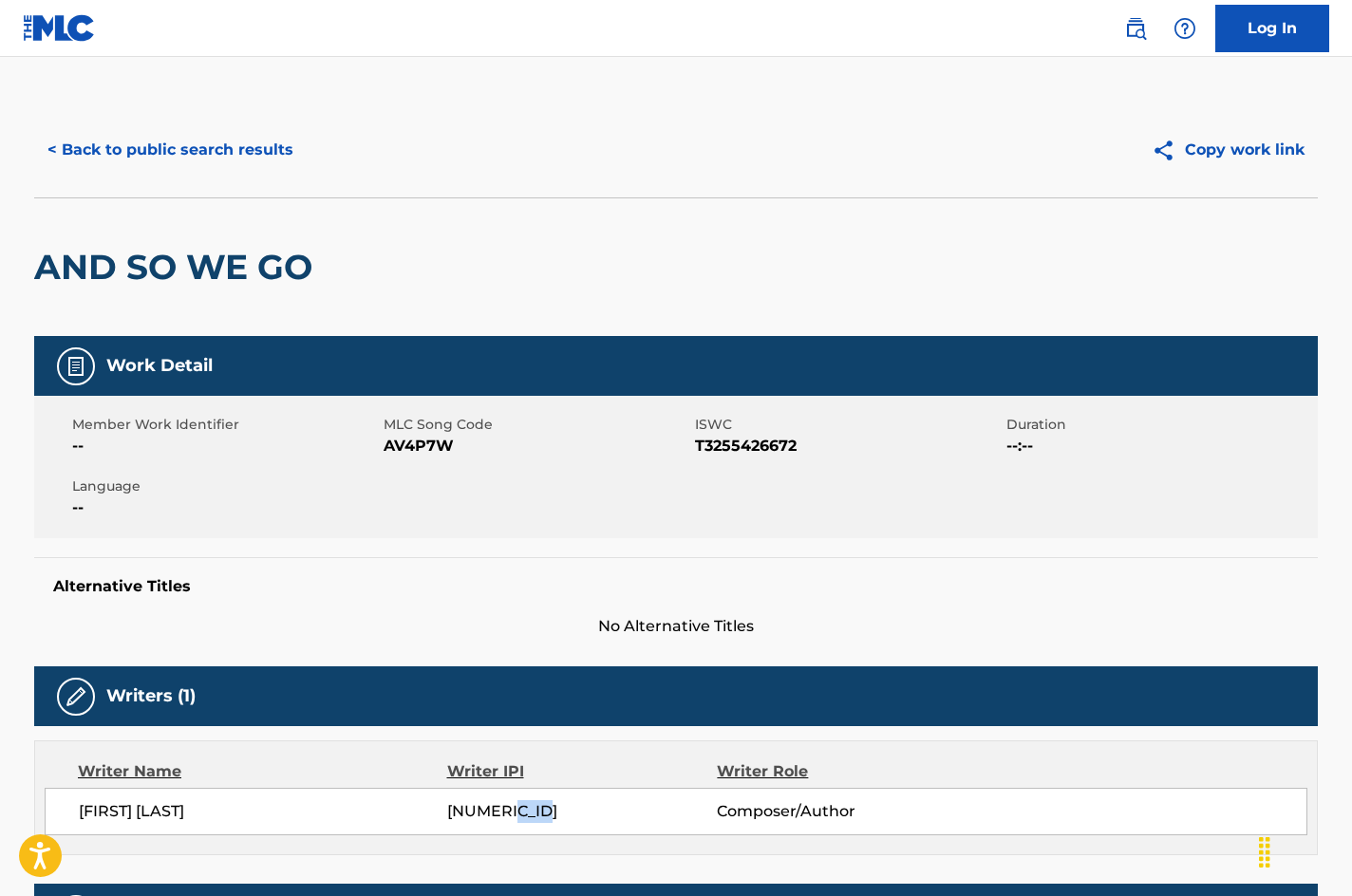 scroll, scrollTop: 0, scrollLeft: 0, axis: both 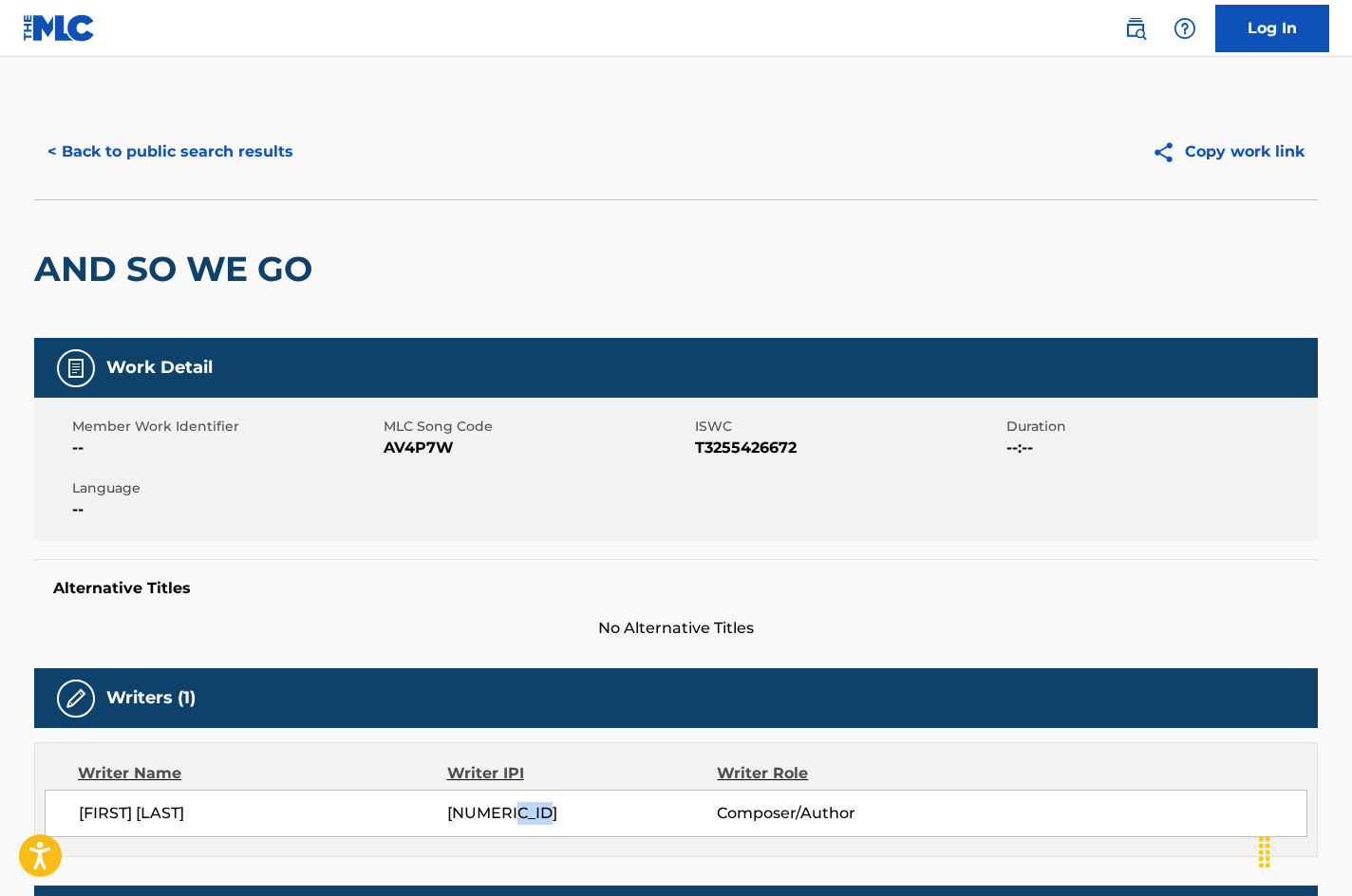 click on "< Back to public search results" at bounding box center [170, 152] 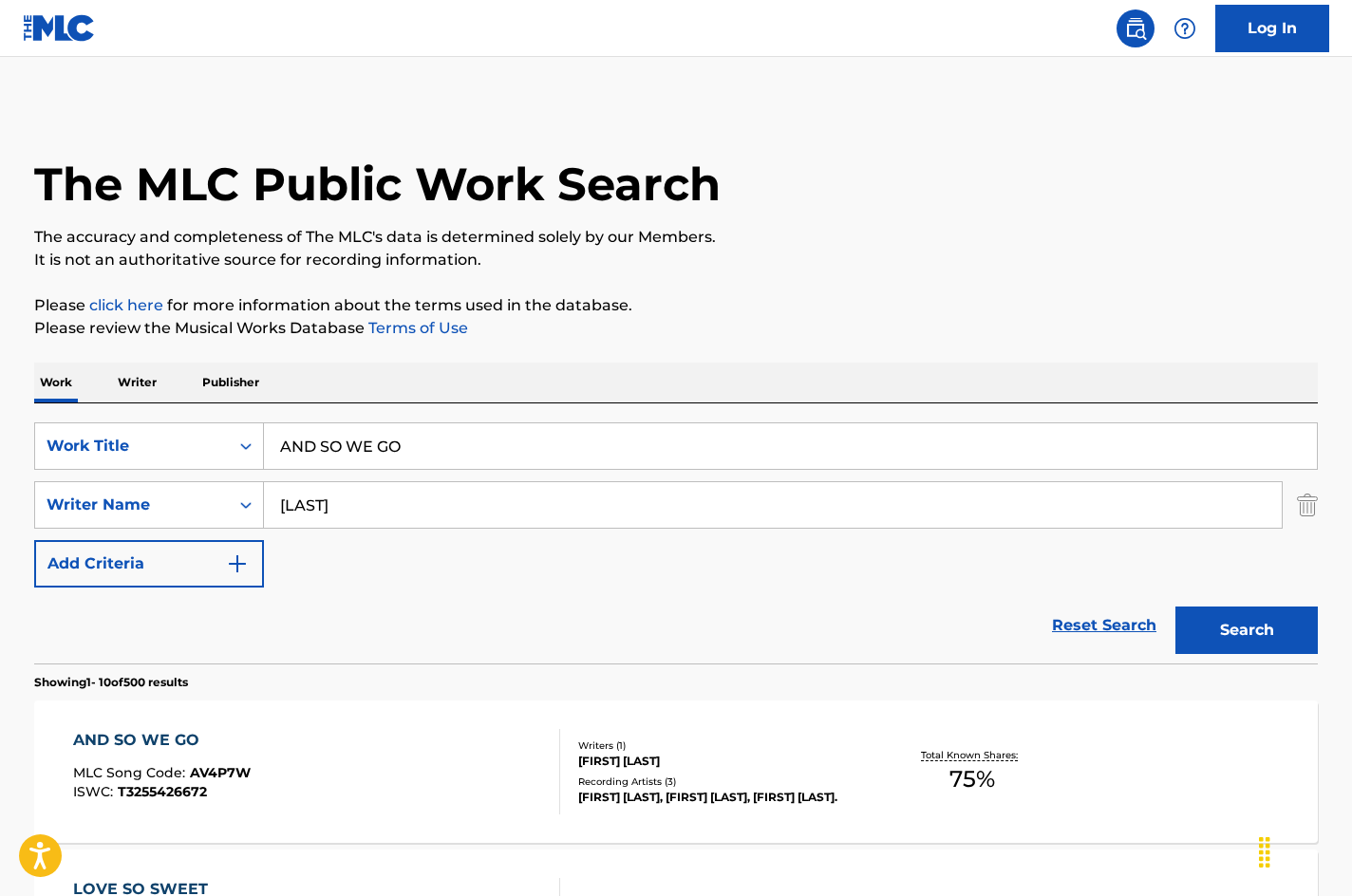 drag, startPoint x: 442, startPoint y: 448, endPoint x: 277, endPoint y: 255, distance: 253.9173 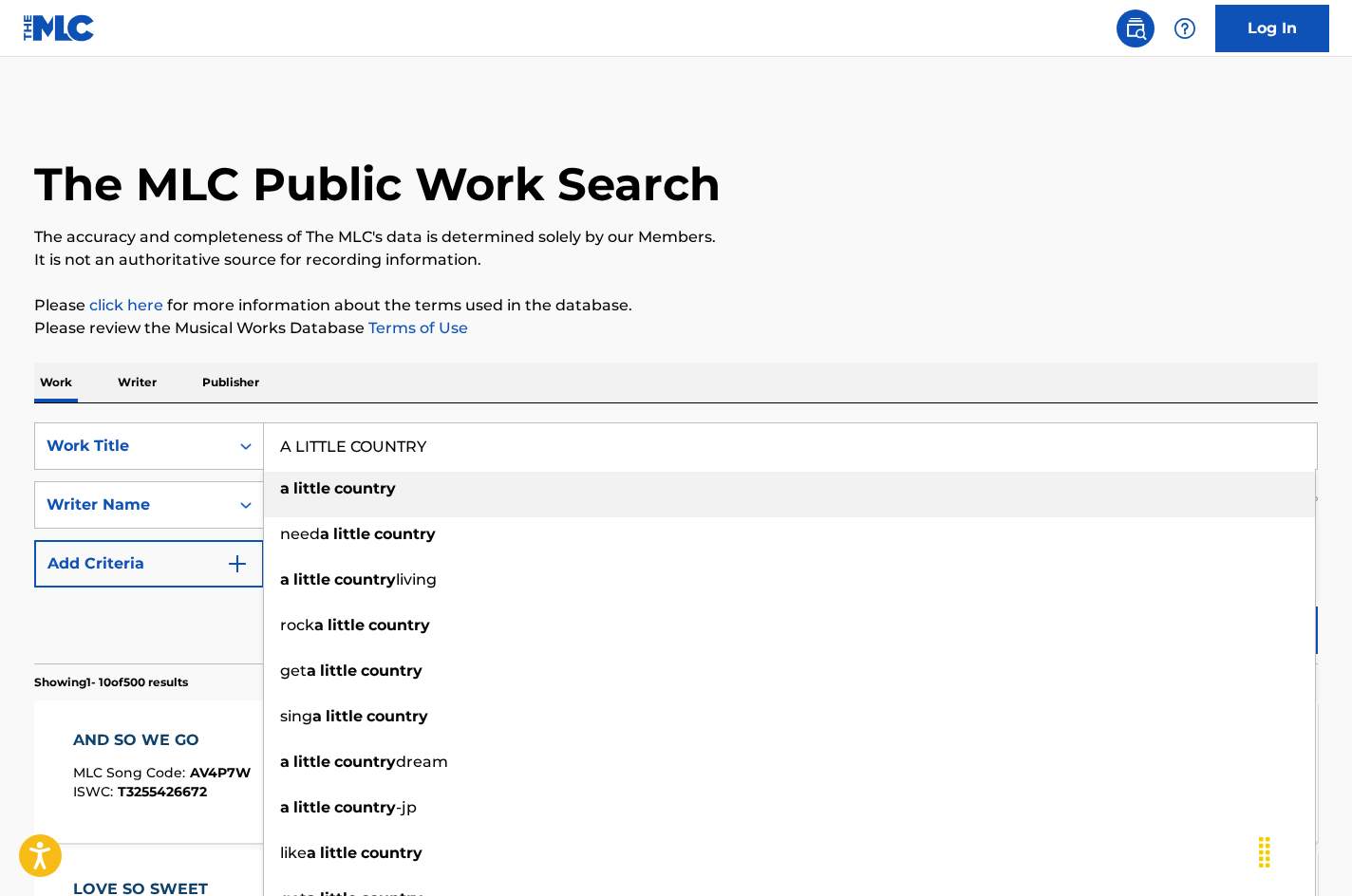 type on "A LITTLE COUNTRY" 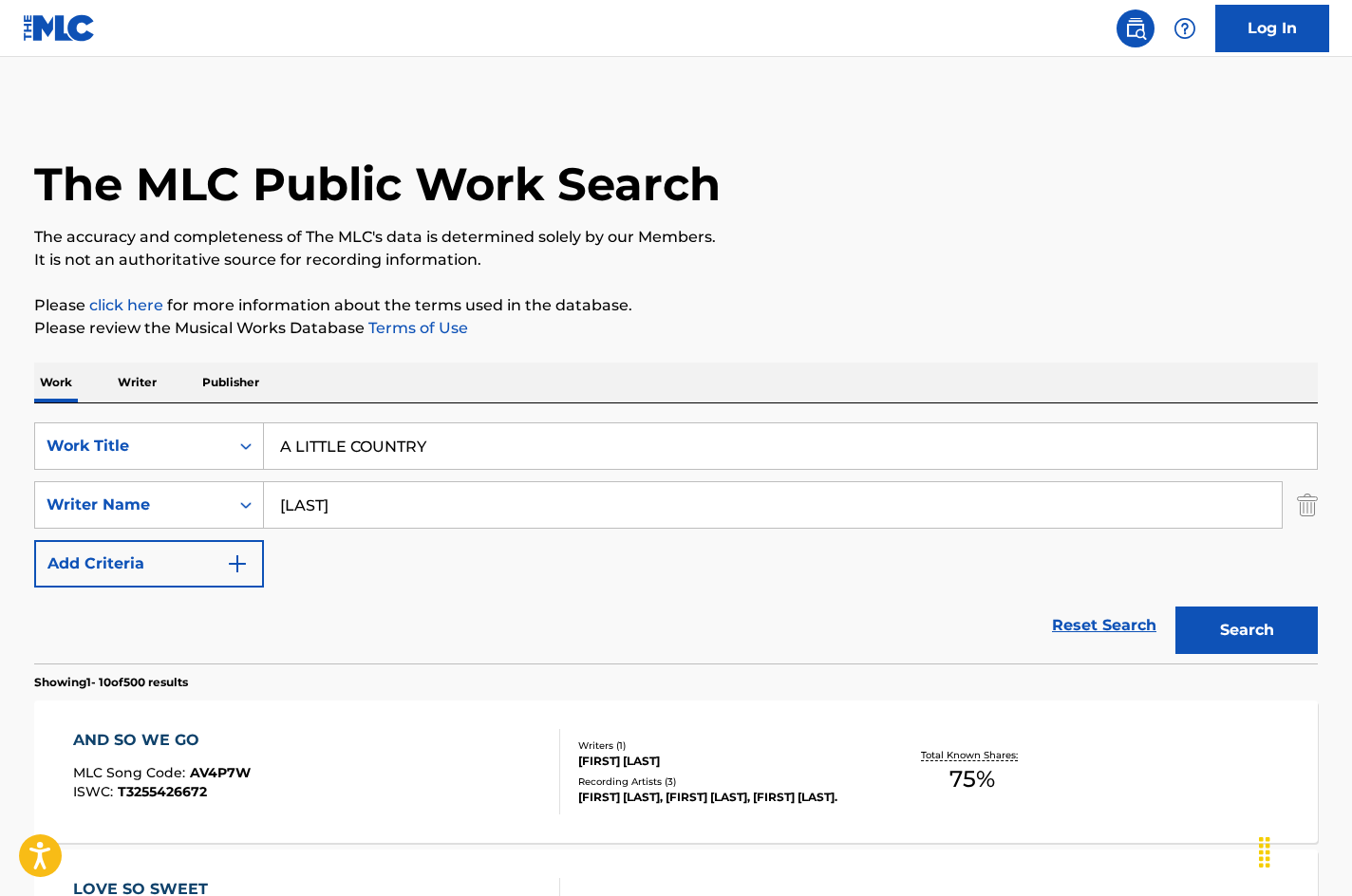 click on "Please review the Musical Works Database   Terms of Use" at bounding box center (676, 328) 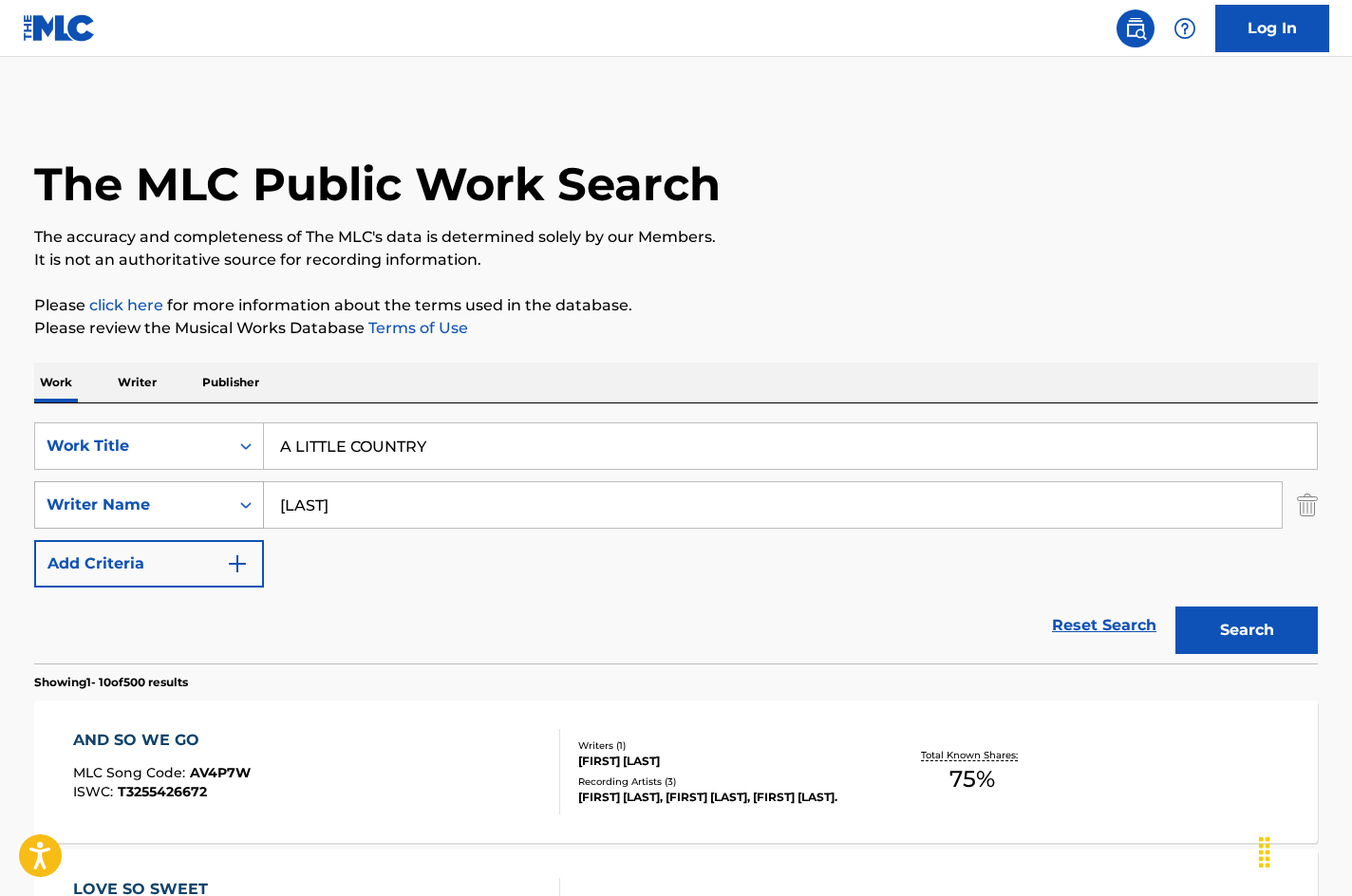 drag, startPoint x: 392, startPoint y: 502, endPoint x: 193, endPoint y: 488, distance: 199.49185 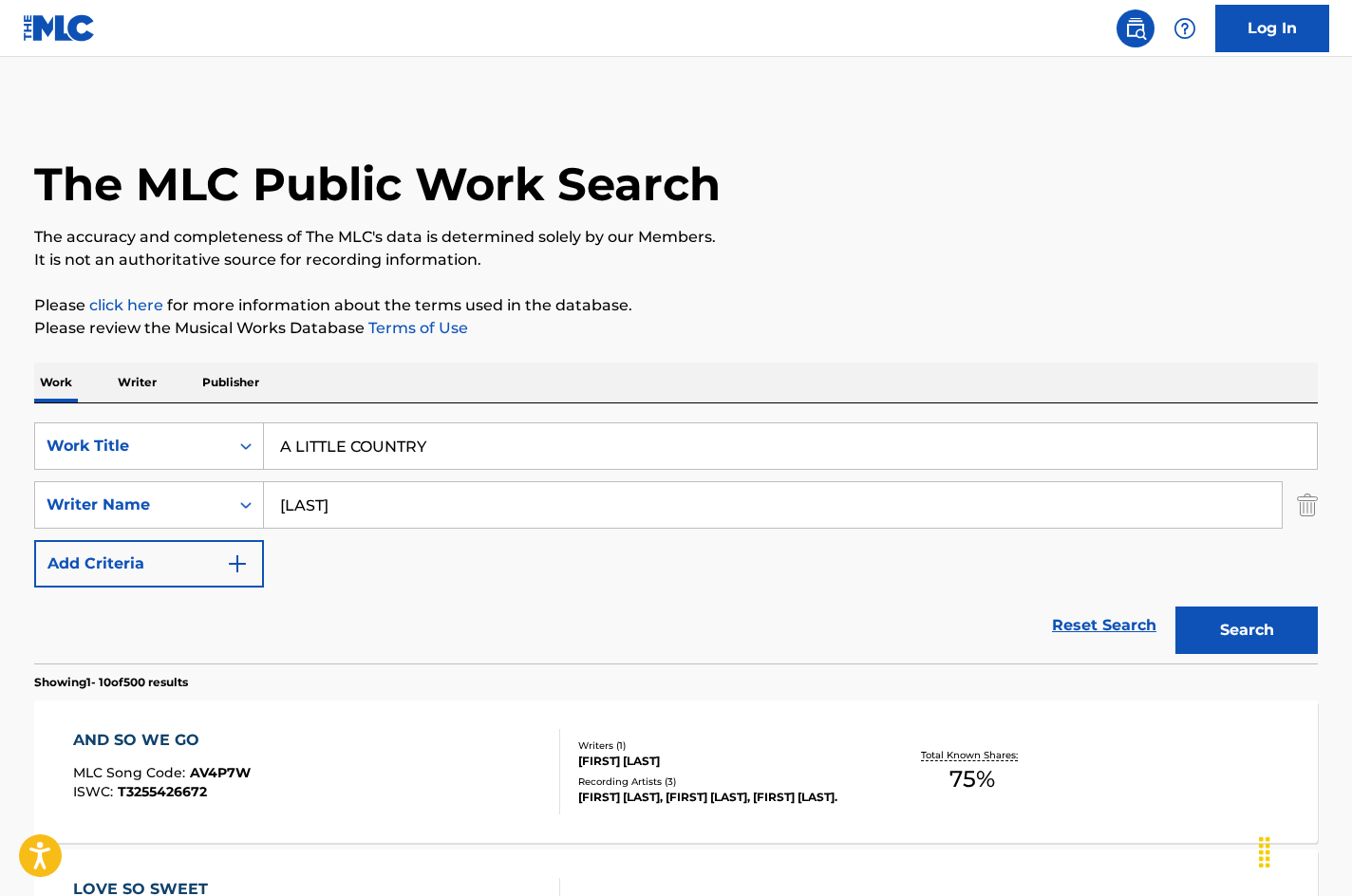 paste on "[FIRST]" 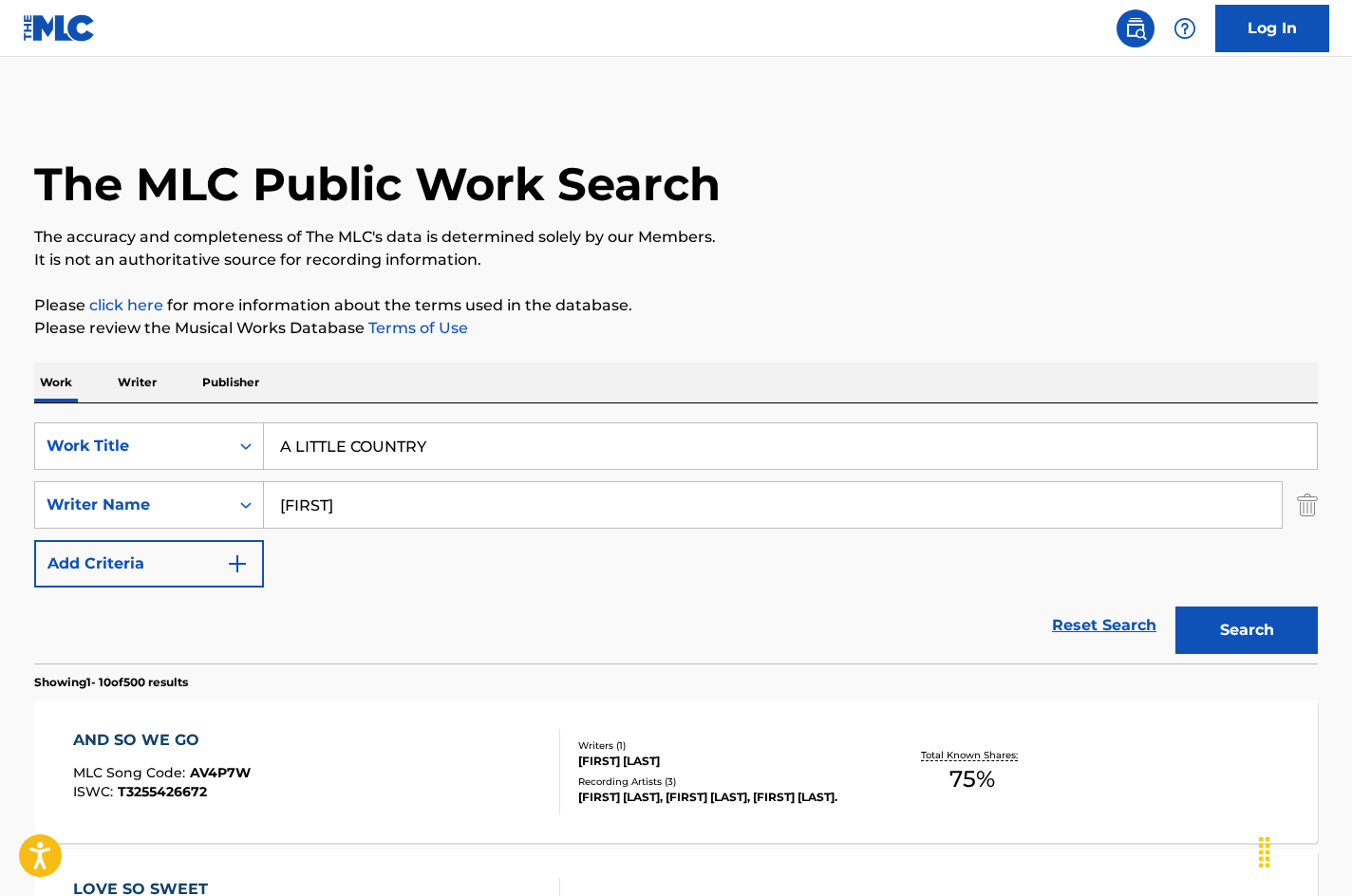 type on "[FIRST]" 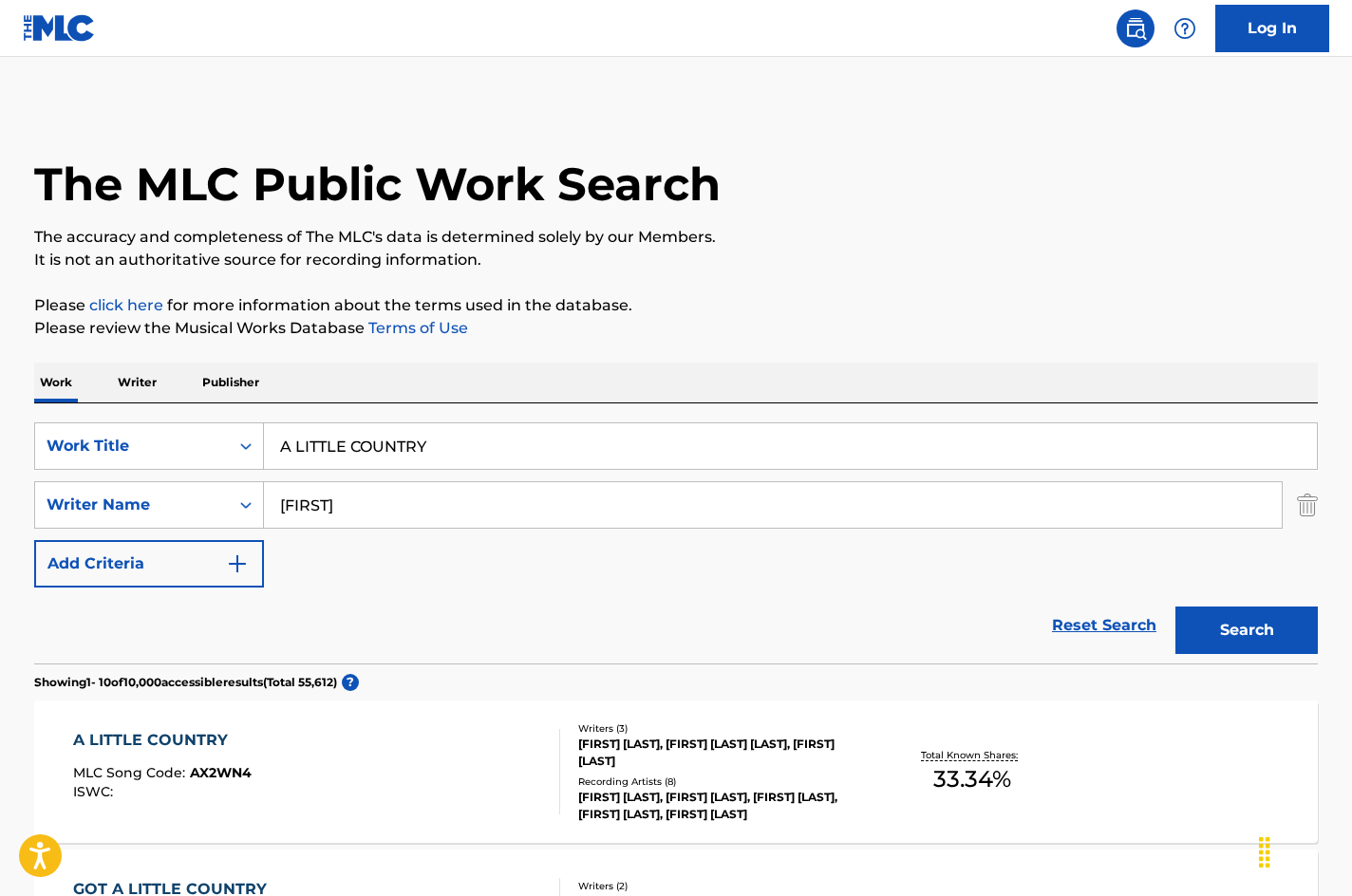 drag, startPoint x: 522, startPoint y: 441, endPoint x: 48, endPoint y: 301, distance: 494.24286 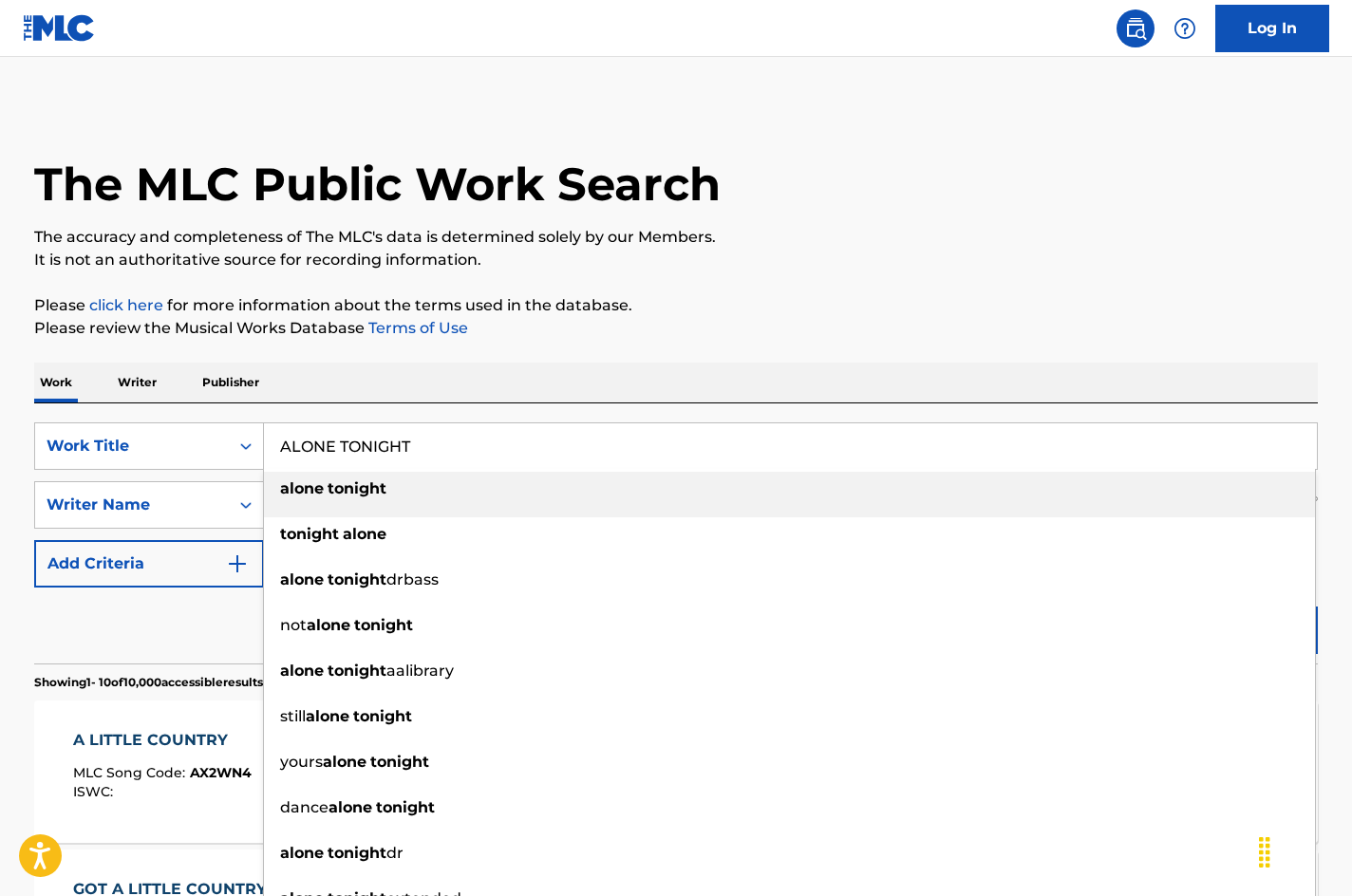type on "ALONE TONIGHT" 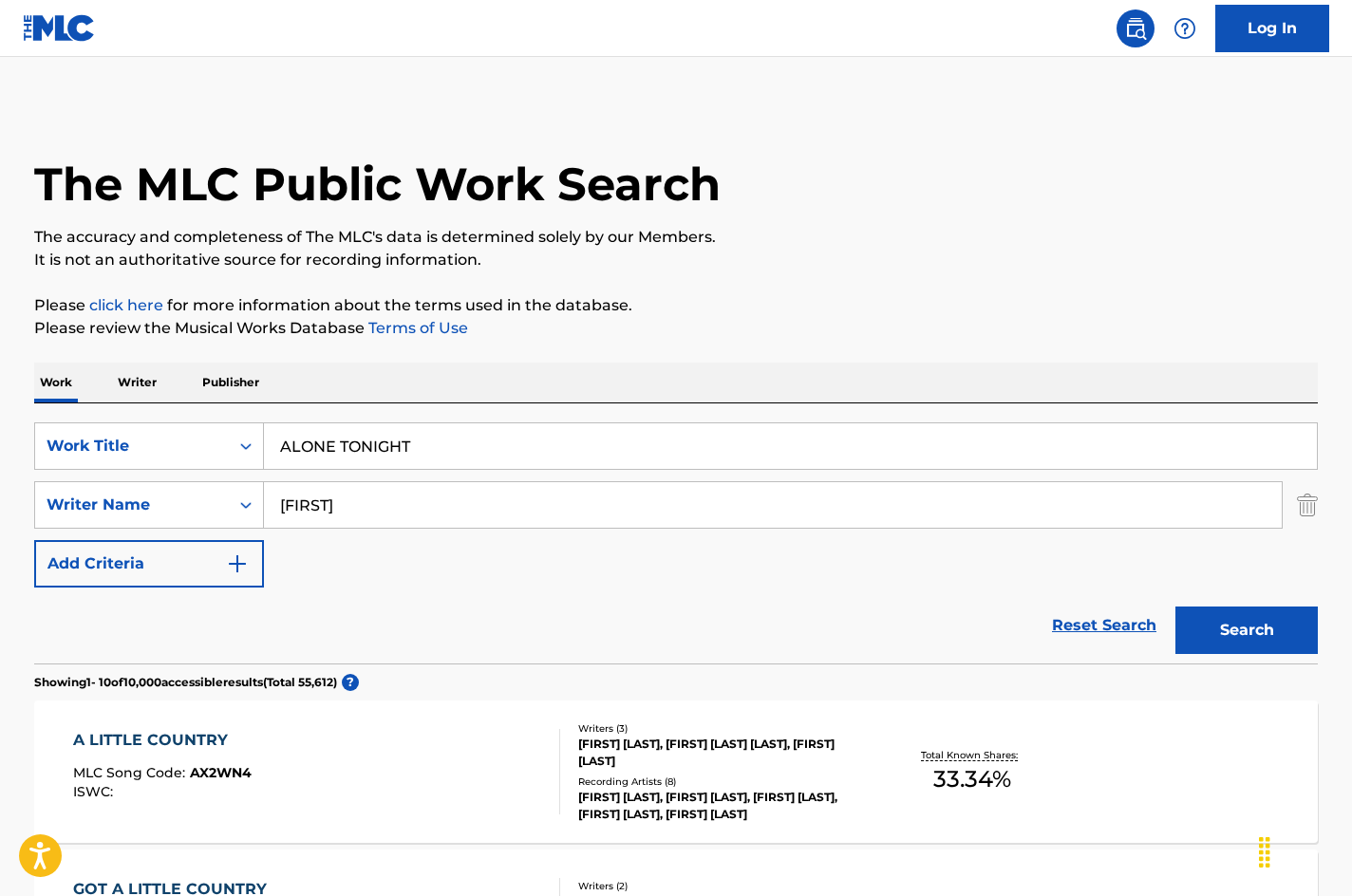 drag, startPoint x: 559, startPoint y: 349, endPoint x: 386, endPoint y: 521, distance: 243.95286 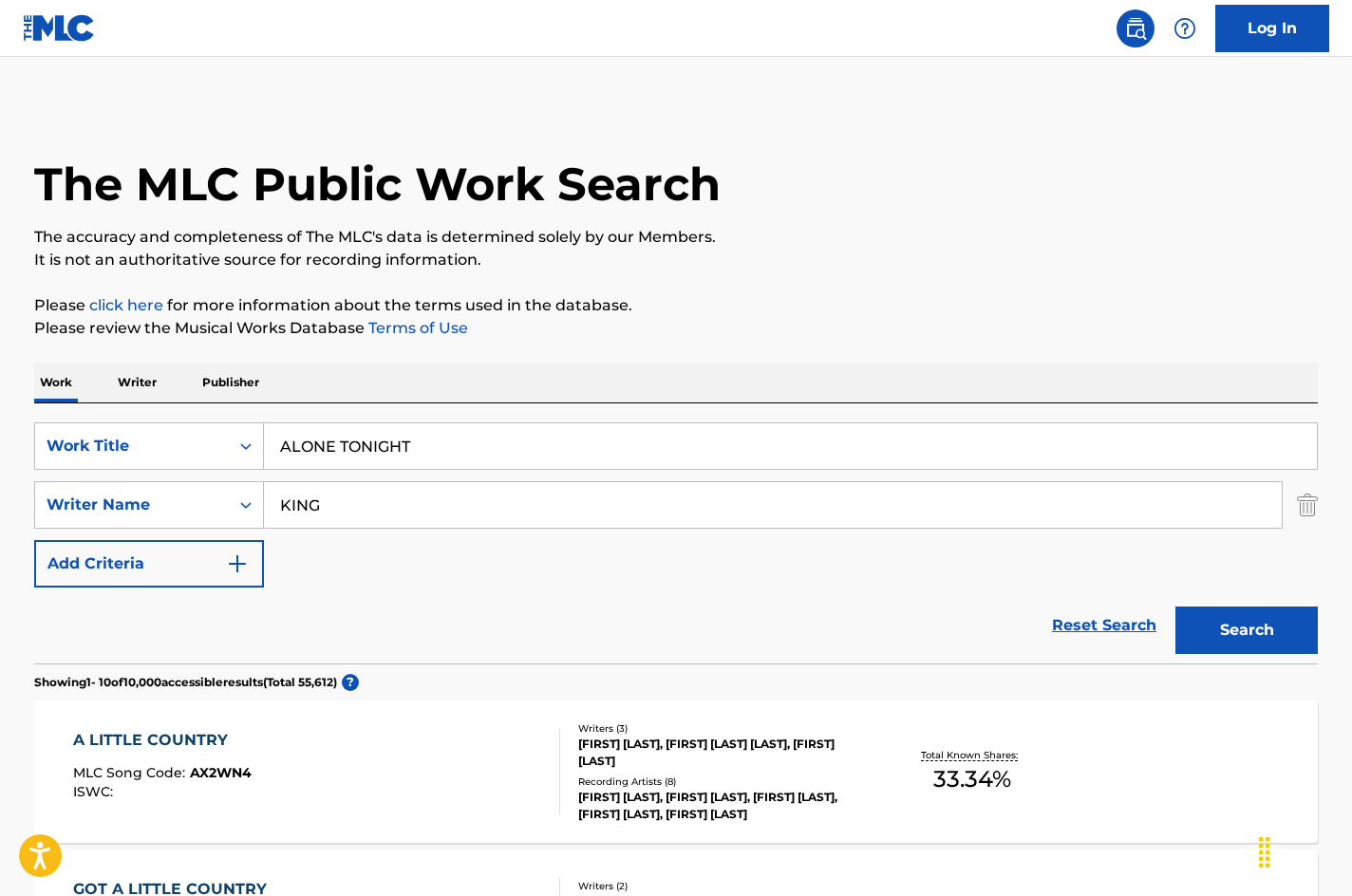type on "KING" 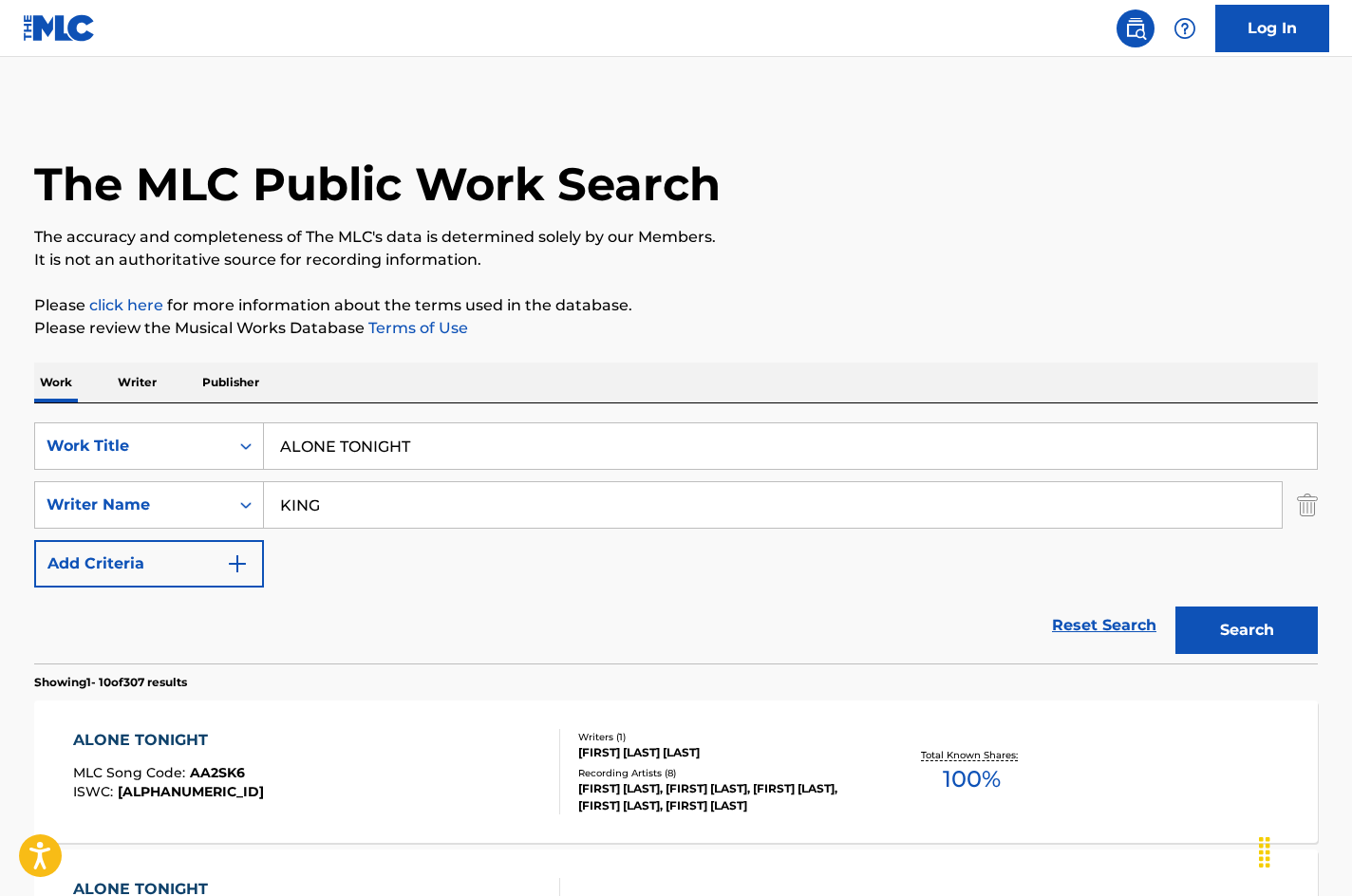 drag, startPoint x: 479, startPoint y: 452, endPoint x: 237, endPoint y: 255, distance: 312.046 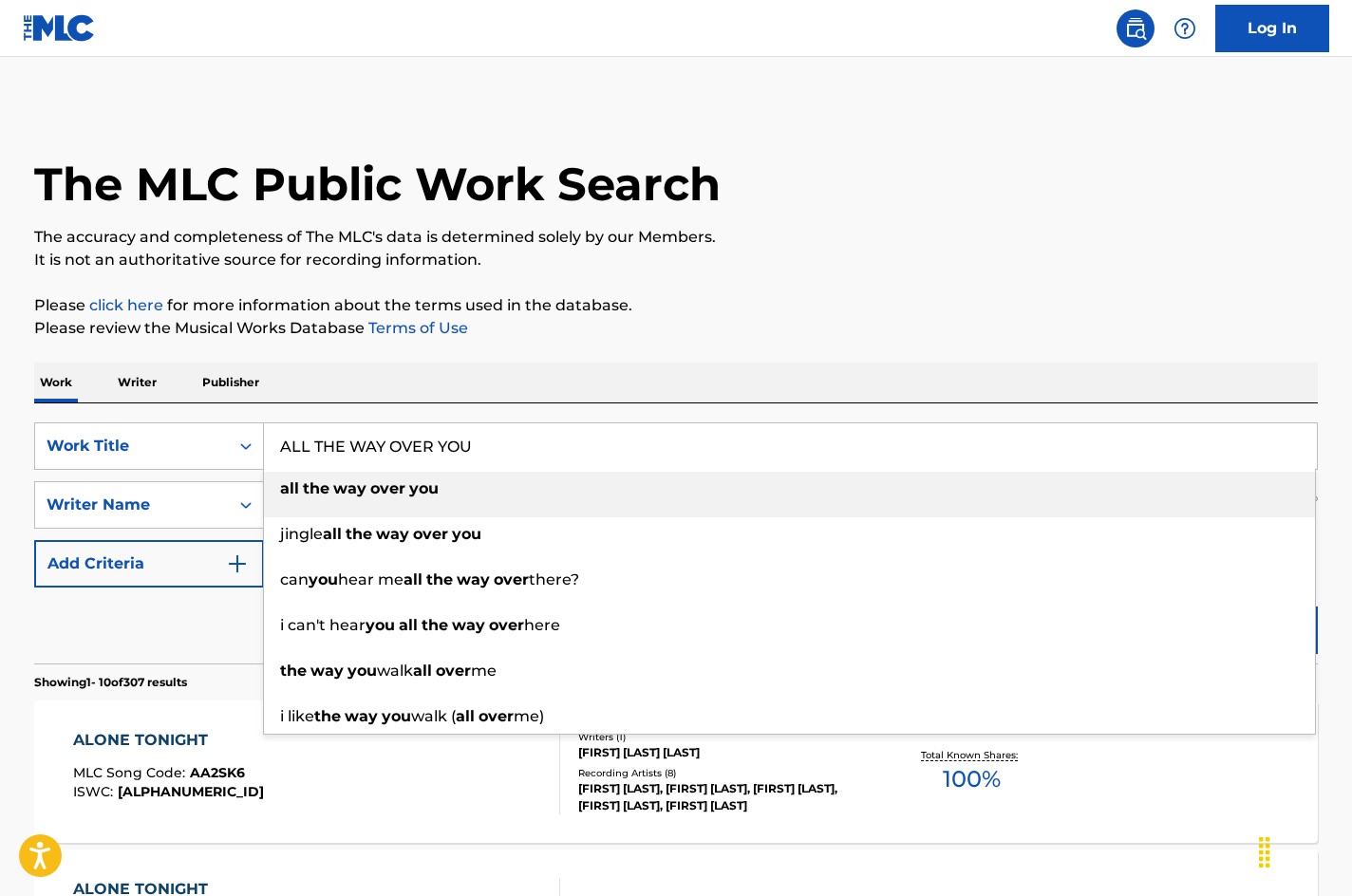 type on "ALL THE WAY OVER YOU" 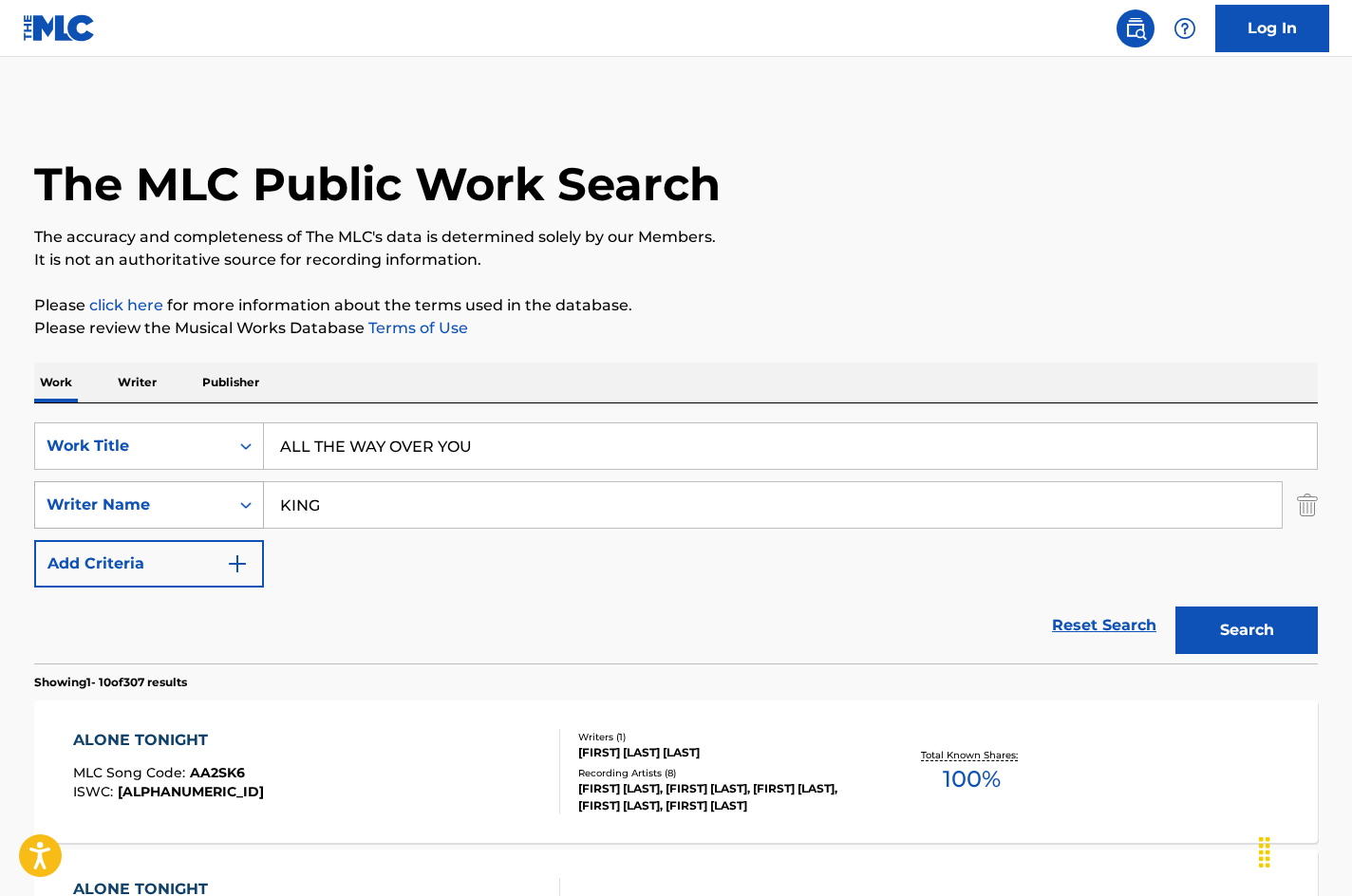 drag, startPoint x: 417, startPoint y: 495, endPoint x: 141, endPoint y: 491, distance: 276.029 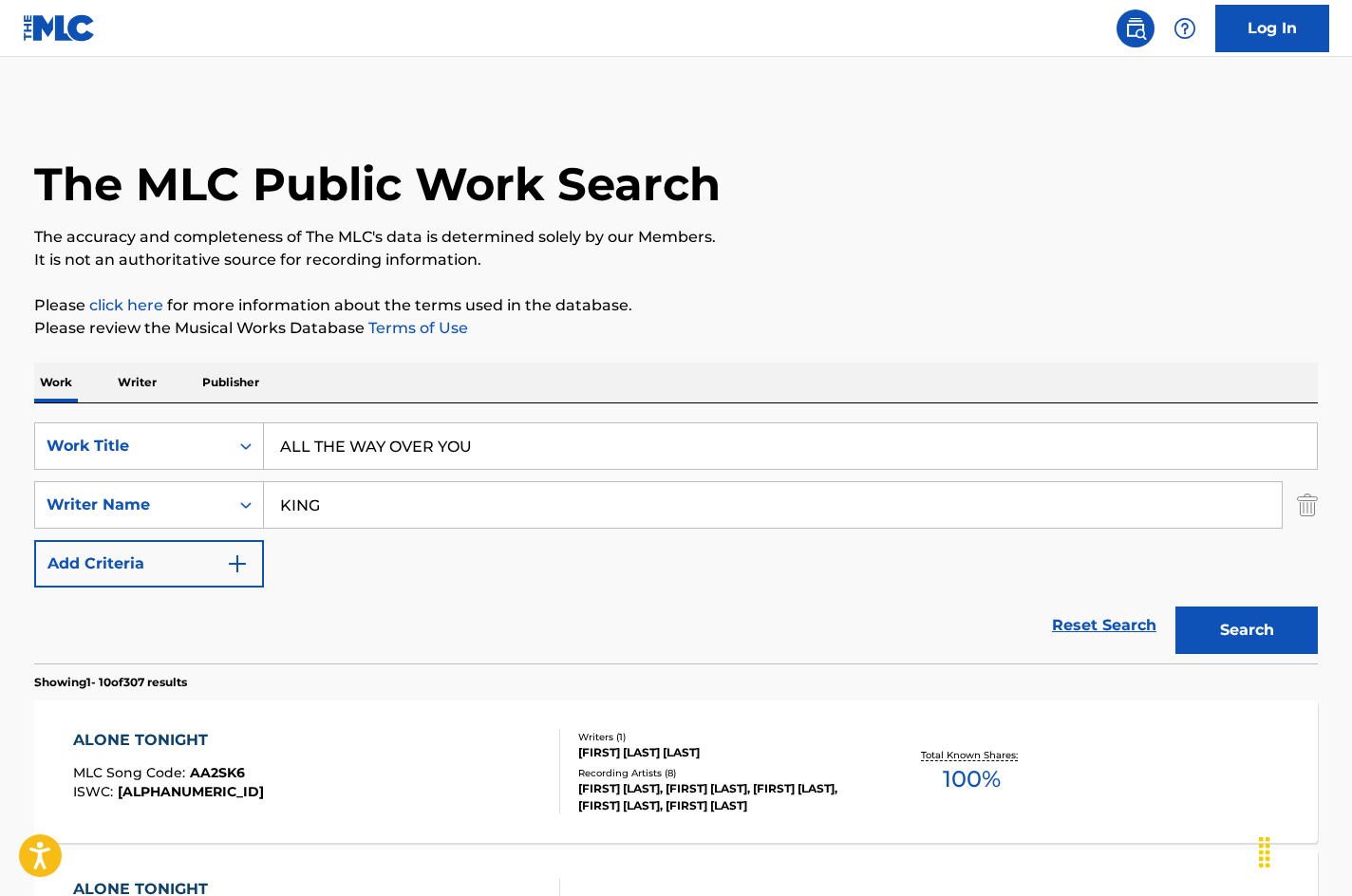paste on "MASSEY" 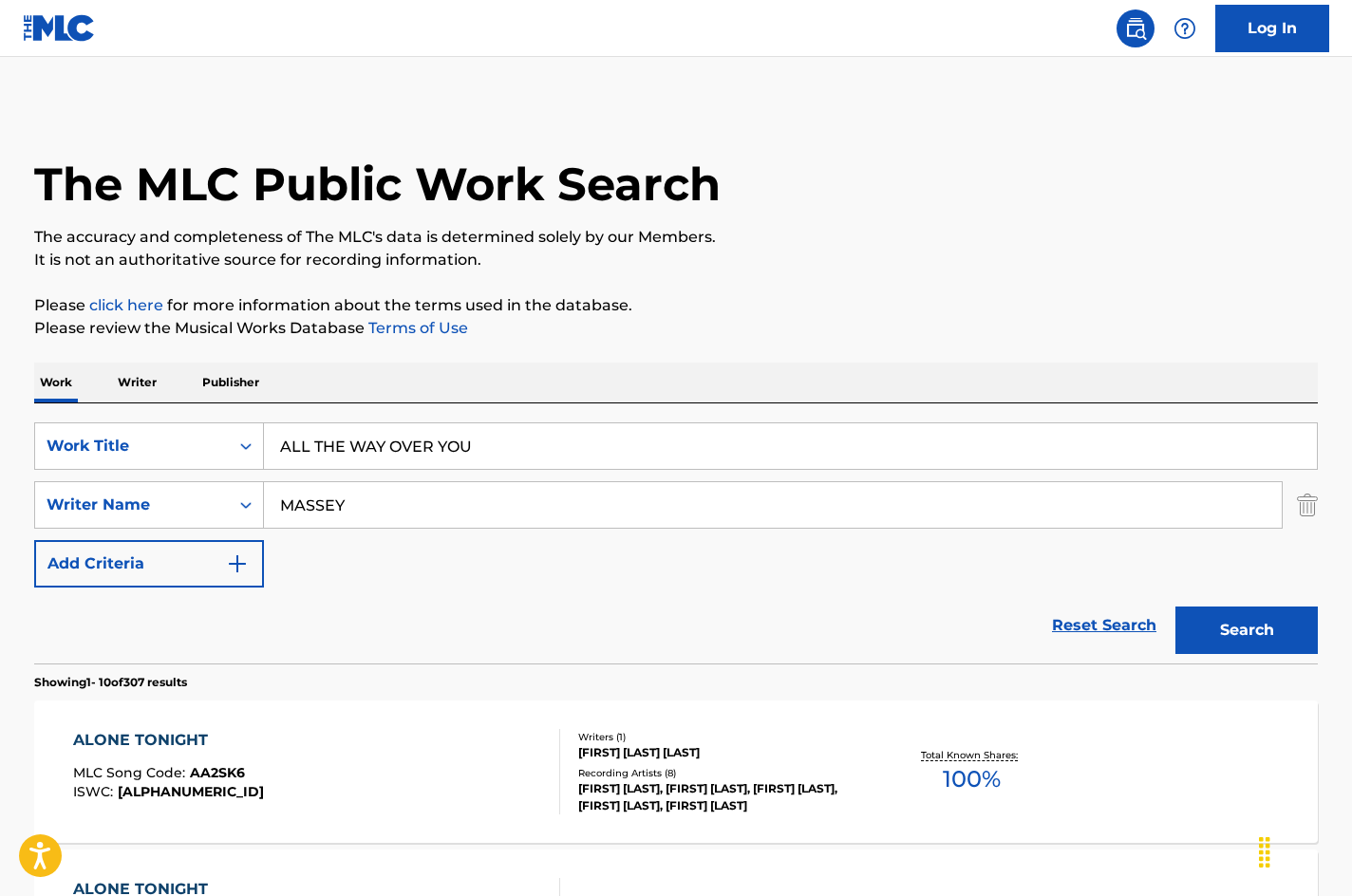 type on "MASSEY" 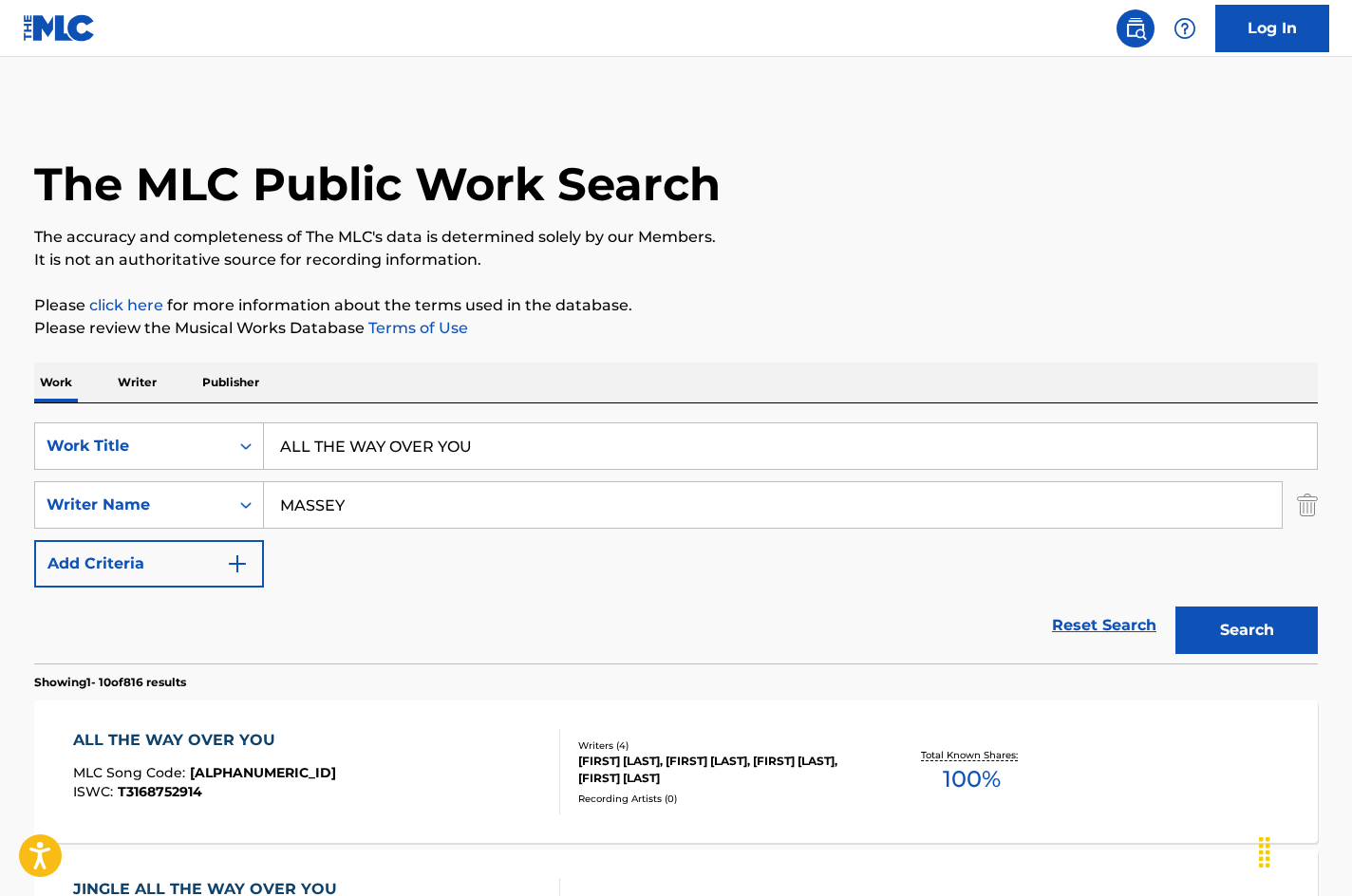 click on "ALL THE WAY OVER YOU MLC Song Code : AD5XJR ISWC : T3168752914 Writers ( 4 ) [FIRST] [LAST], [FIRST] [LAST], [FIRST] [LAST], [FIRST] [LAST] Recording Artists ( 0 ) Total Known Shares: 100 %" at bounding box center (676, 772) 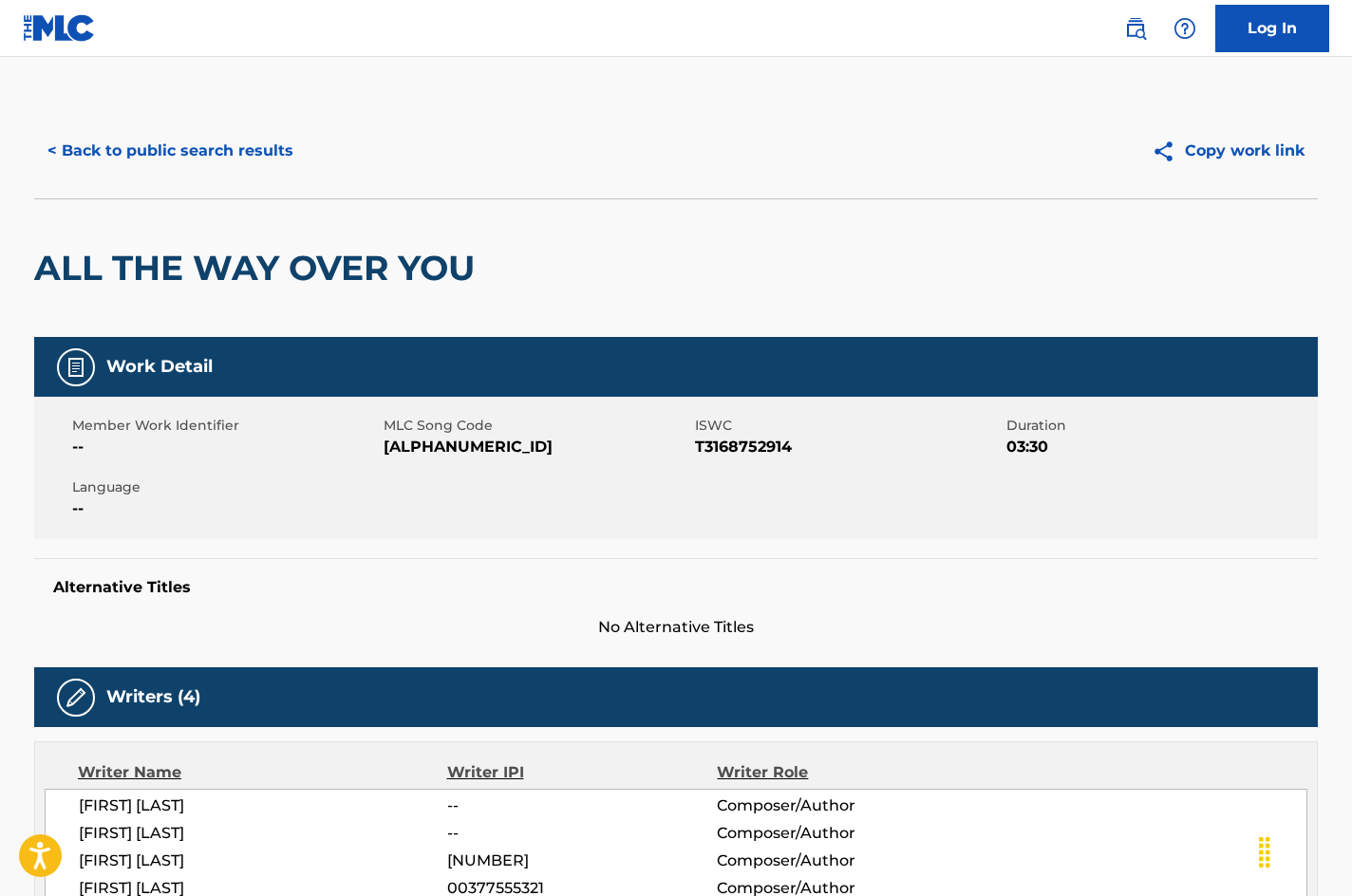 scroll, scrollTop: 0, scrollLeft: 0, axis: both 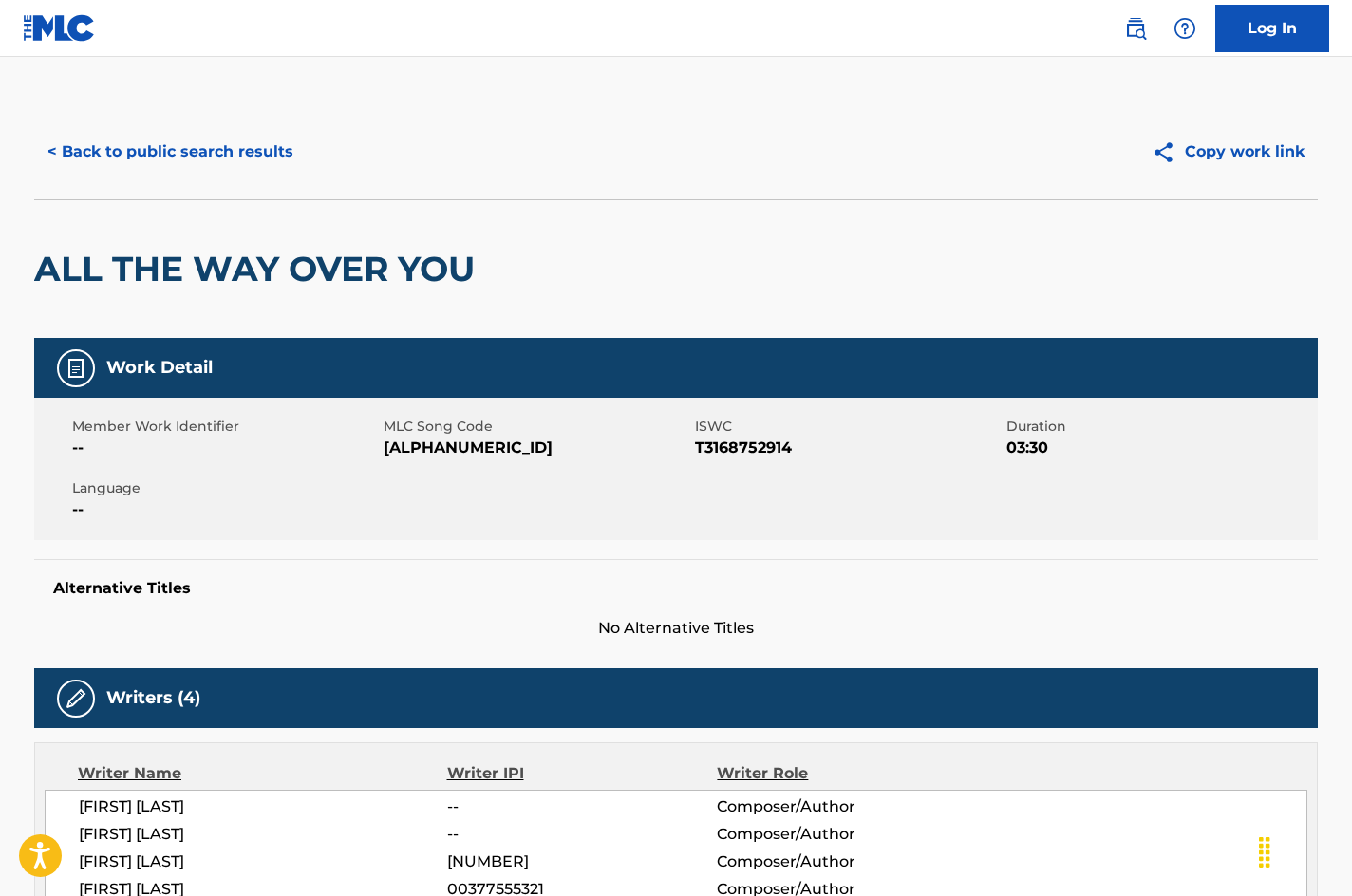 click on "< Back to public search results" at bounding box center (170, 152) 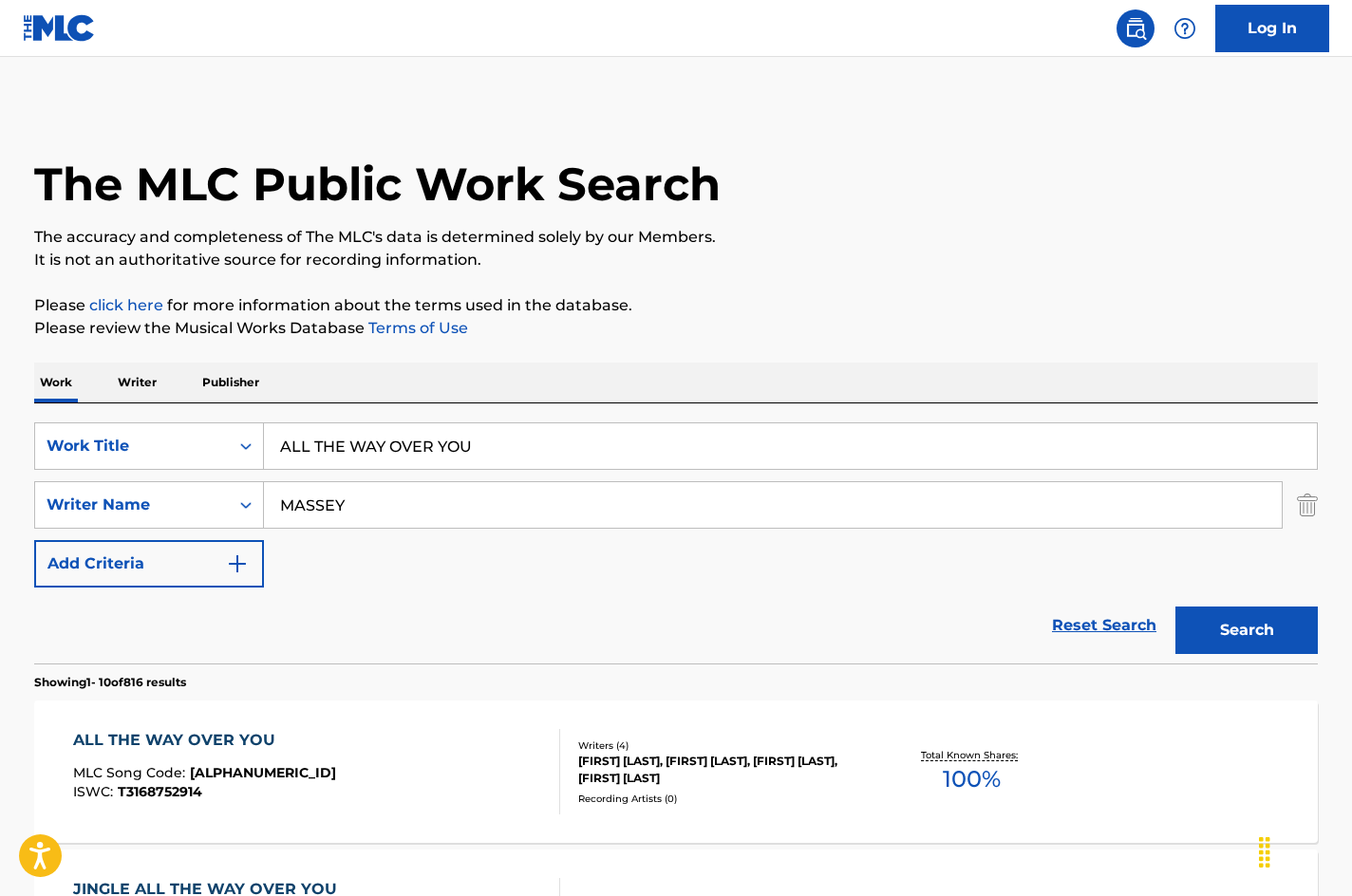 drag, startPoint x: 500, startPoint y: 448, endPoint x: 123, endPoint y: 275, distance: 414.7987 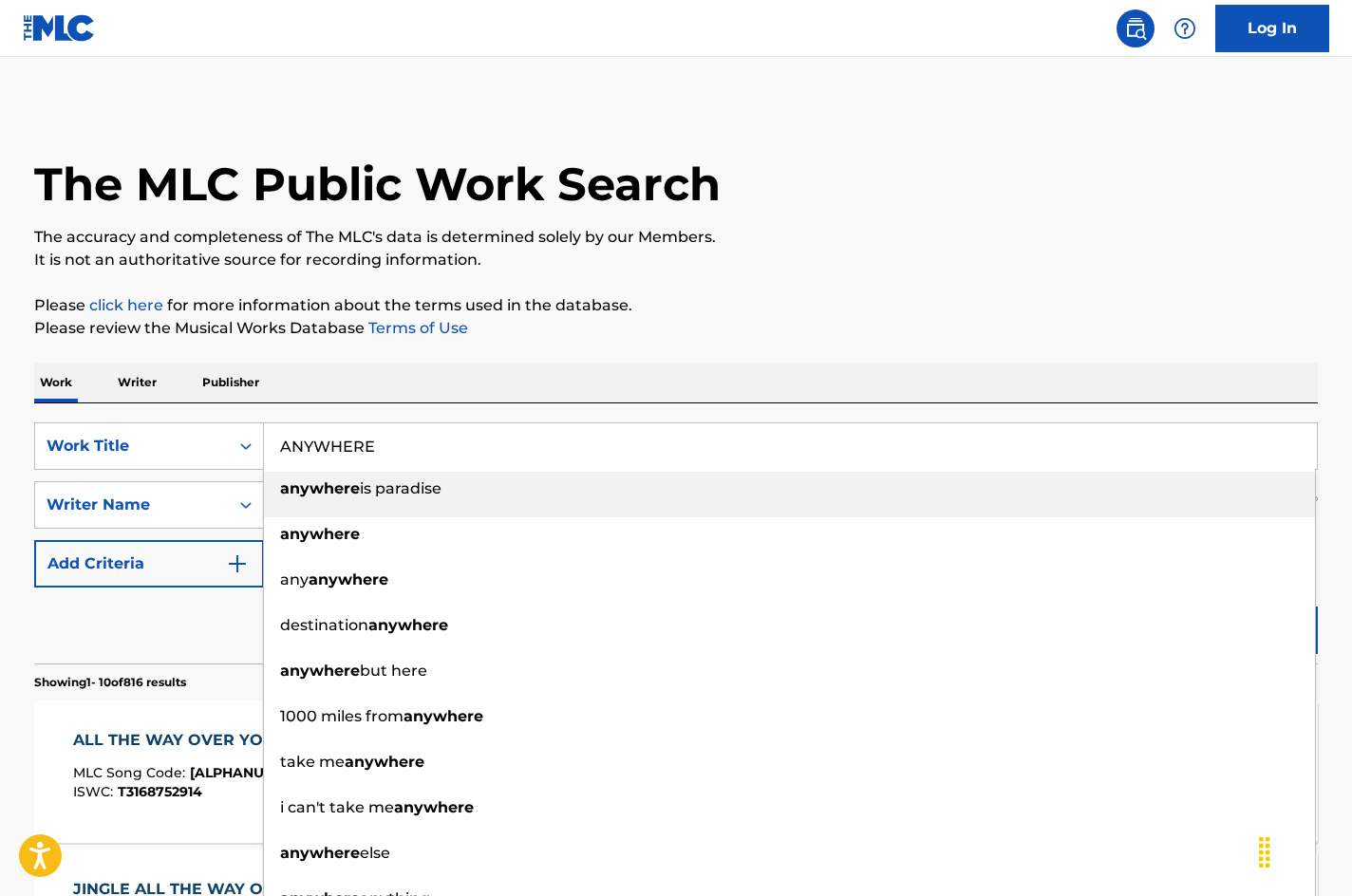 type on "ANYWHERE" 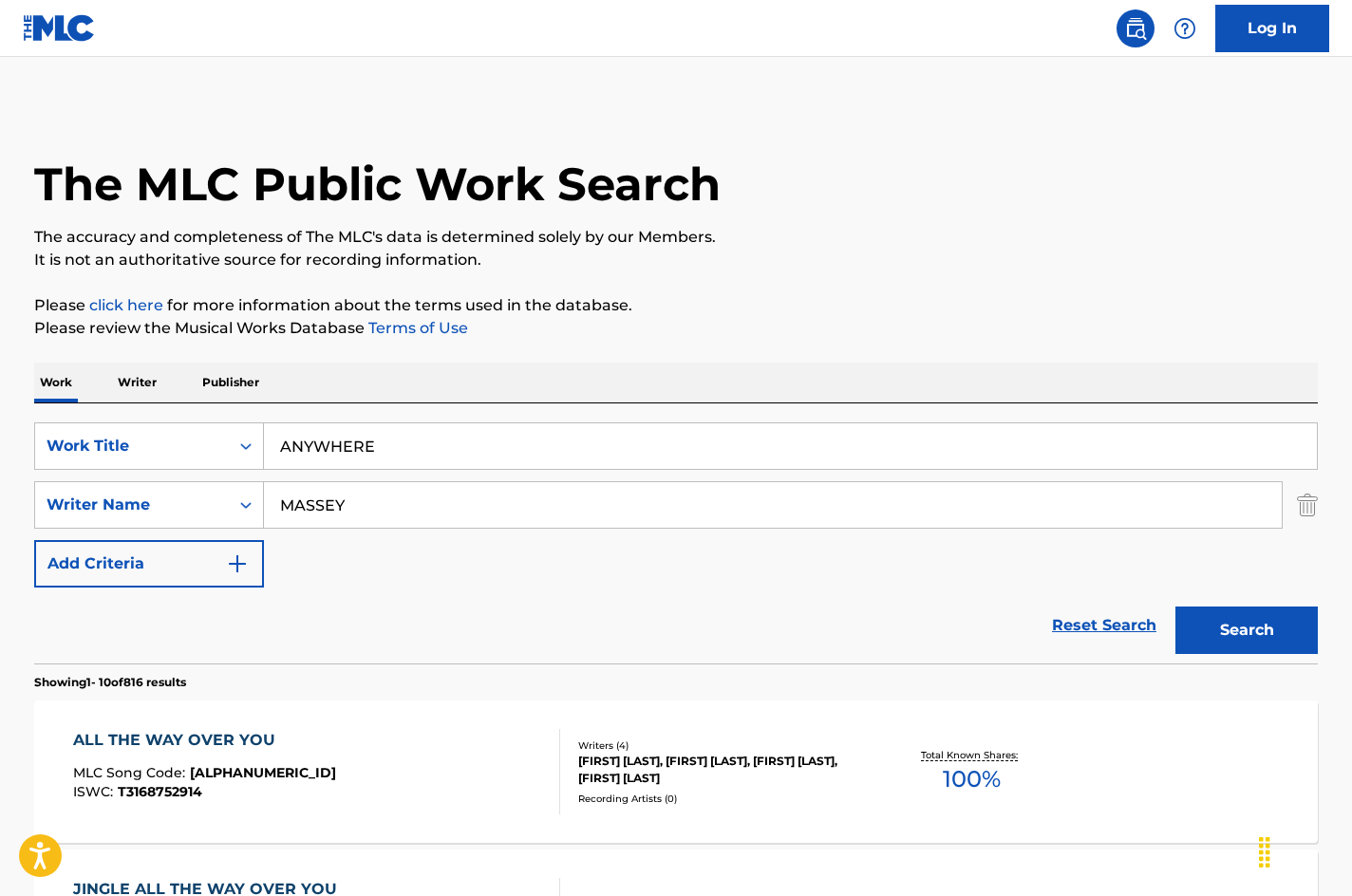 click on "Please review the Musical Works Database   Terms of Use" at bounding box center [676, 328] 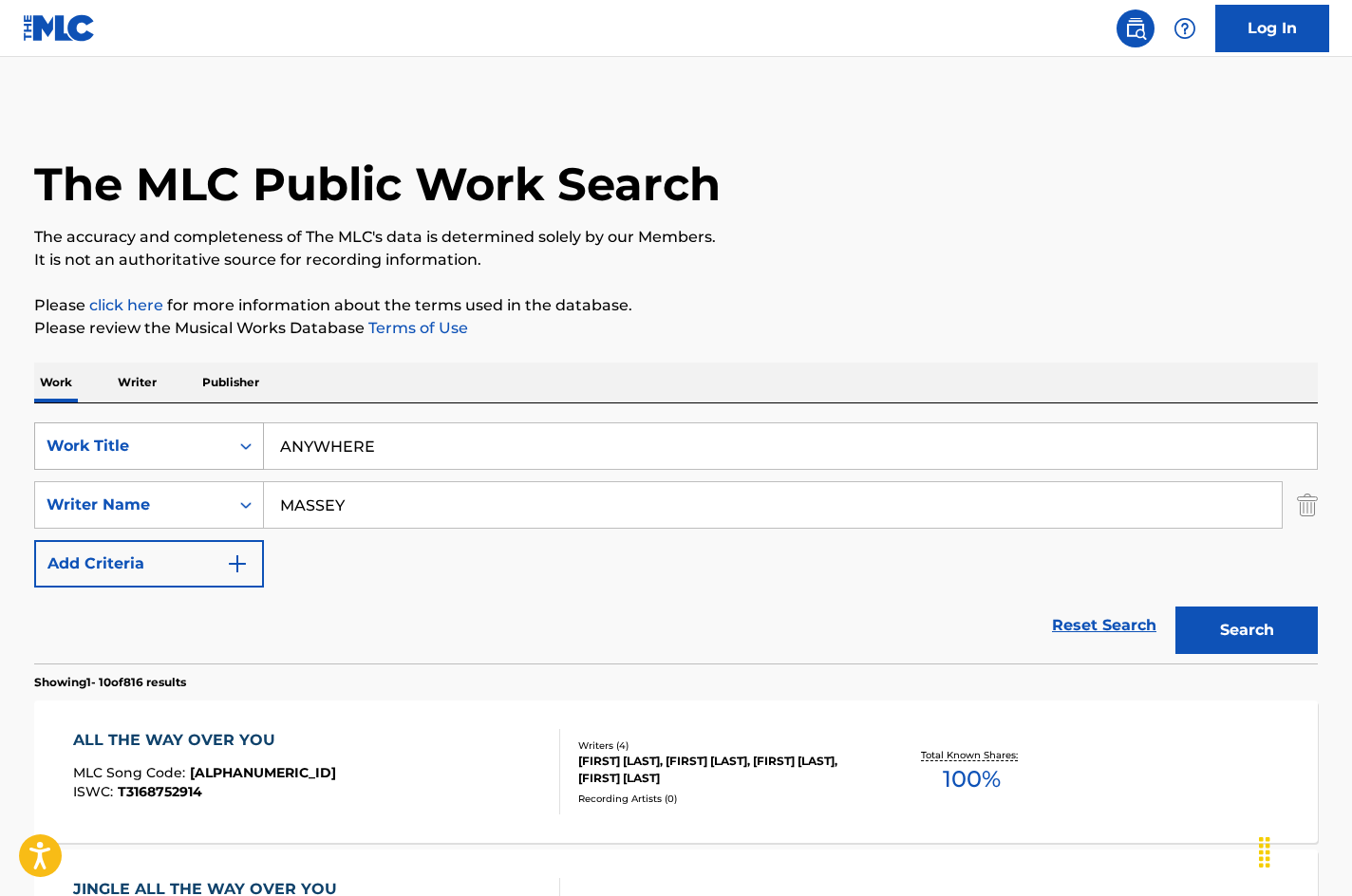 drag, startPoint x: 436, startPoint y: 498, endPoint x: 132, endPoint y: 467, distance: 305.5765 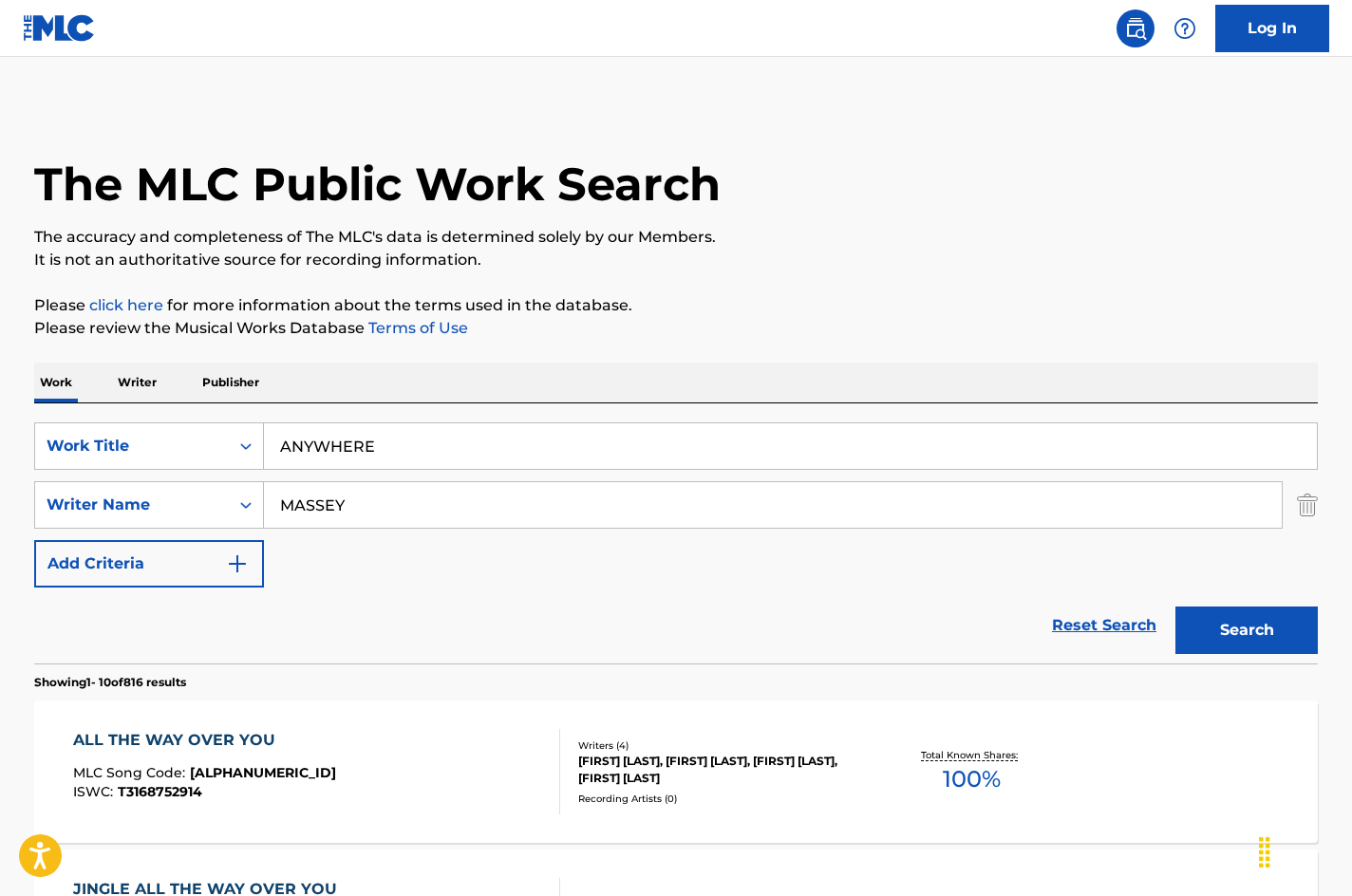 paste on "CGINN" 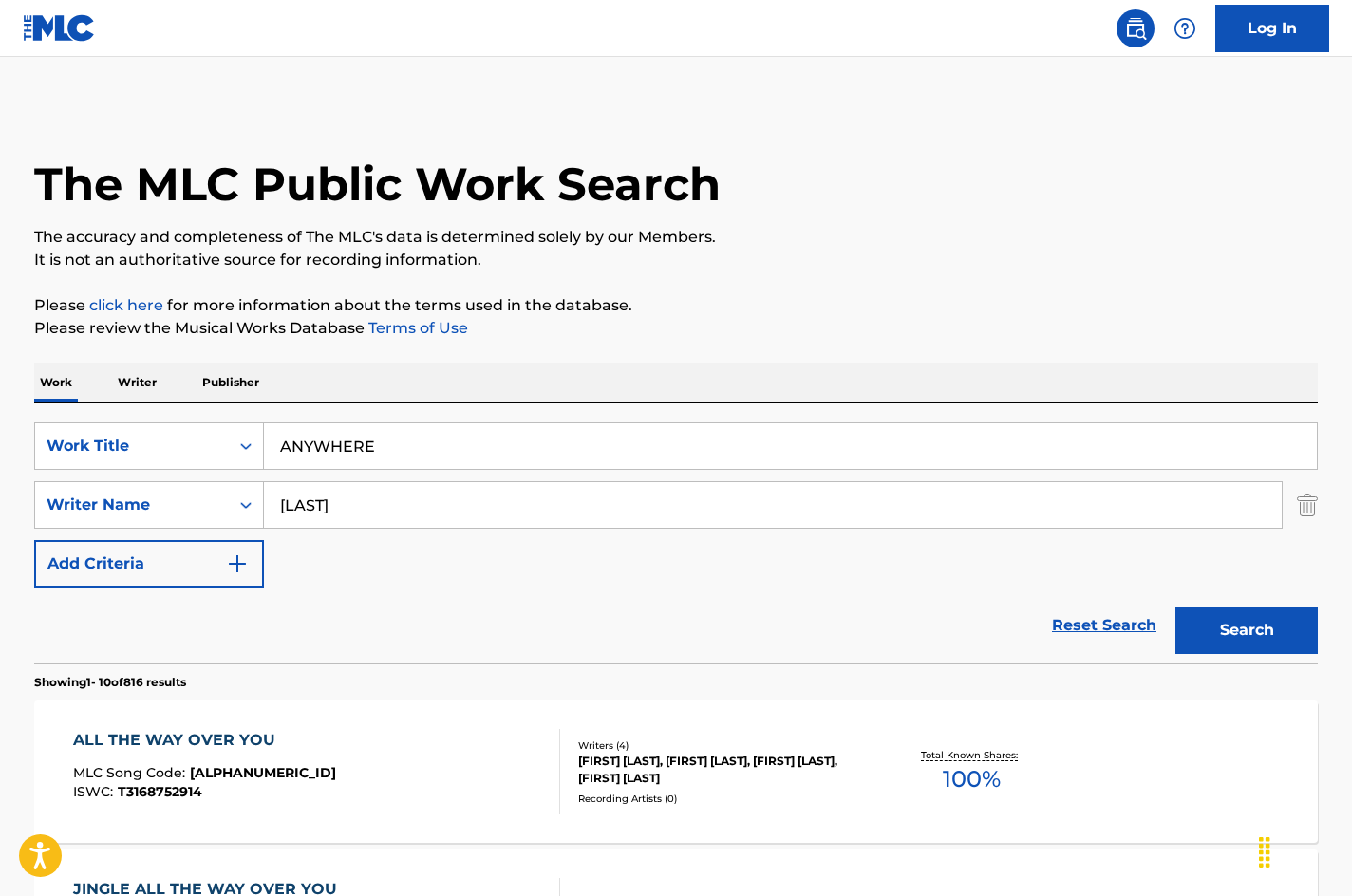 type on "[LAST]" 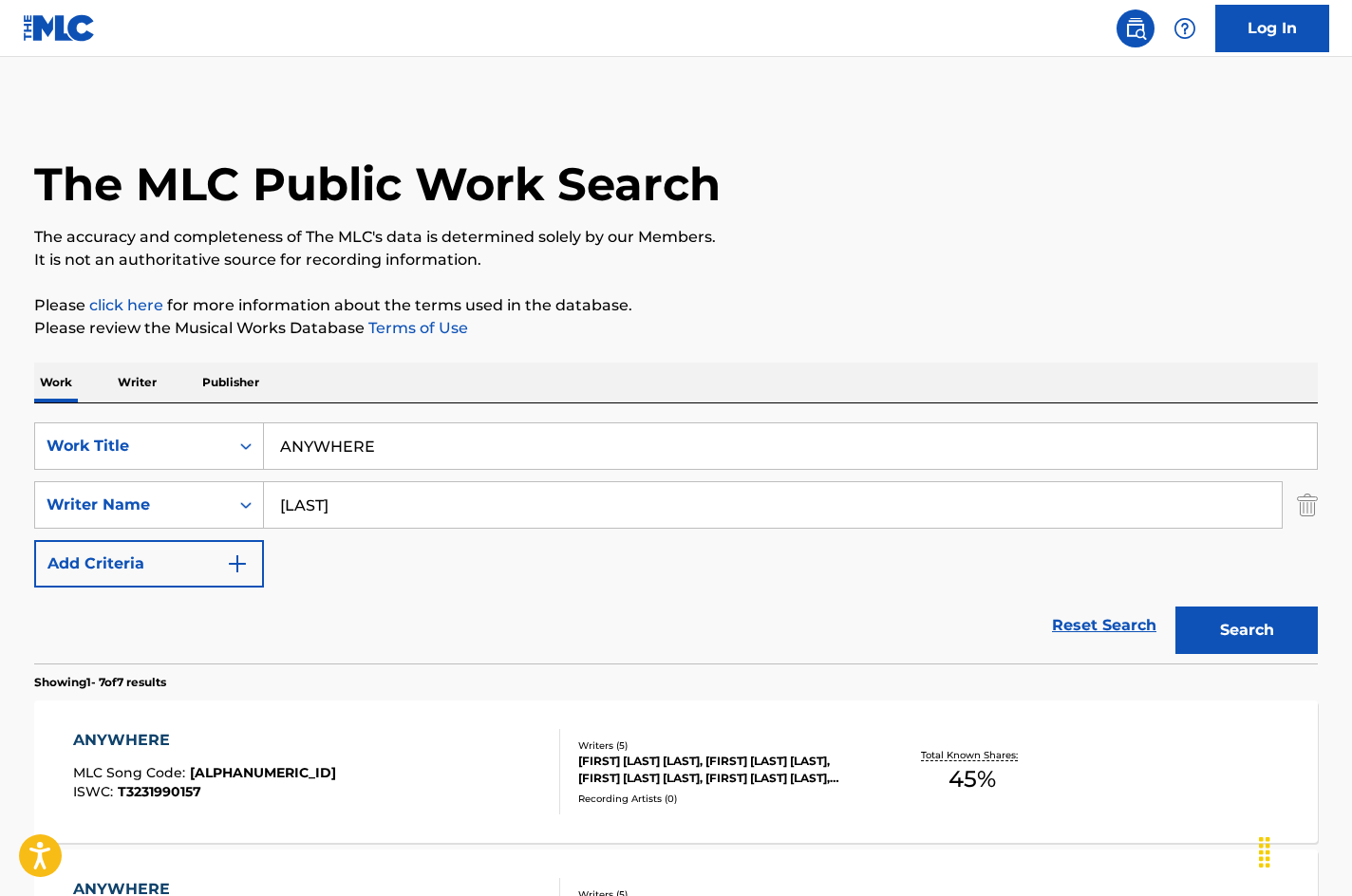 scroll, scrollTop: 95, scrollLeft: 0, axis: vertical 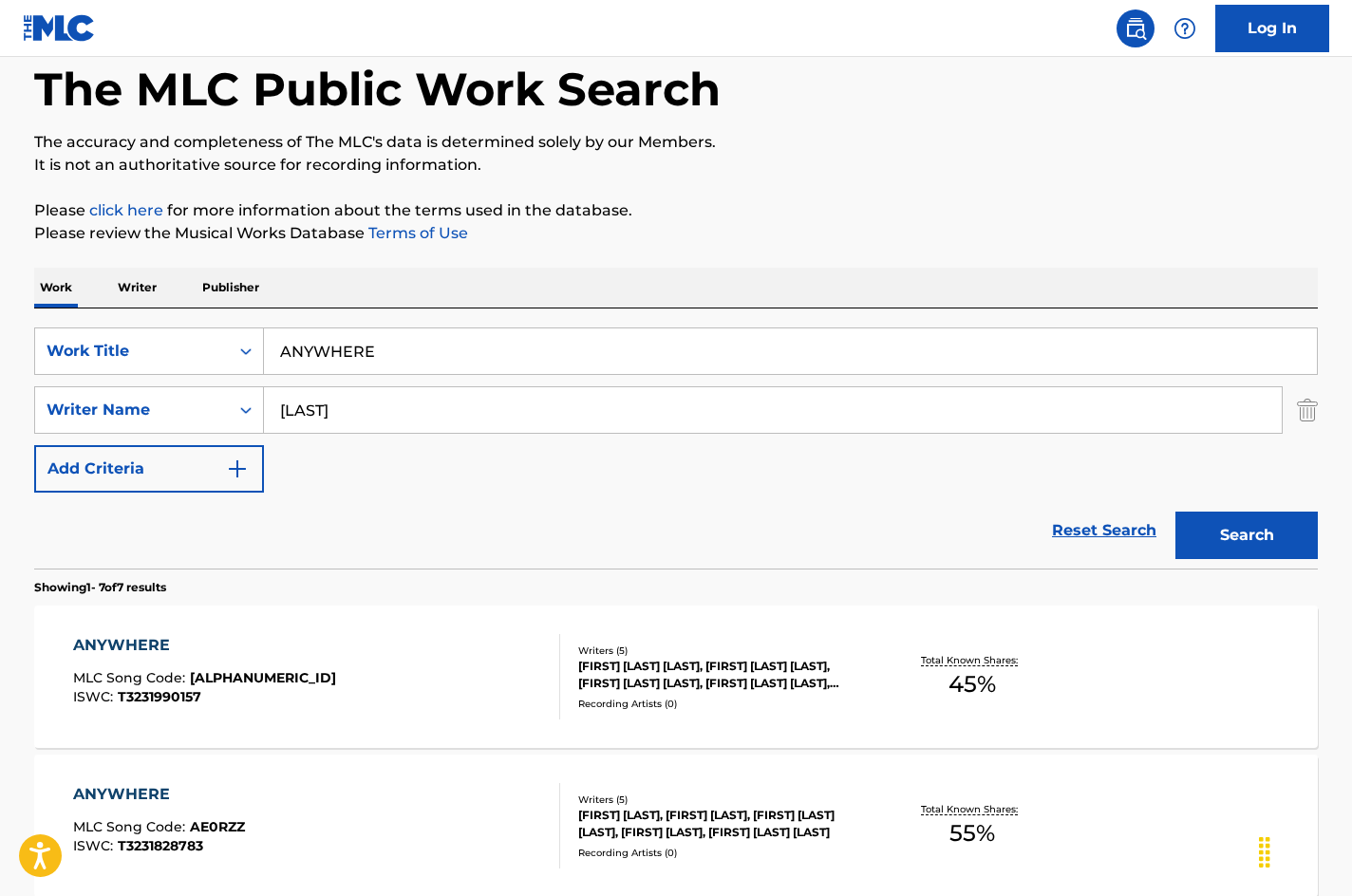 click on "ANYWHERE MLC Song Code : AE0R4F ISWC : T3231990157 Writers ( 5 ) [FIRST] [LAST], [FIRST] [LAST] [LAST], [FIRST] [LAST] [LAST], [FIRST] [LAST] [LAST], [FIRST] [LAST] [LAST] Recording Artists ( 0 ) Total Known Shares: 45 %" at bounding box center (676, 677) 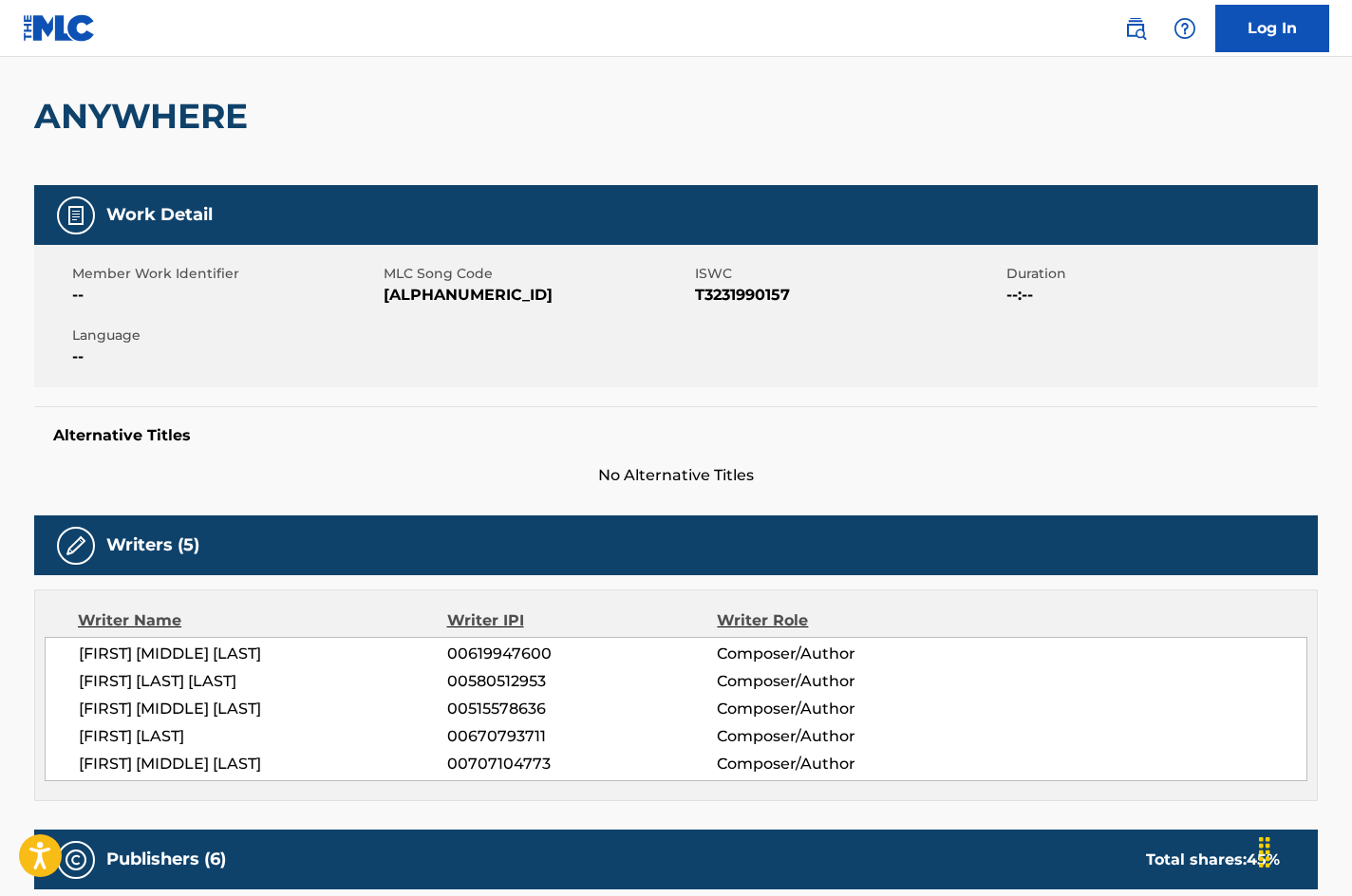 scroll, scrollTop: 0, scrollLeft: 0, axis: both 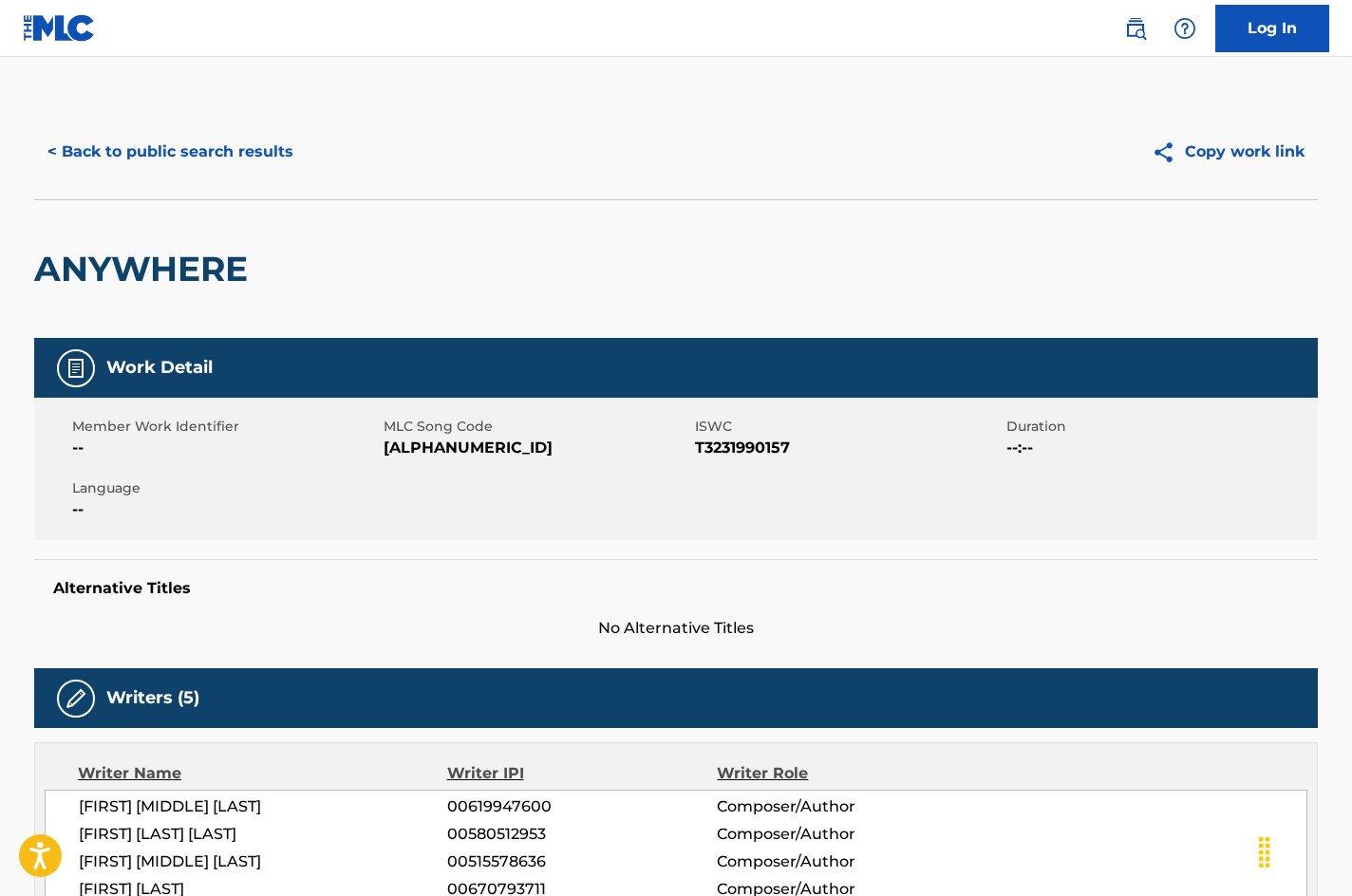 click on "< Back to public search results" at bounding box center (170, 152) 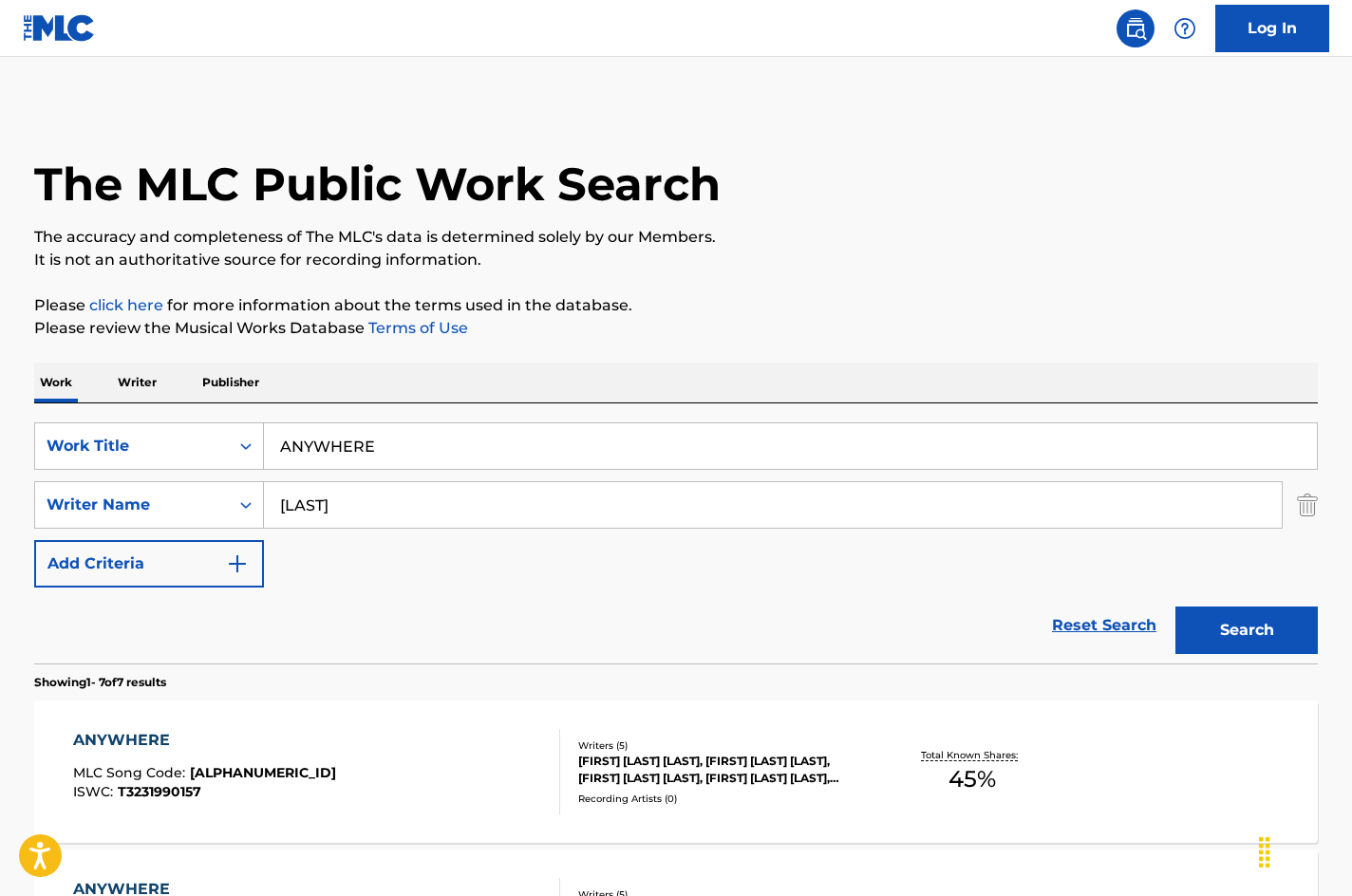 scroll, scrollTop: 95, scrollLeft: 0, axis: vertical 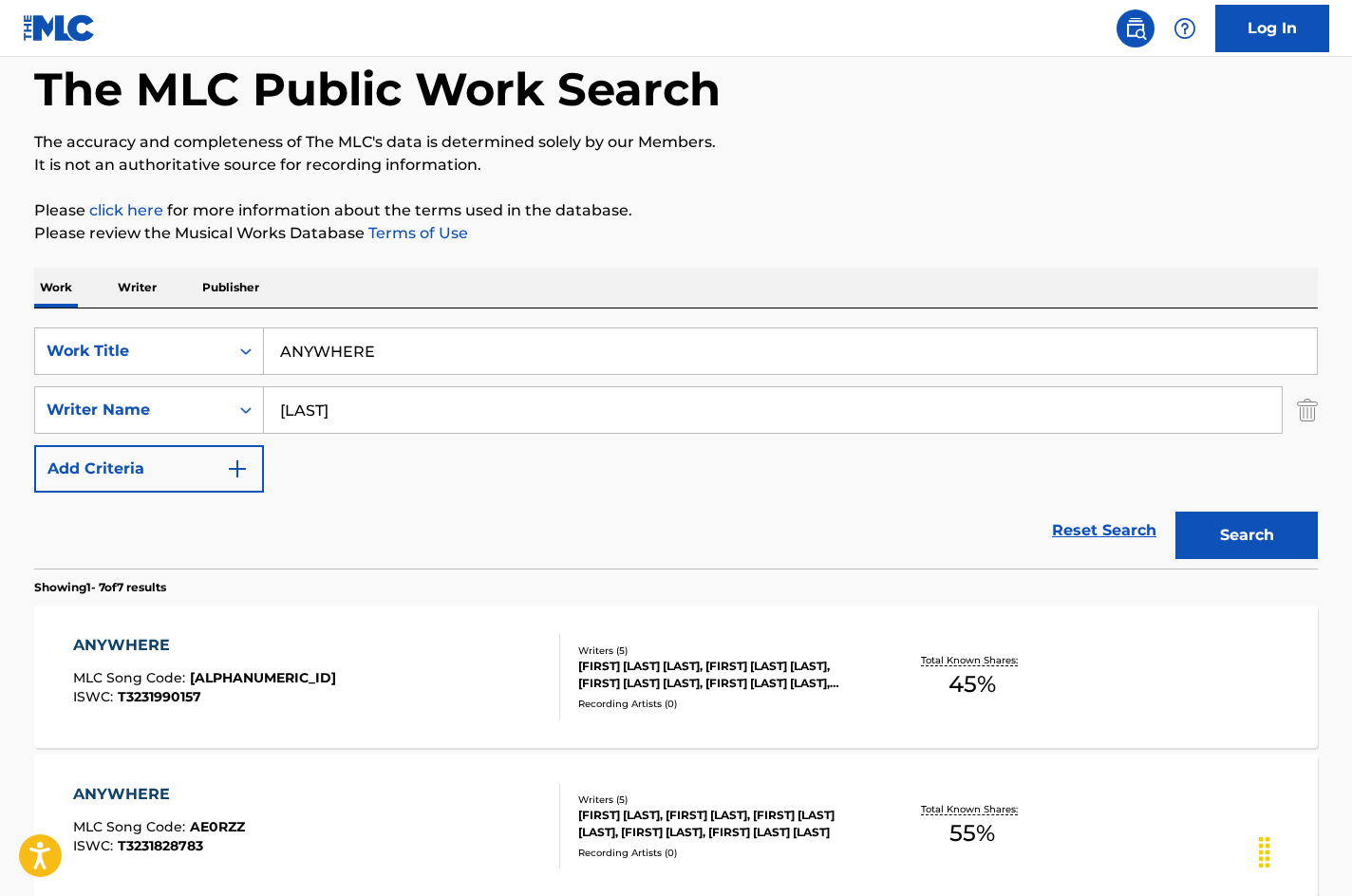 drag, startPoint x: 416, startPoint y: 357, endPoint x: 210, endPoint y: 291, distance: 216.31459 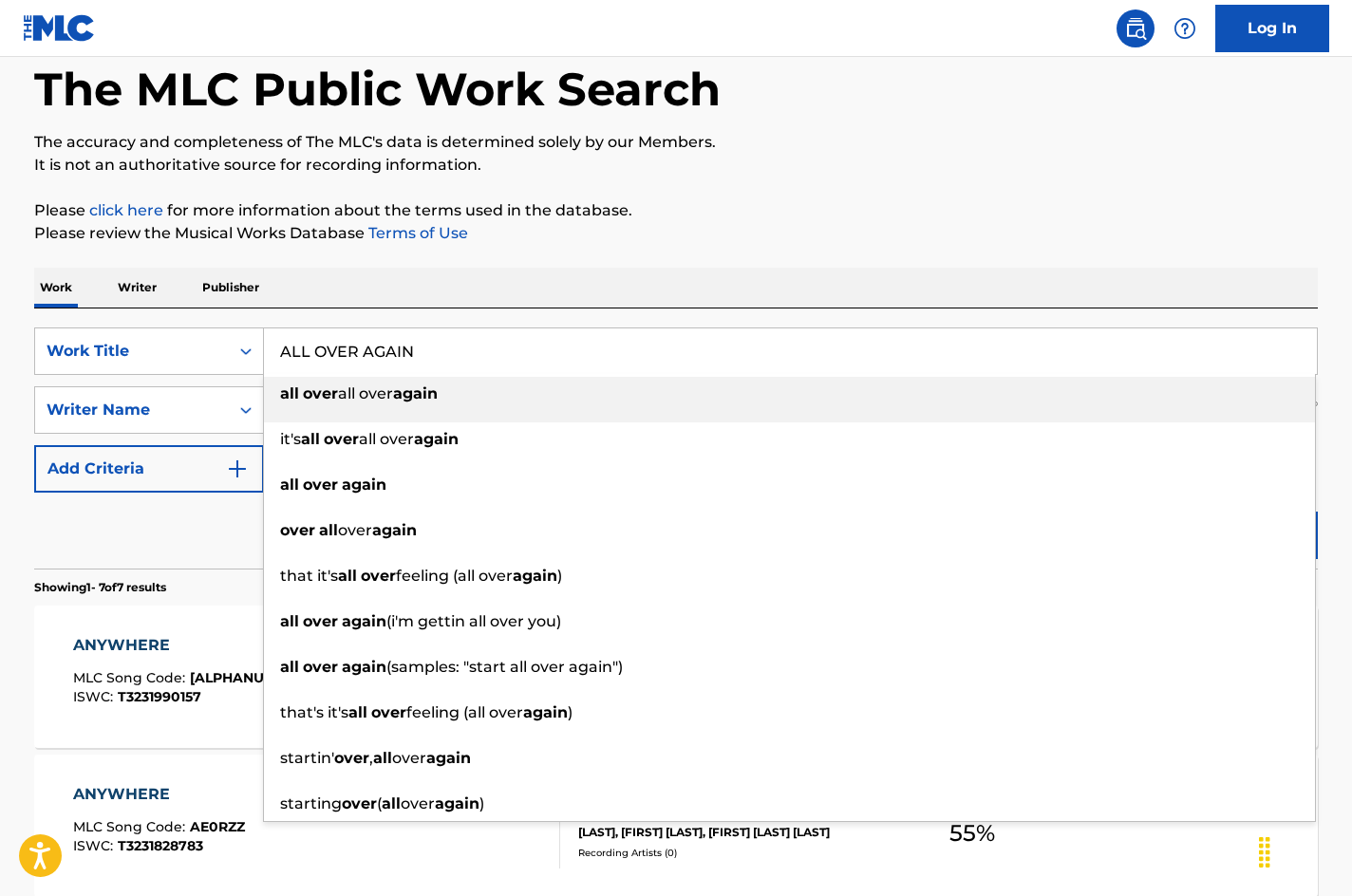 type on "ALL OVER AGAIN" 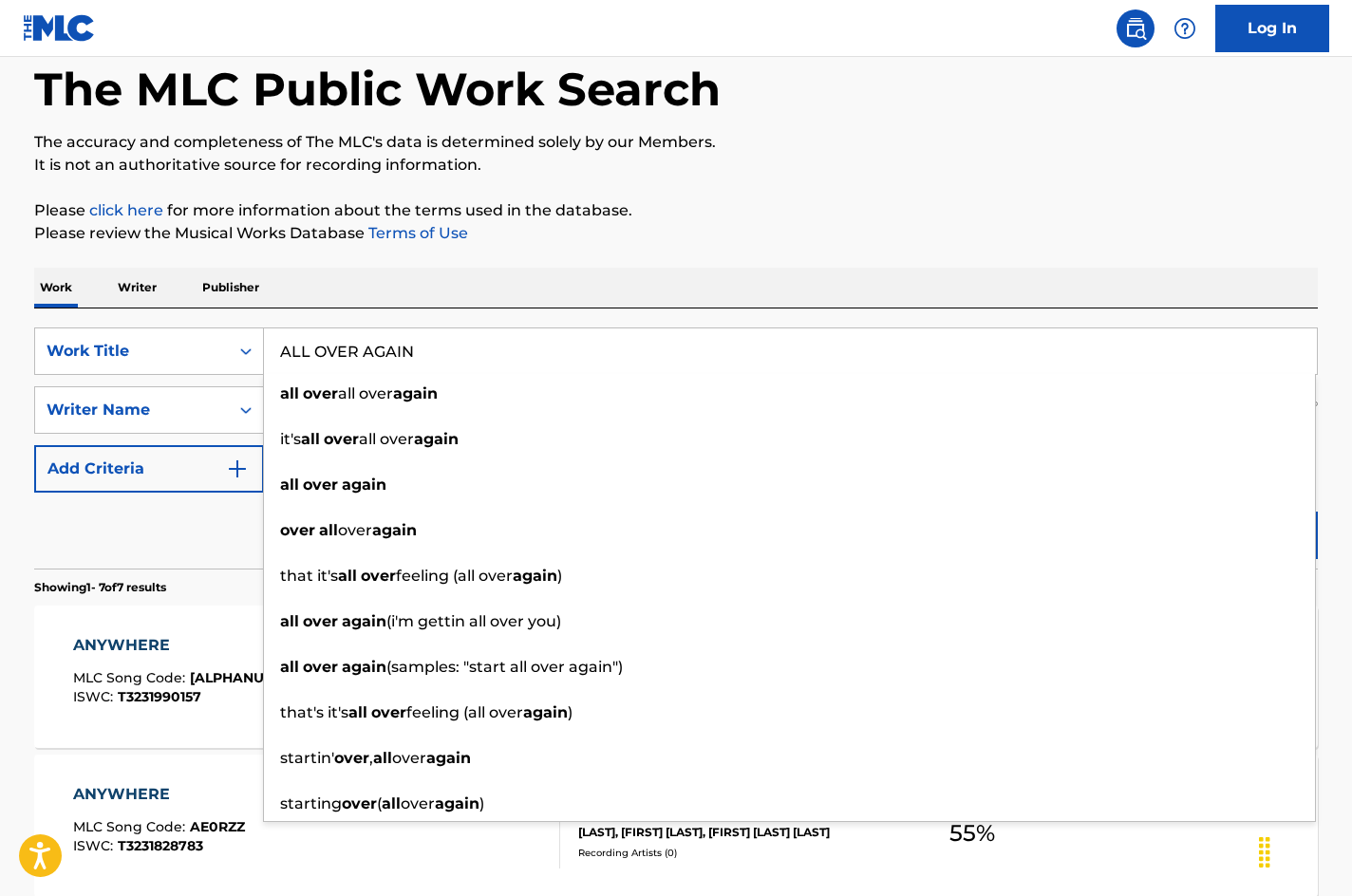 click on "It is not an authoritative source for recording information." at bounding box center (676, 165) 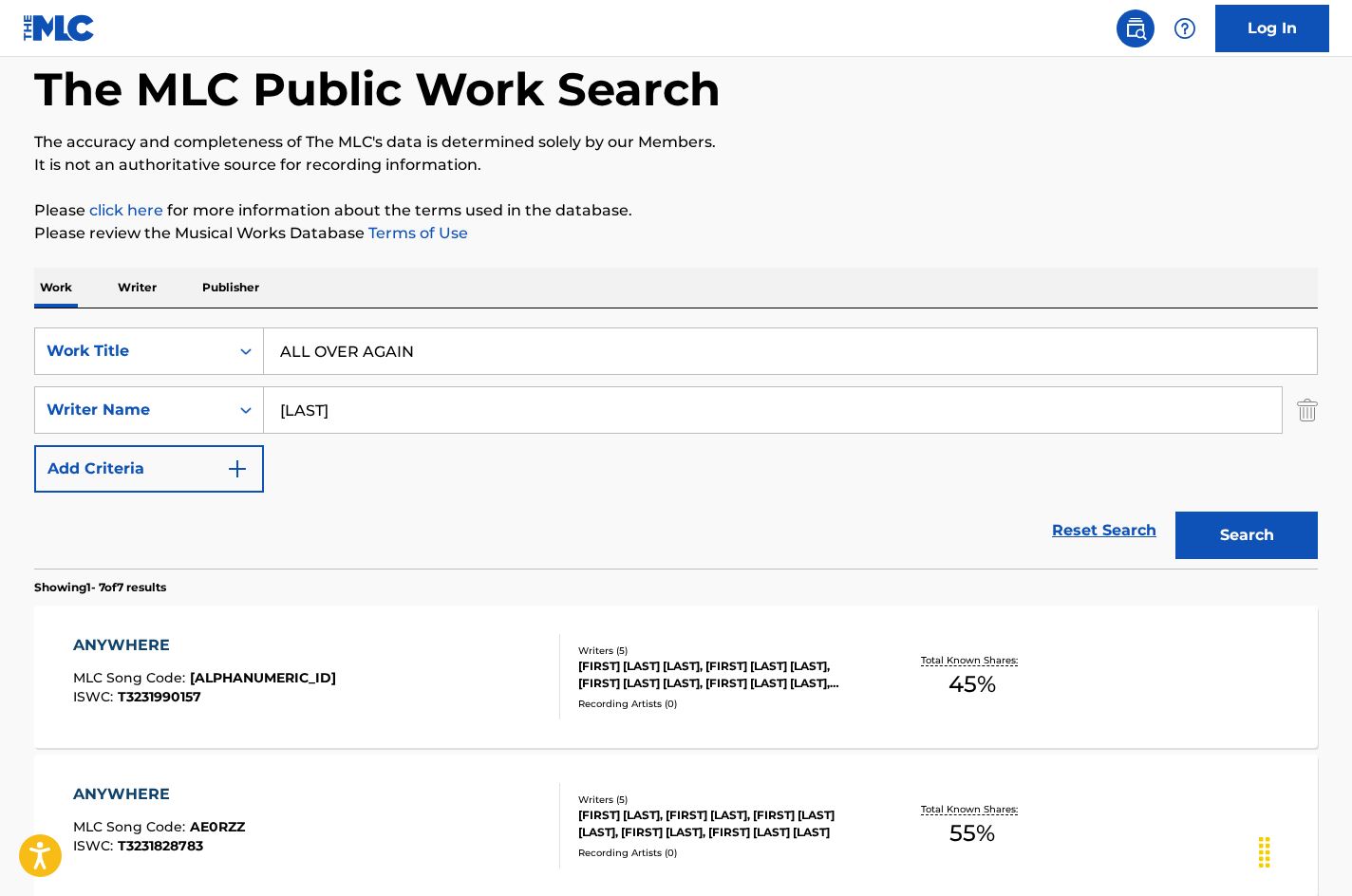 drag, startPoint x: 338, startPoint y: 420, endPoint x: 167, endPoint y: 383, distance: 174.95714 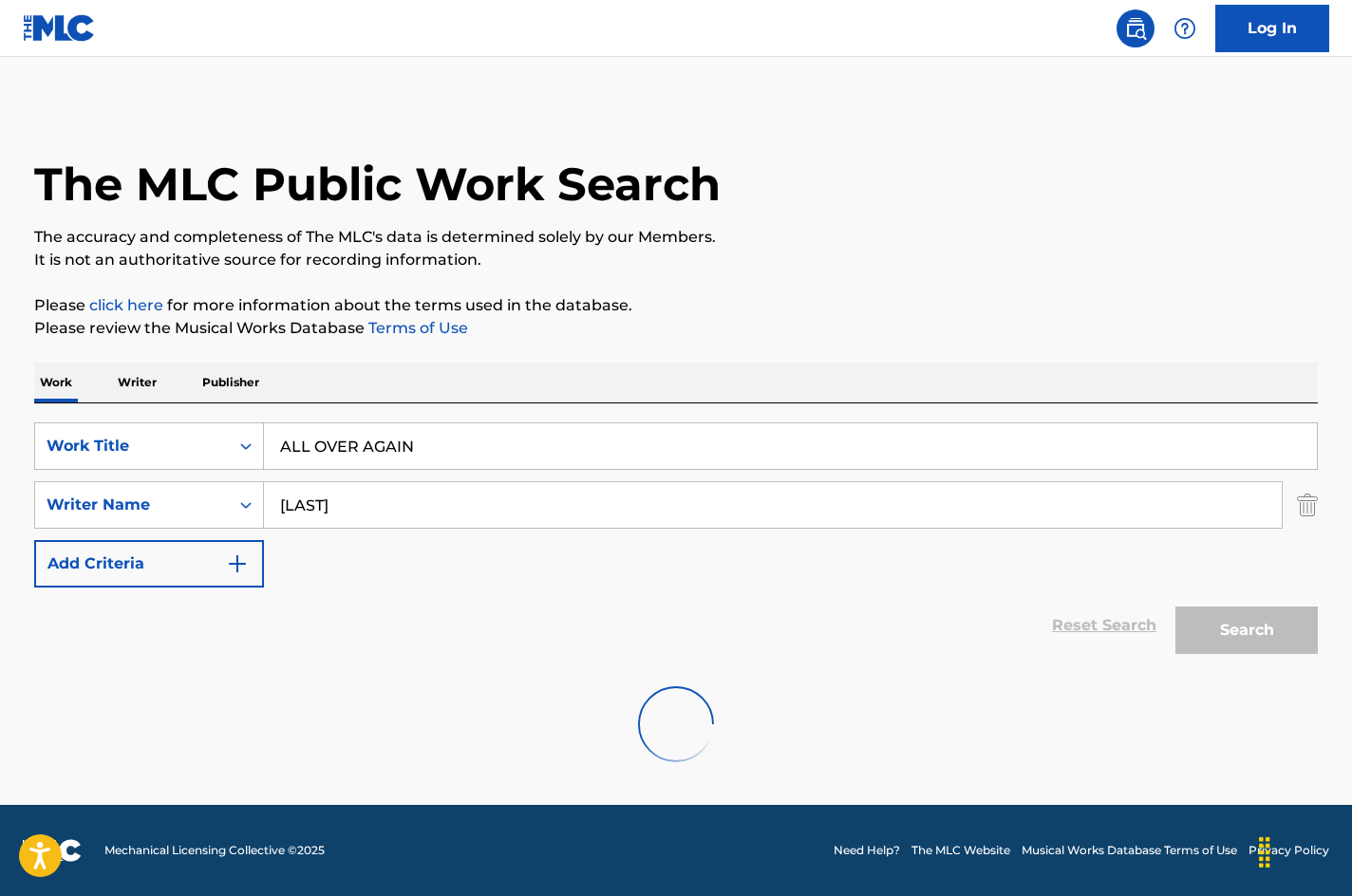 scroll, scrollTop: 0, scrollLeft: 0, axis: both 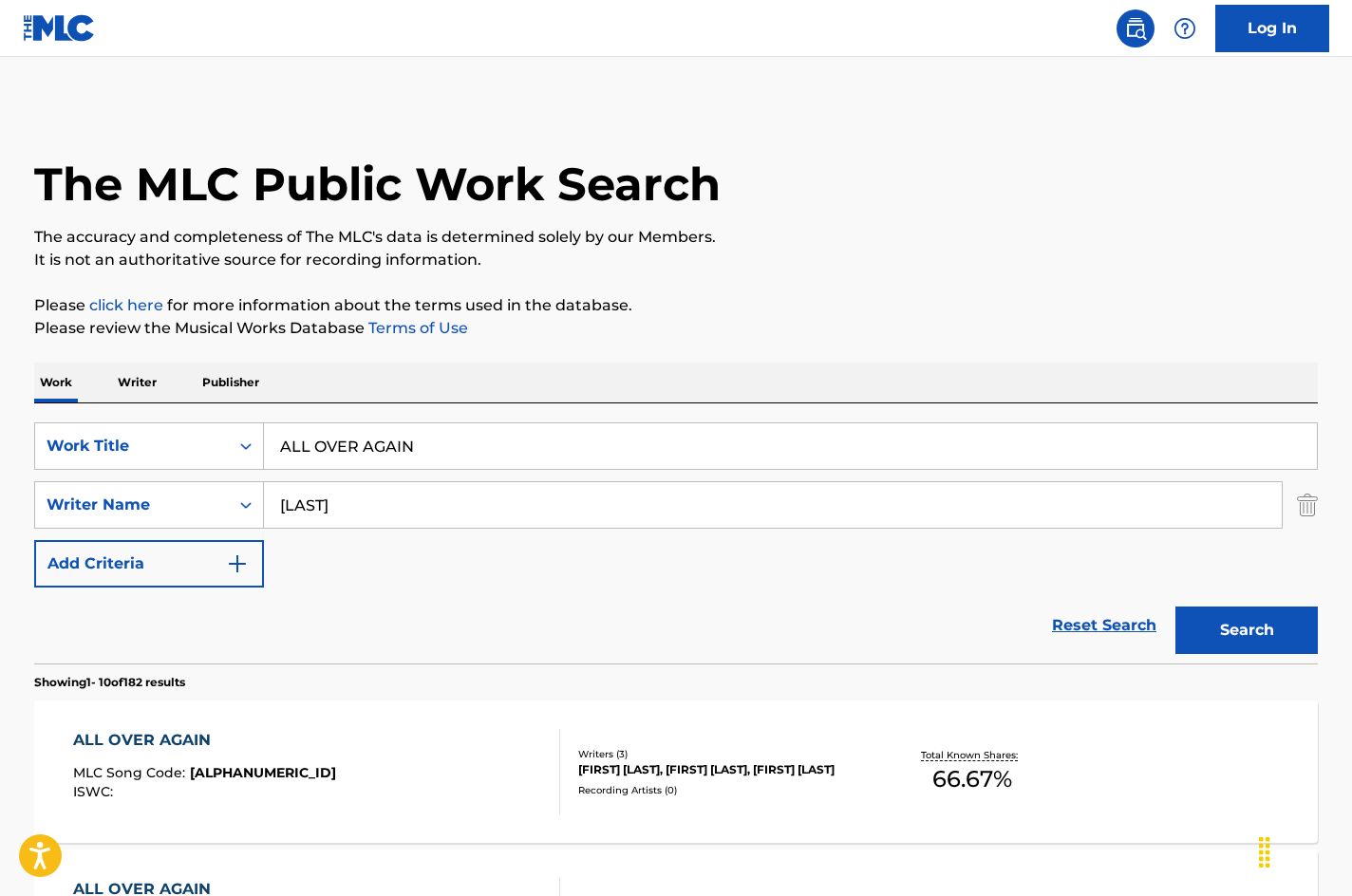 drag, startPoint x: 422, startPoint y: 447, endPoint x: 161, endPoint y: 102, distance: 432.60374 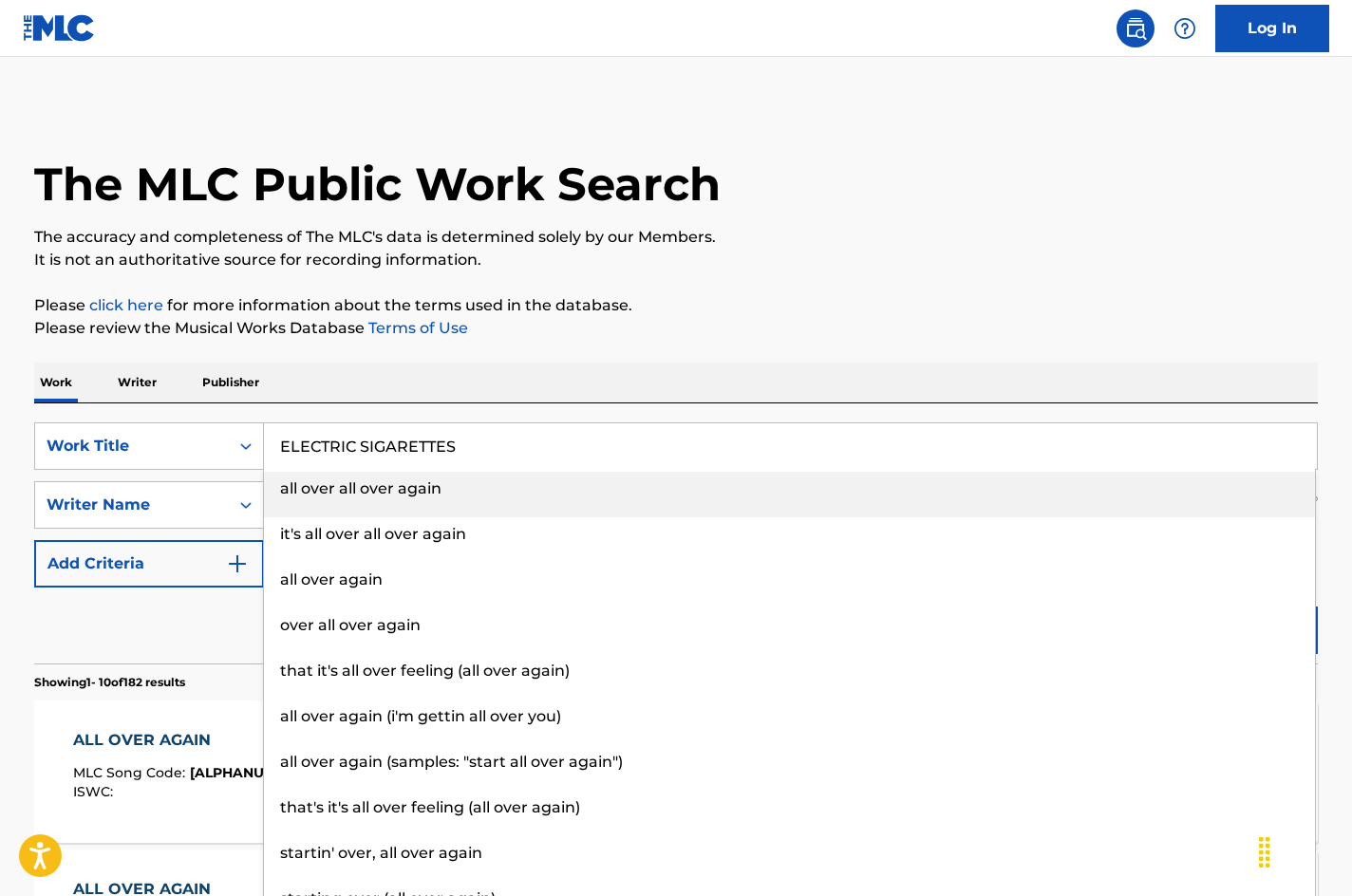 type on "ELECTRIC SIGARETTES" 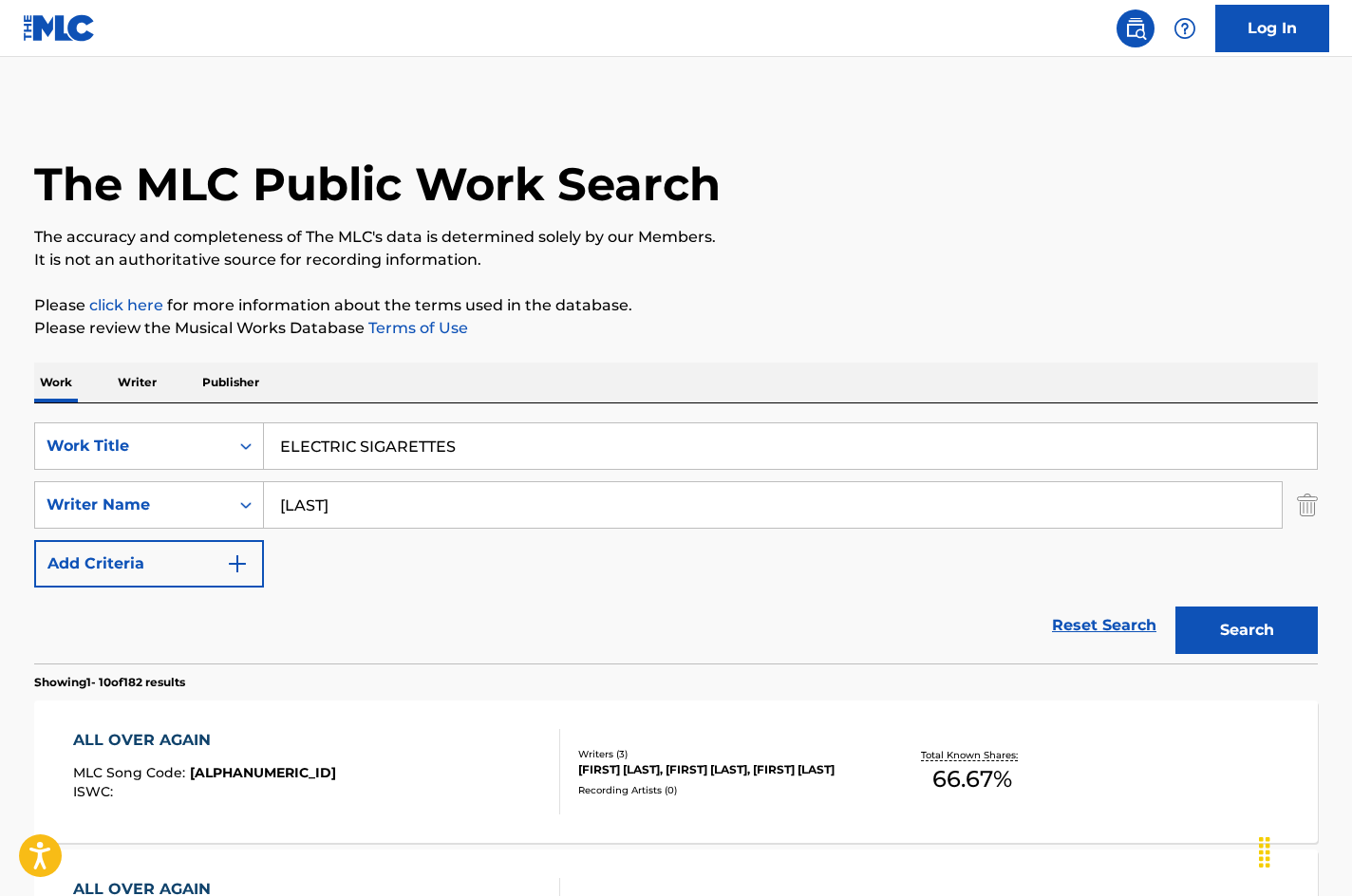 click on "Work Writer Publisher" at bounding box center (676, 383) 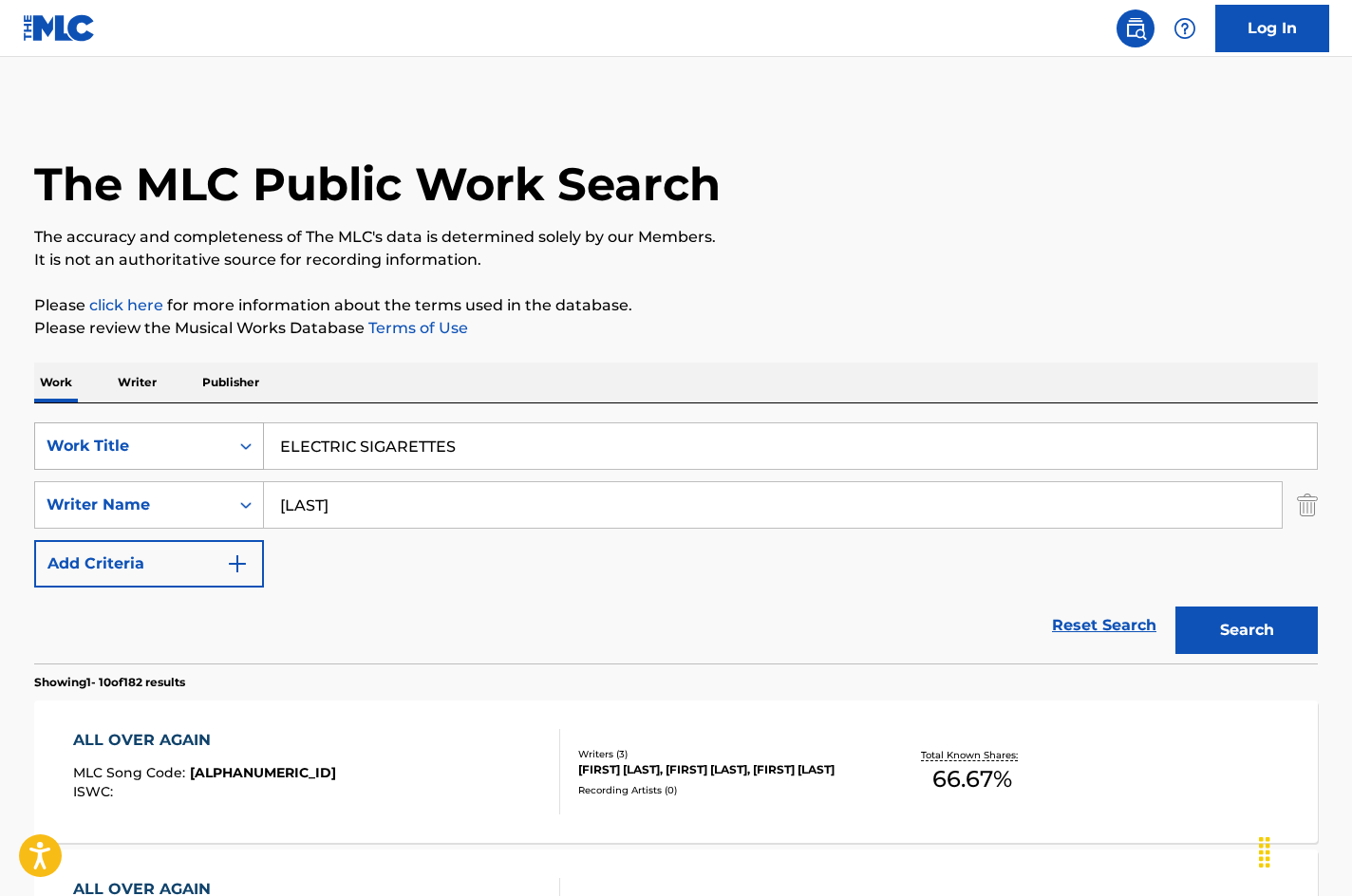 drag, startPoint x: 506, startPoint y: 495, endPoint x: 110, endPoint y: 457, distance: 397.81905 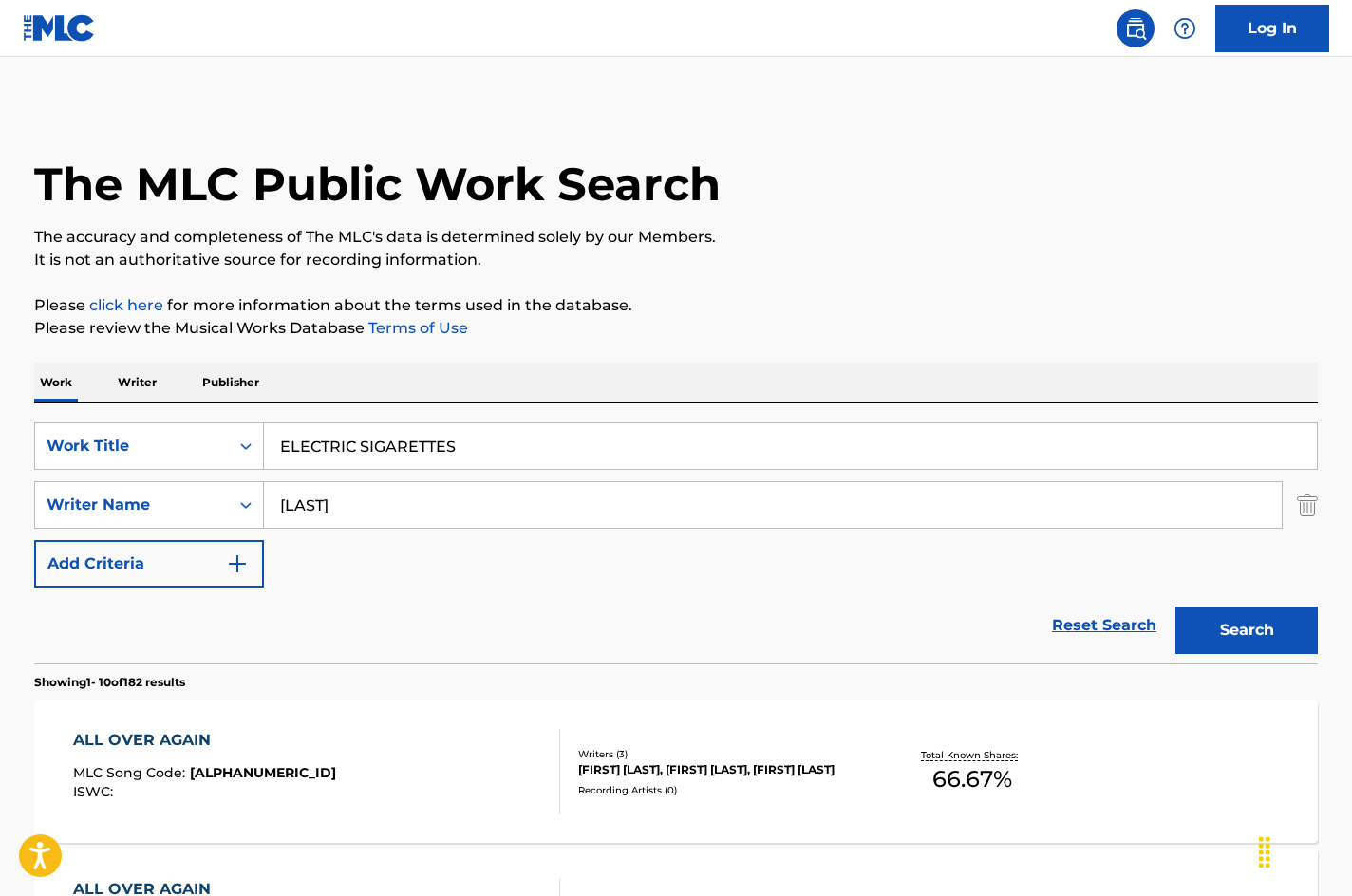 type on "[LAST]" 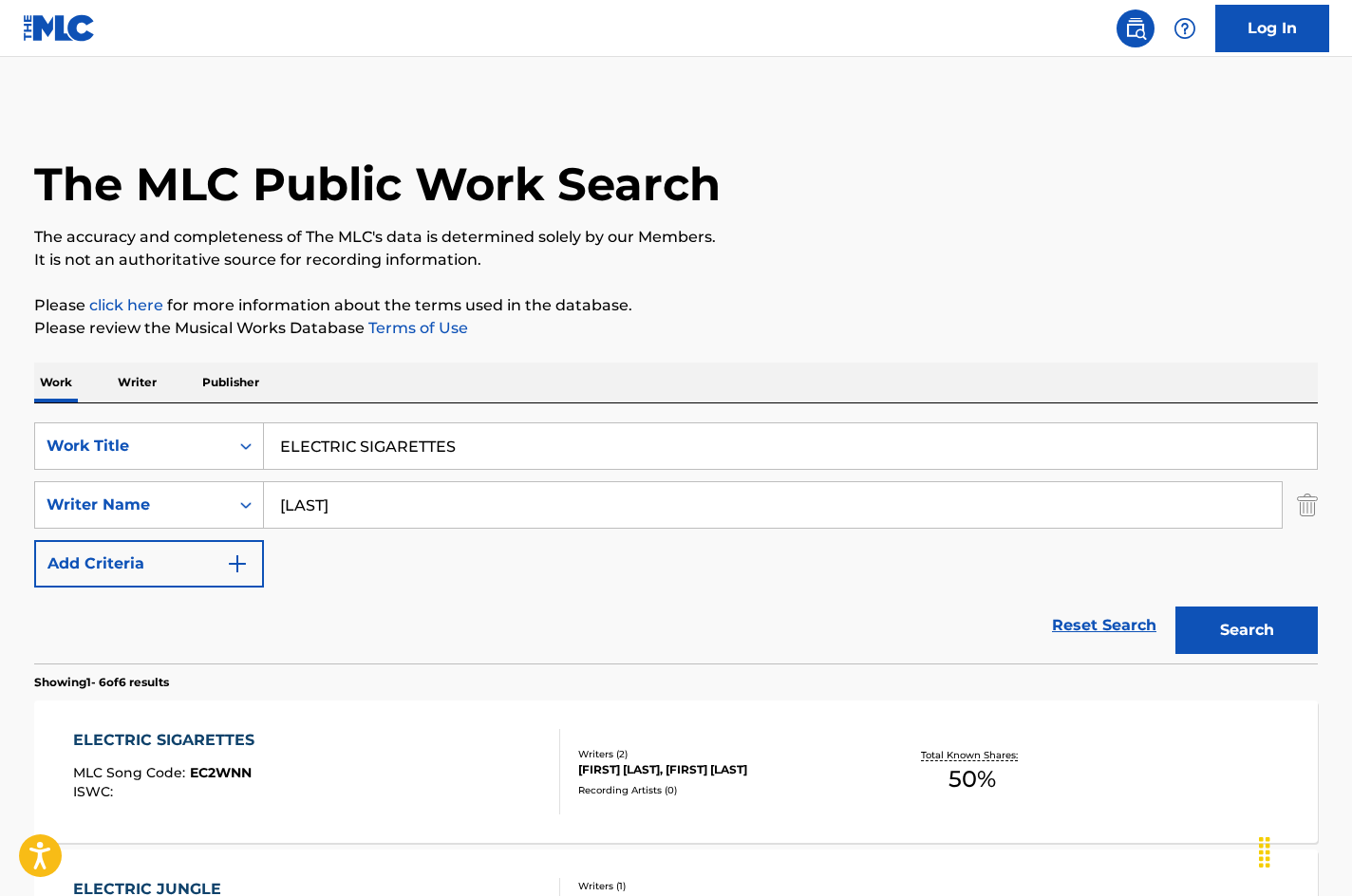 drag, startPoint x: 470, startPoint y: 439, endPoint x: 168, endPoint y: 288, distance: 337.64626 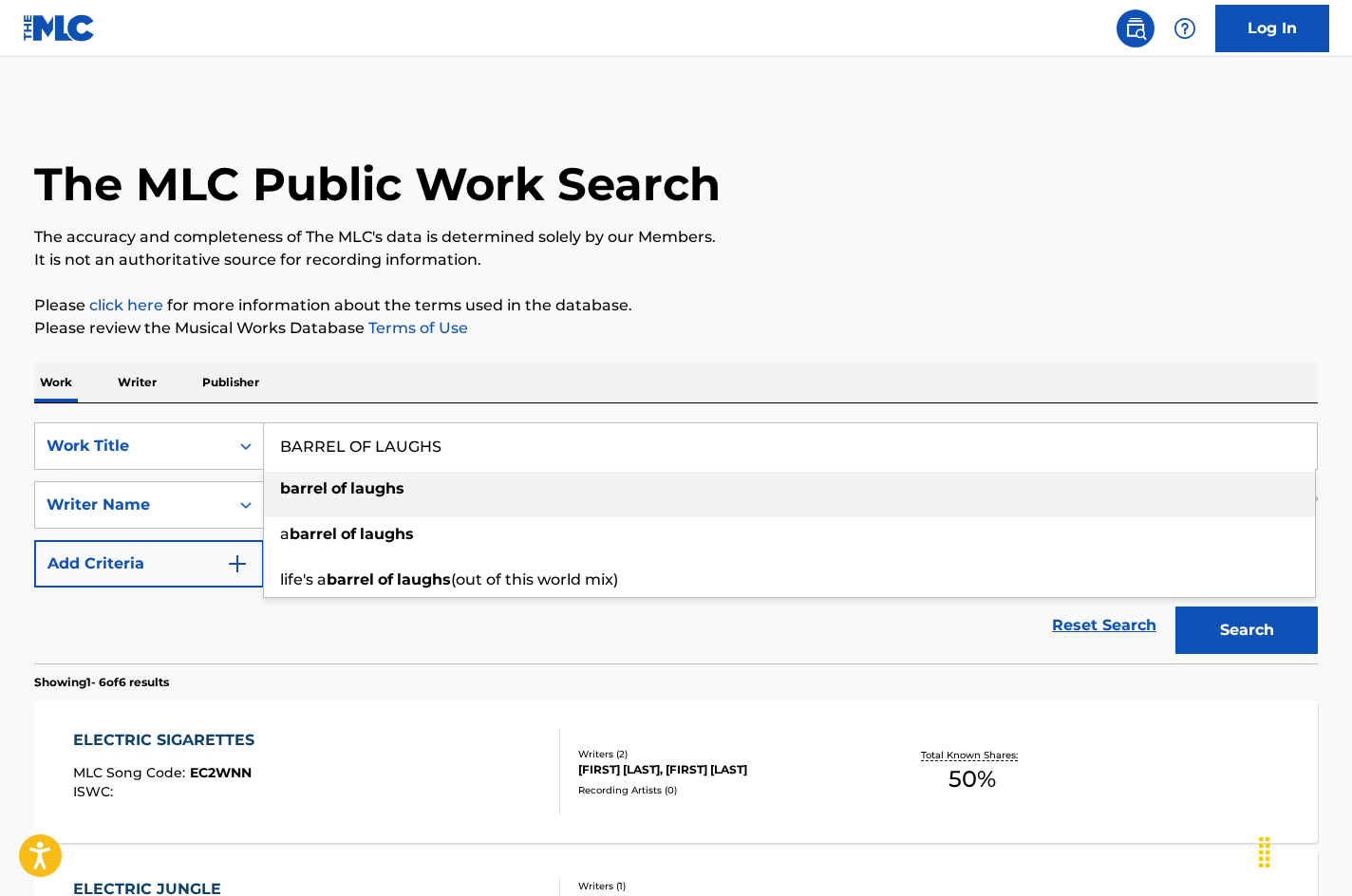 type on "BARREL OF LAUGHS" 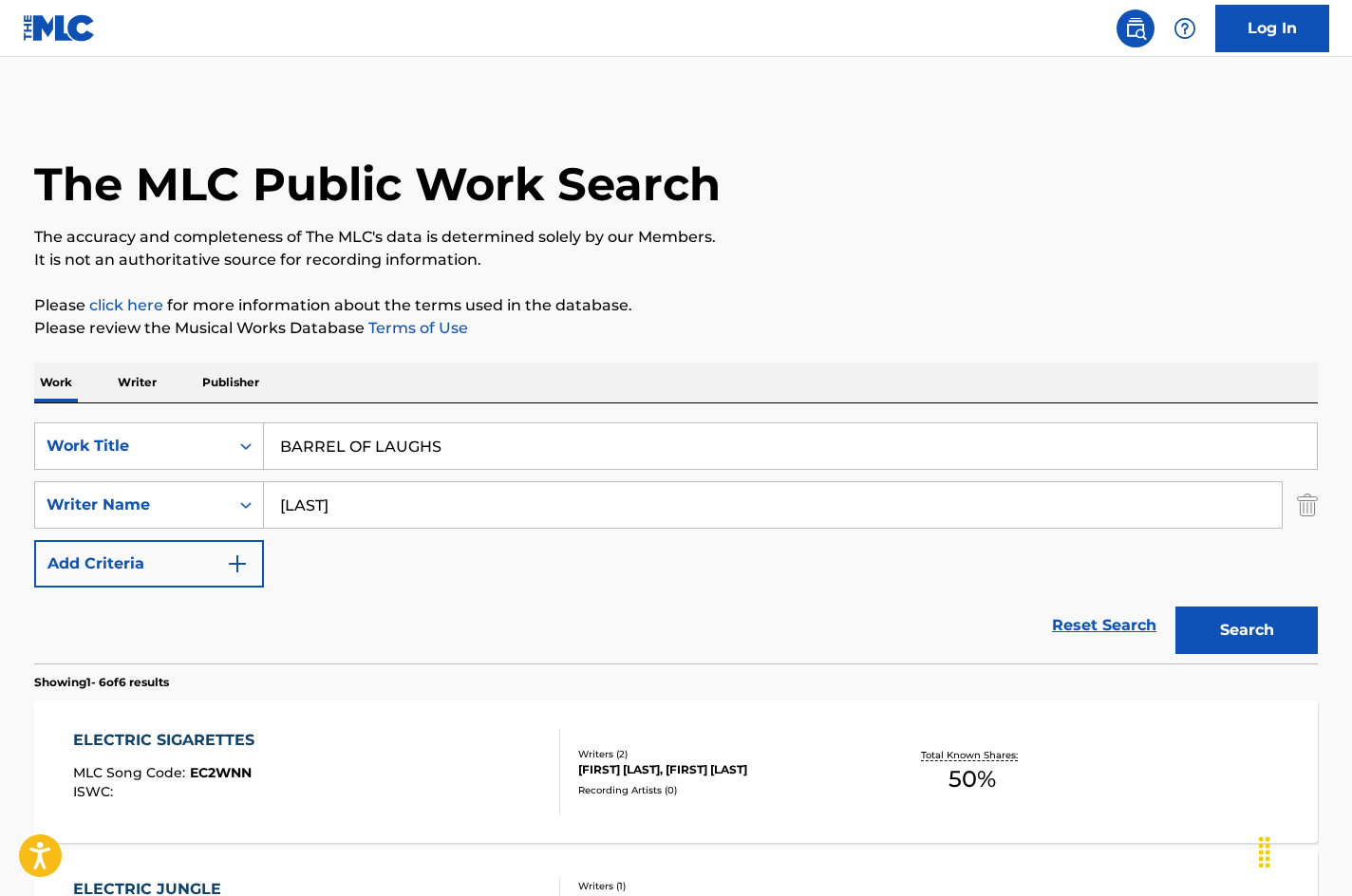 drag, startPoint x: 407, startPoint y: 507, endPoint x: 94, endPoint y: 471, distance: 315.06349 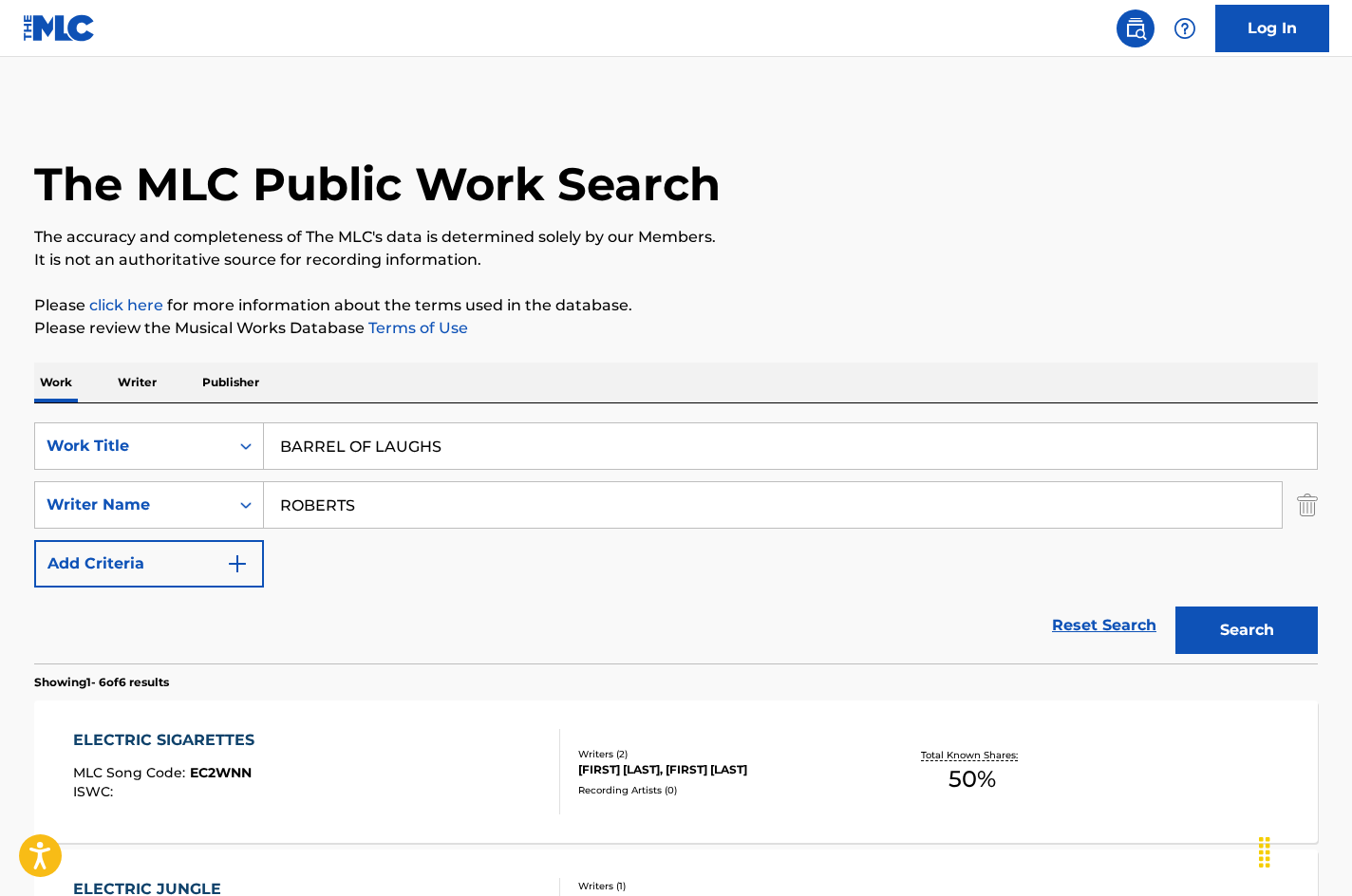 type on "ROBERTS" 